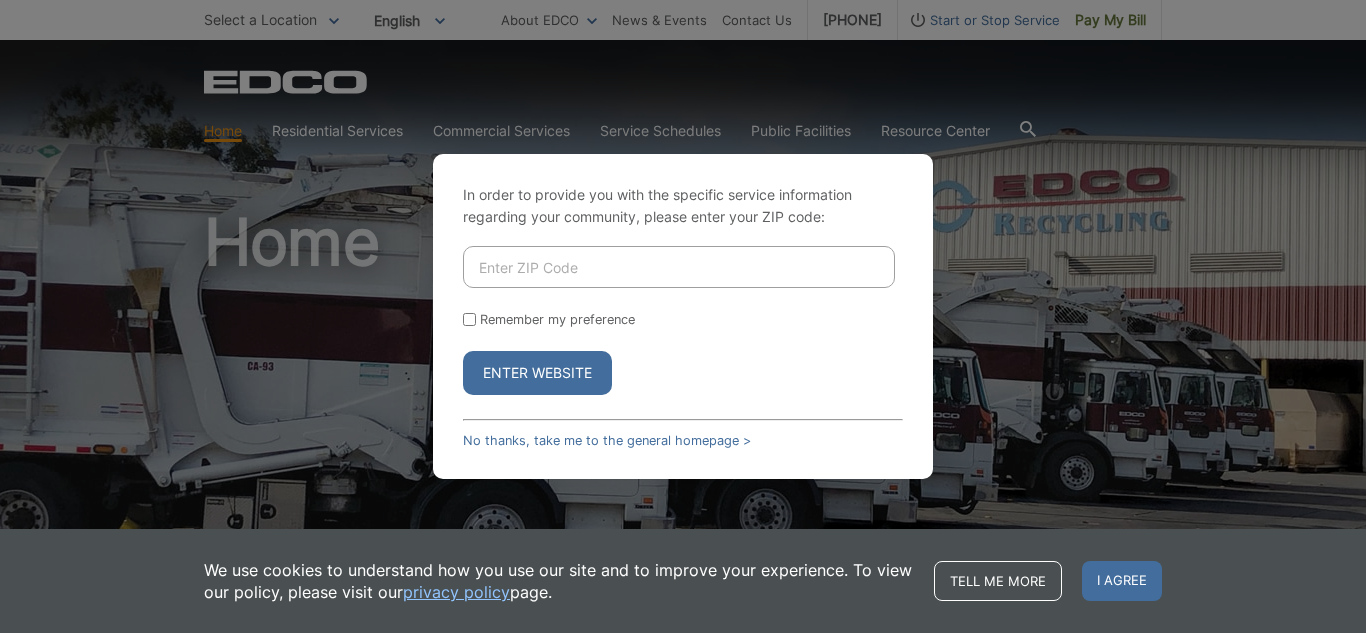 scroll, scrollTop: 0, scrollLeft: 0, axis: both 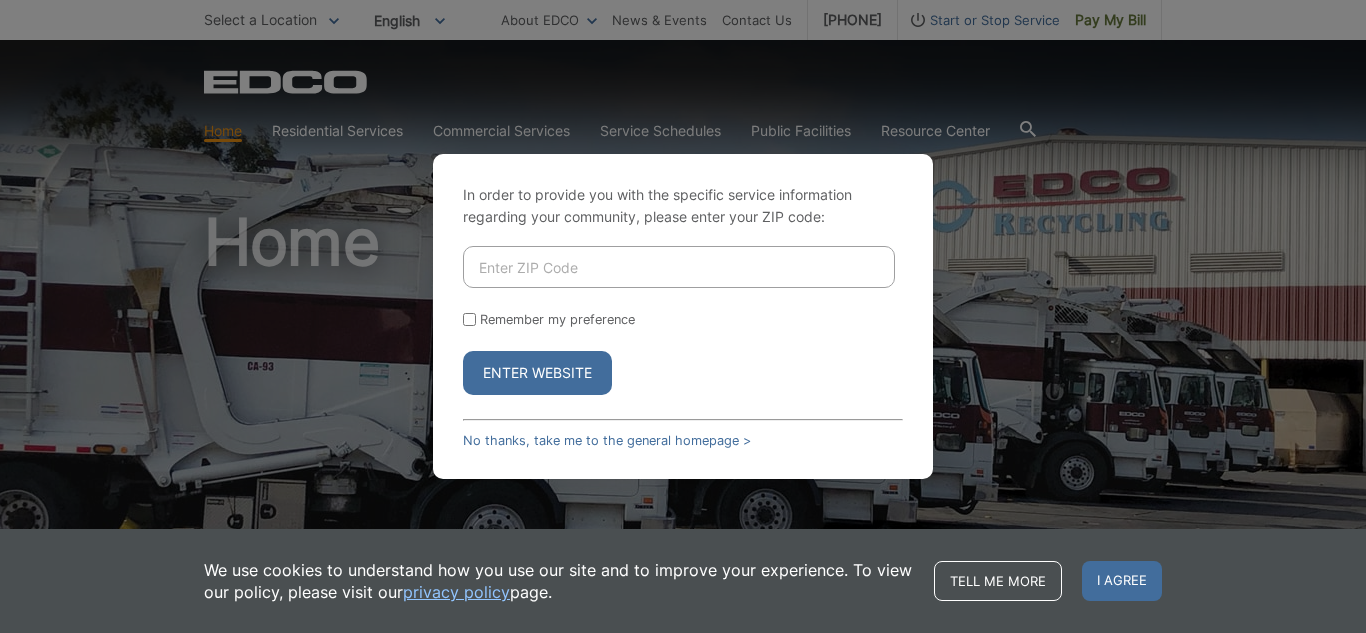 click at bounding box center [679, 267] 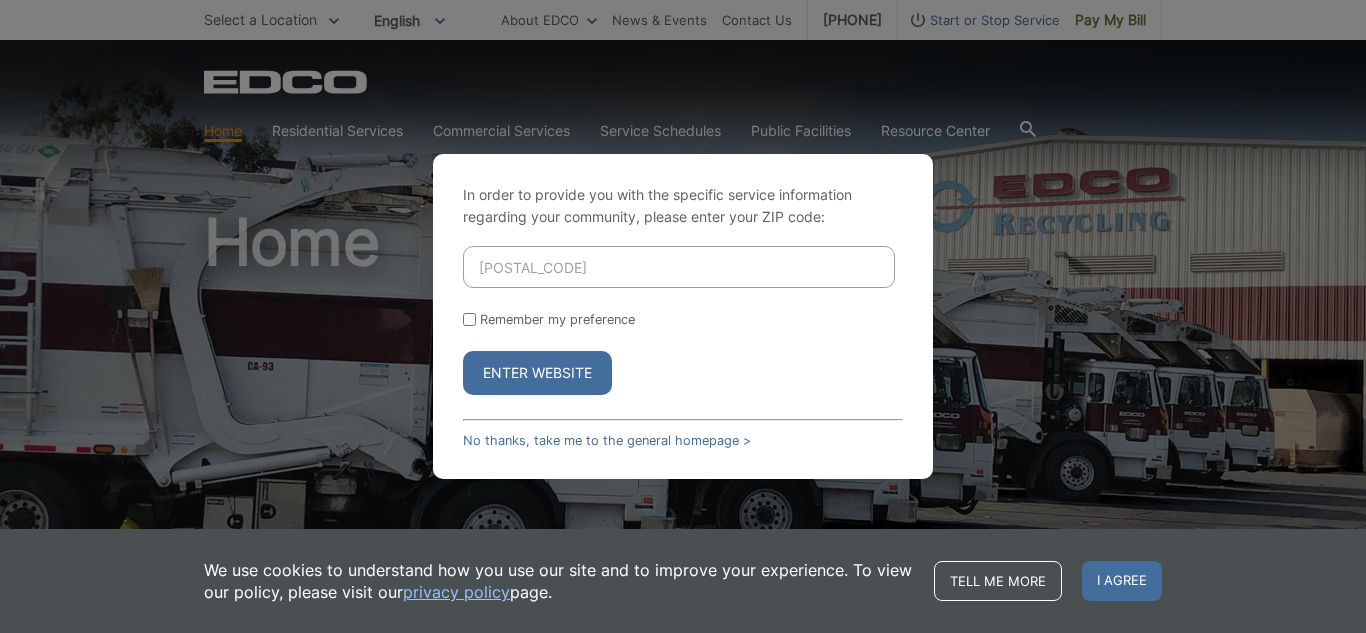 type on "90505" 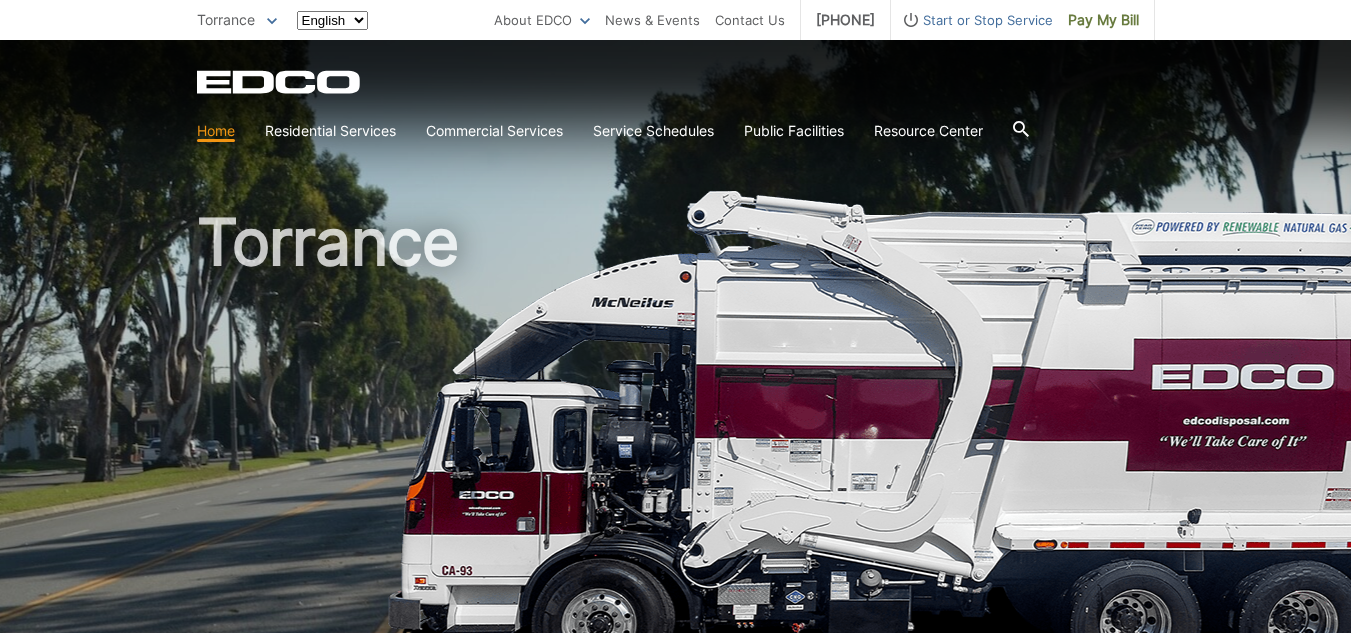 scroll, scrollTop: 0, scrollLeft: 0, axis: both 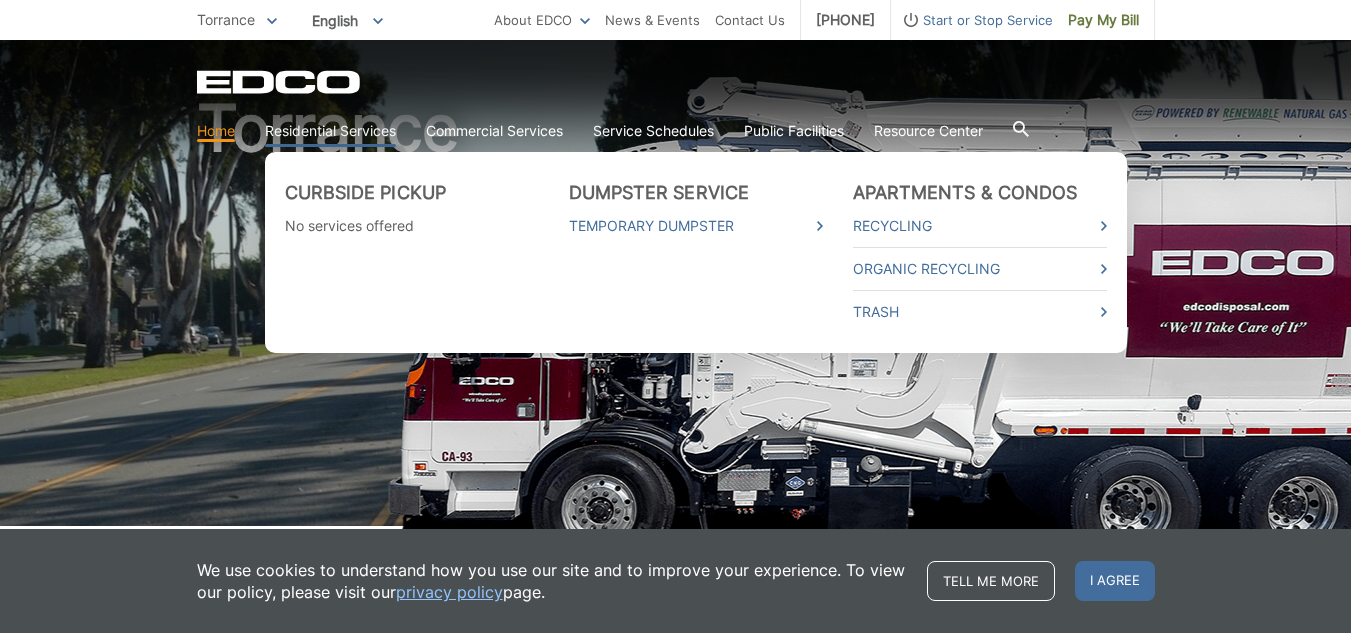 click on "Residential Services" at bounding box center (330, 131) 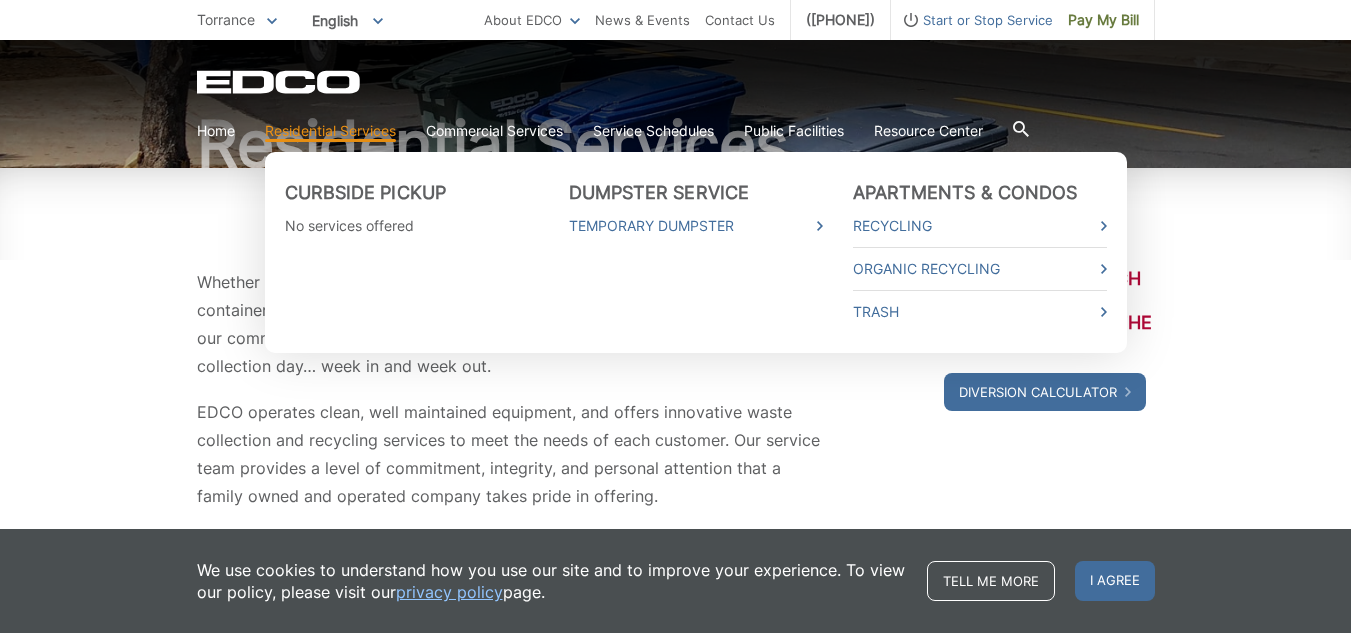 scroll, scrollTop: 205, scrollLeft: 0, axis: vertical 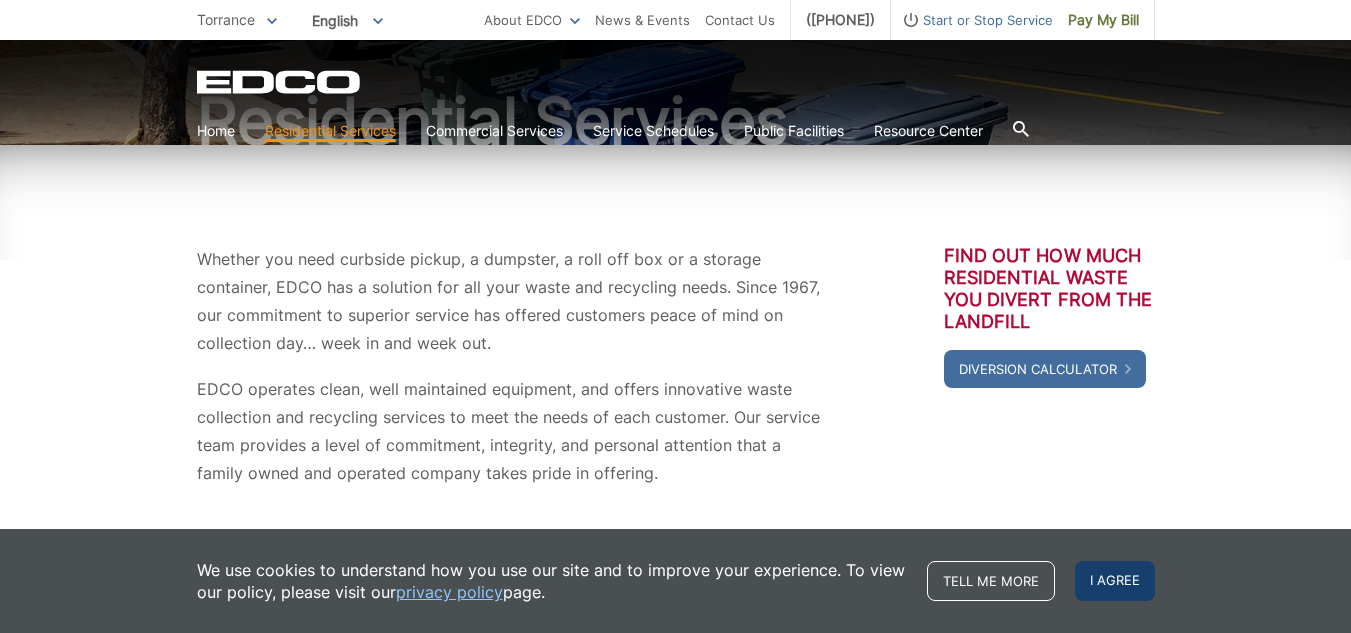 click on "I agree" at bounding box center [1115, 581] 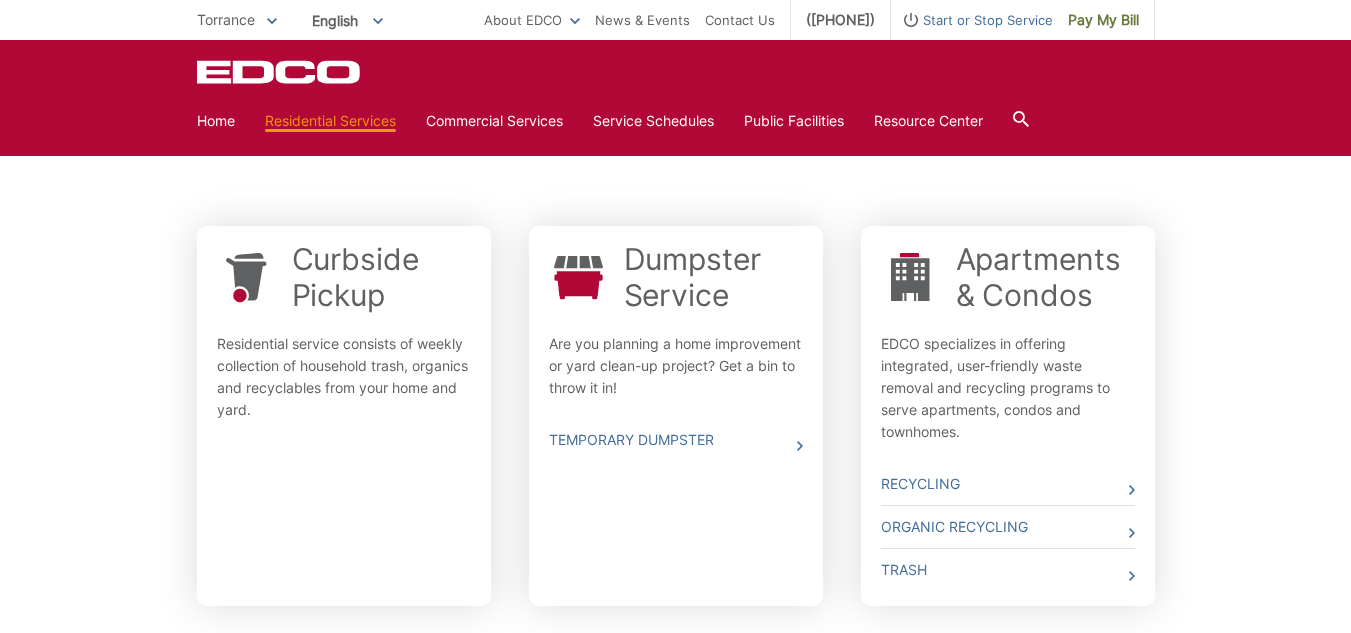 scroll, scrollTop: 577, scrollLeft: 0, axis: vertical 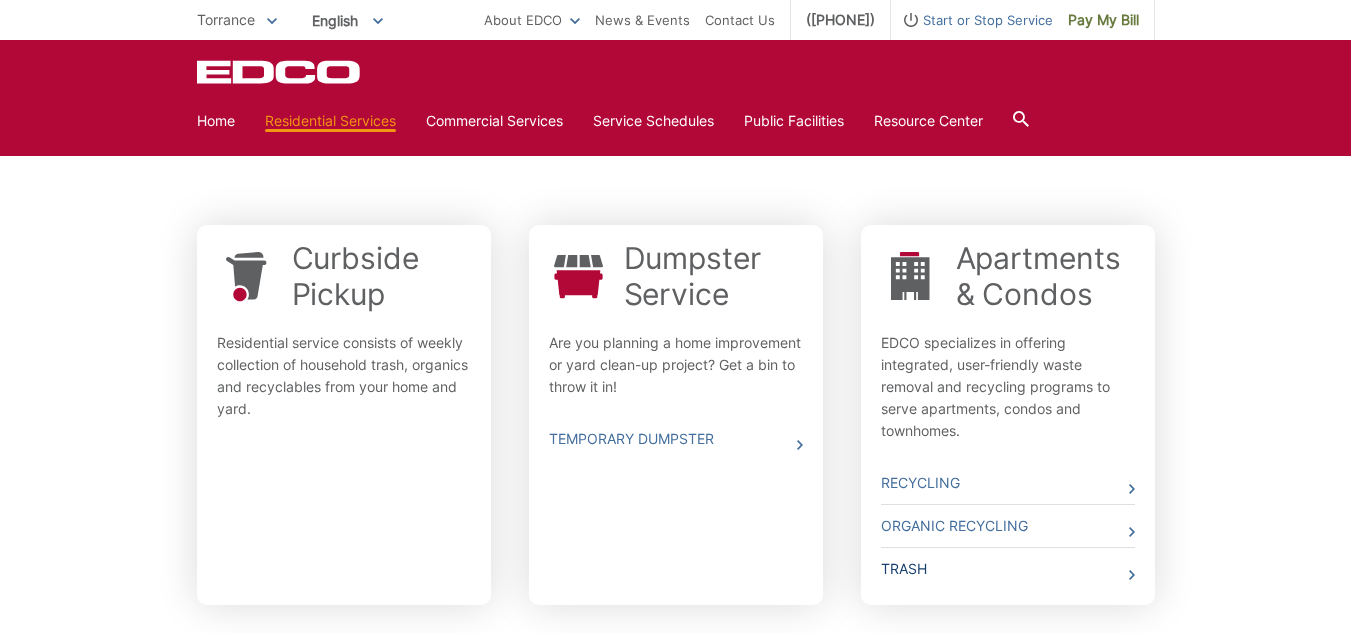 click on "Trash" at bounding box center [1008, 569] 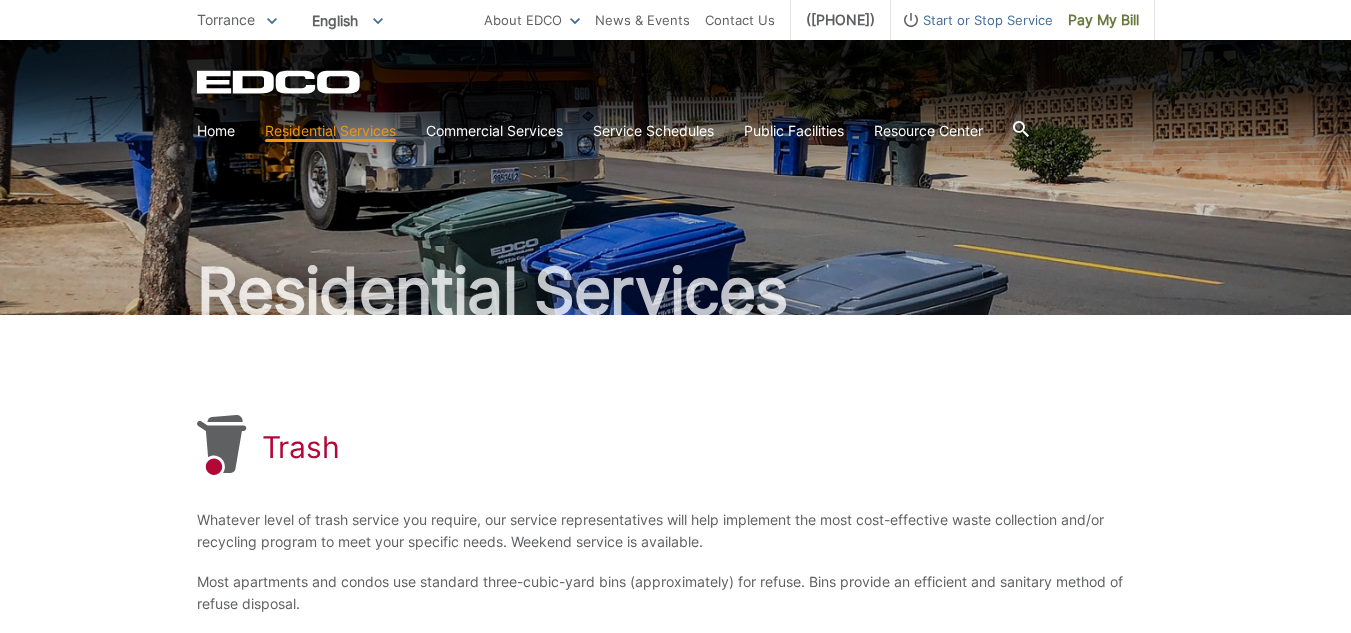 scroll, scrollTop: 0, scrollLeft: 0, axis: both 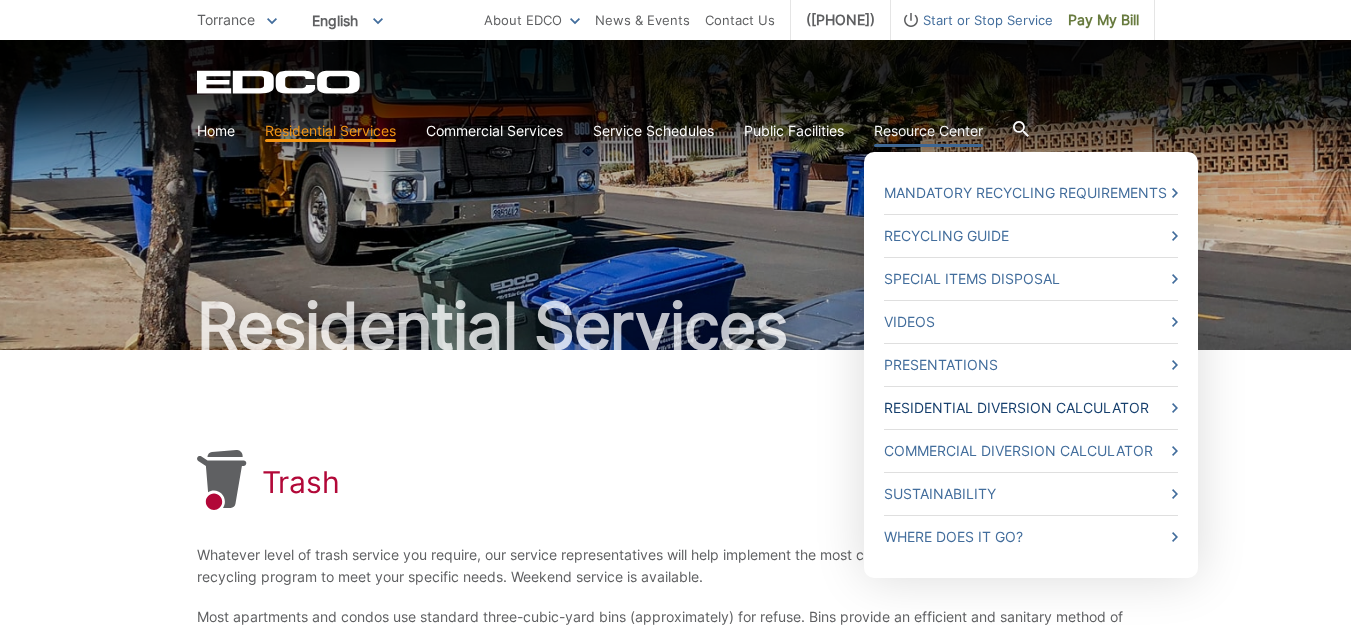 click on "Residential Diversion Calculator" at bounding box center (1031, 408) 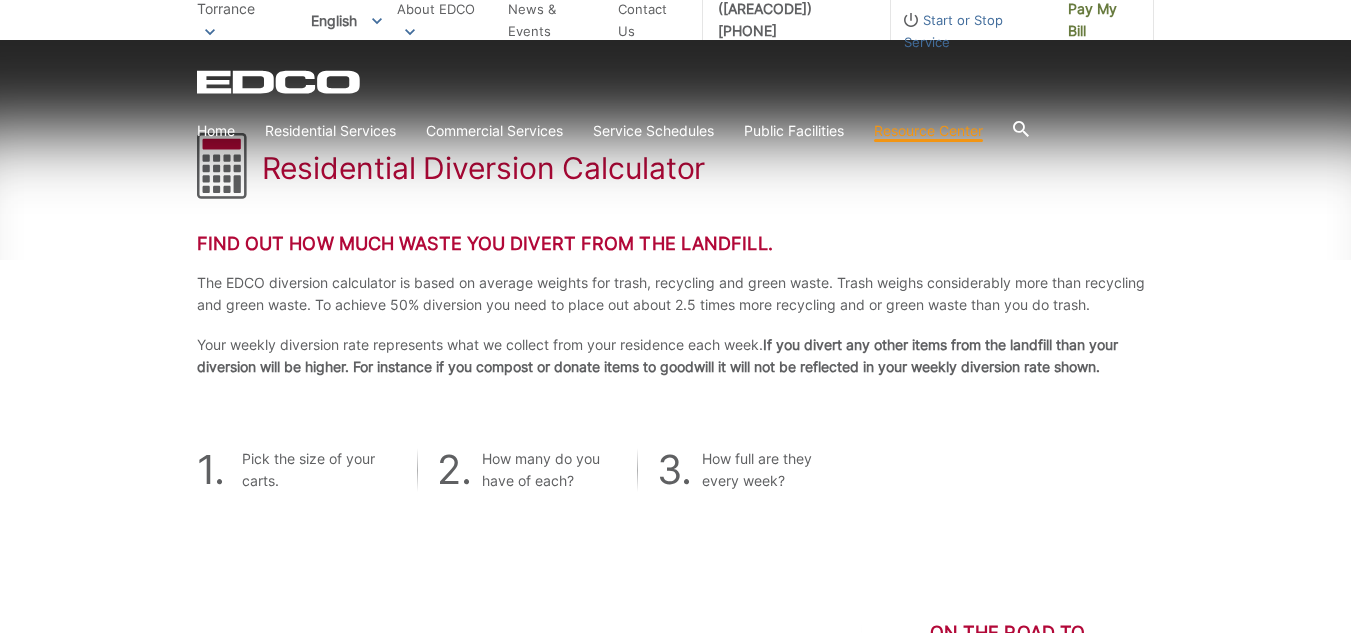 scroll, scrollTop: 327, scrollLeft: 0, axis: vertical 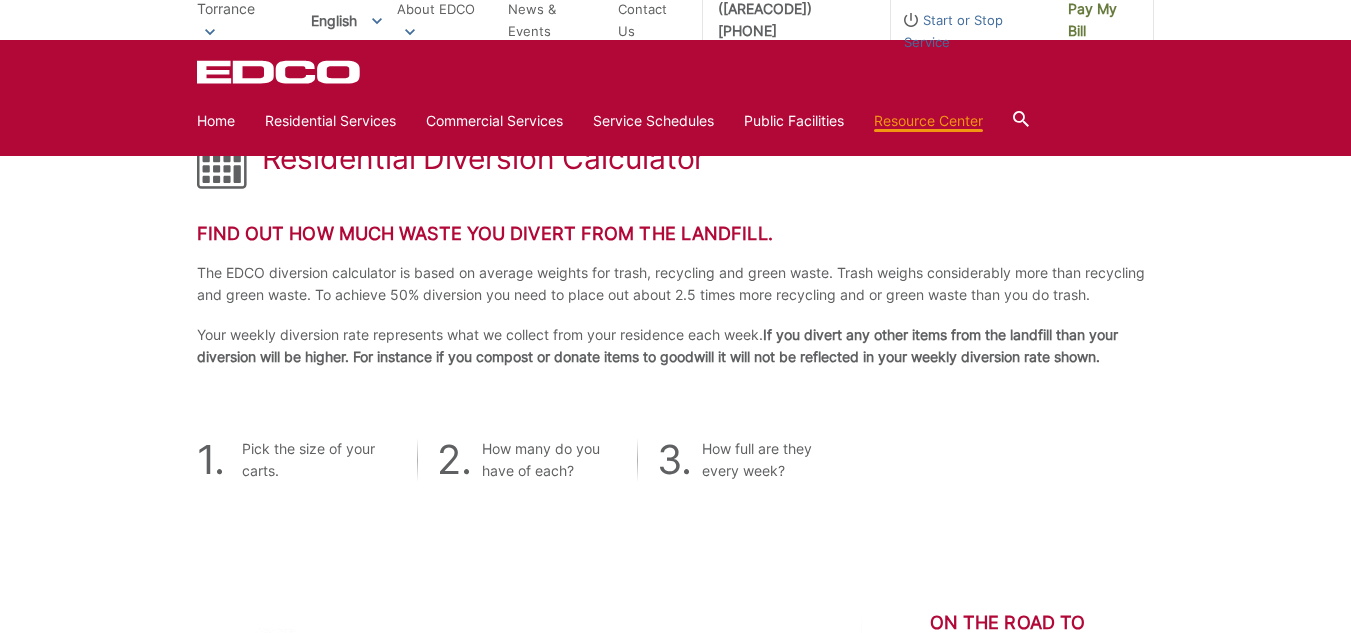 click on "Pick the size of your carts." at bounding box center [297, 460] 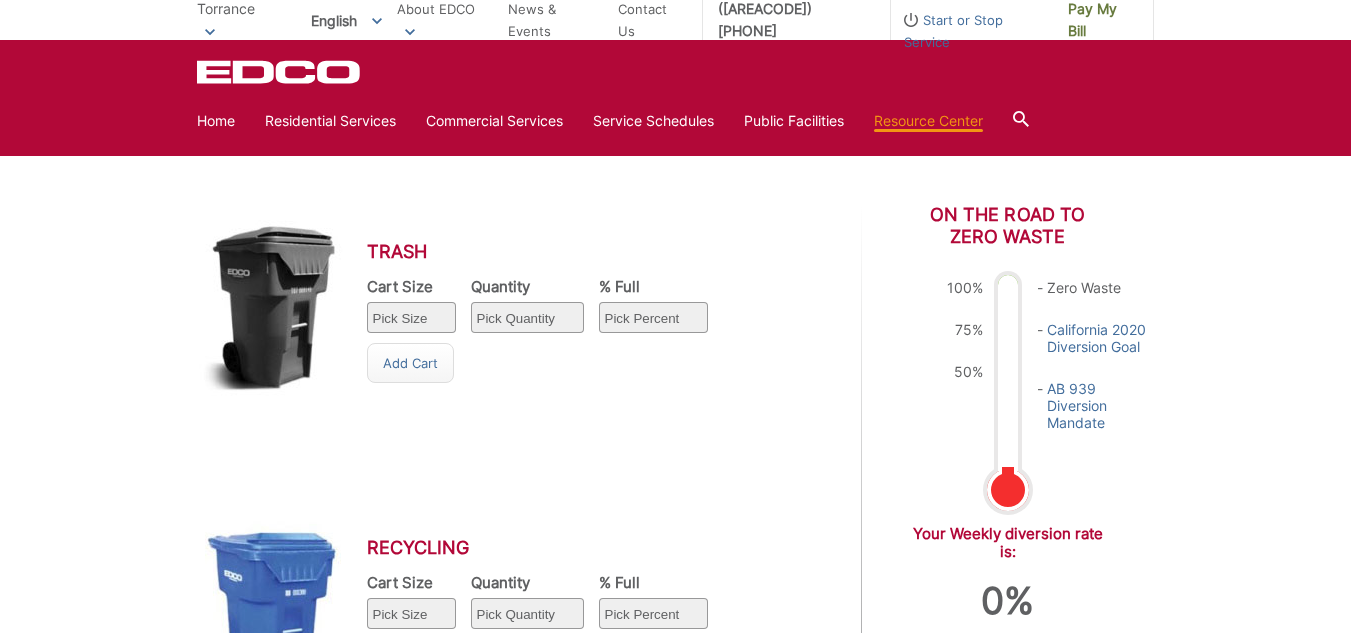 scroll, scrollTop: 734, scrollLeft: 0, axis: vertical 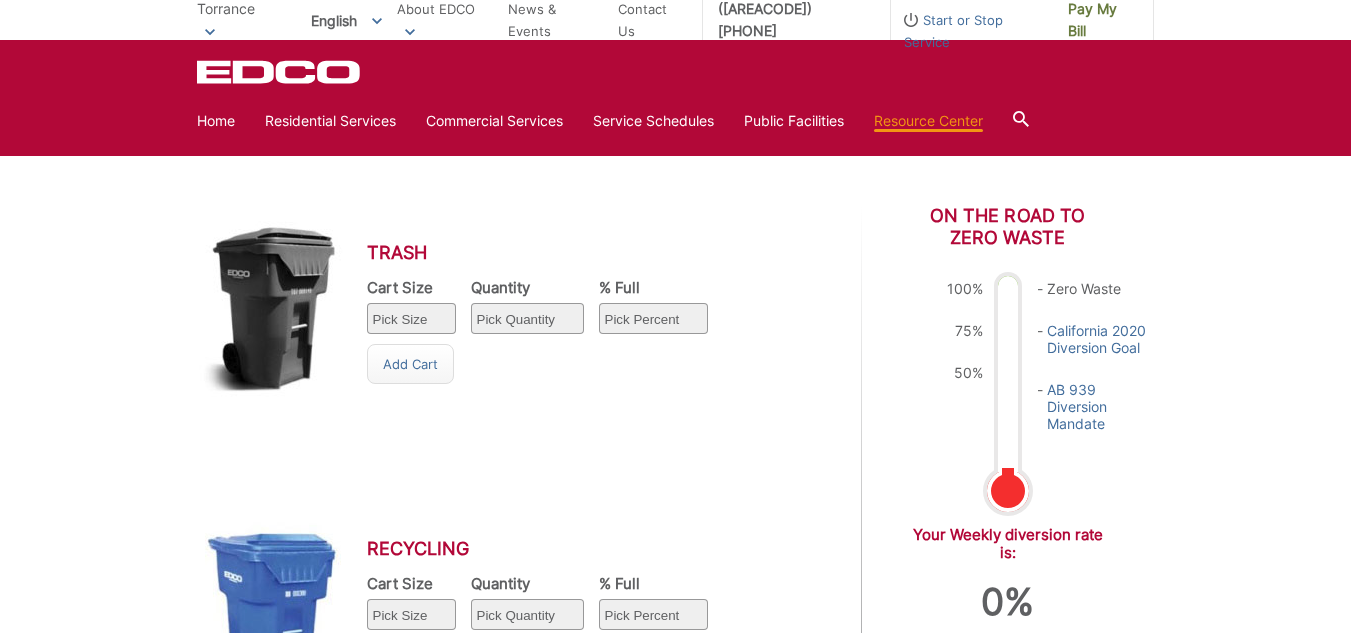 click on "Pick Size
32 gallon
64 gallon
96 gallon" at bounding box center [411, 318] 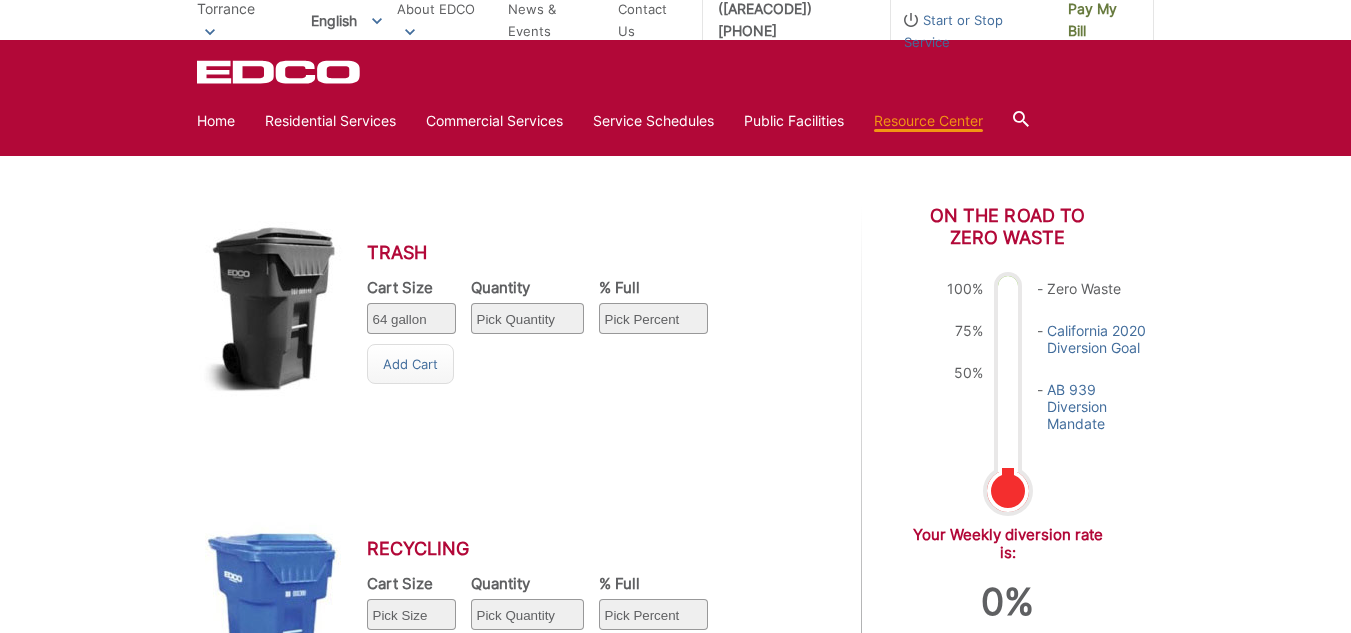 click on "Pick Size
32 gallon
64 gallon
96 gallon" at bounding box center (411, 318) 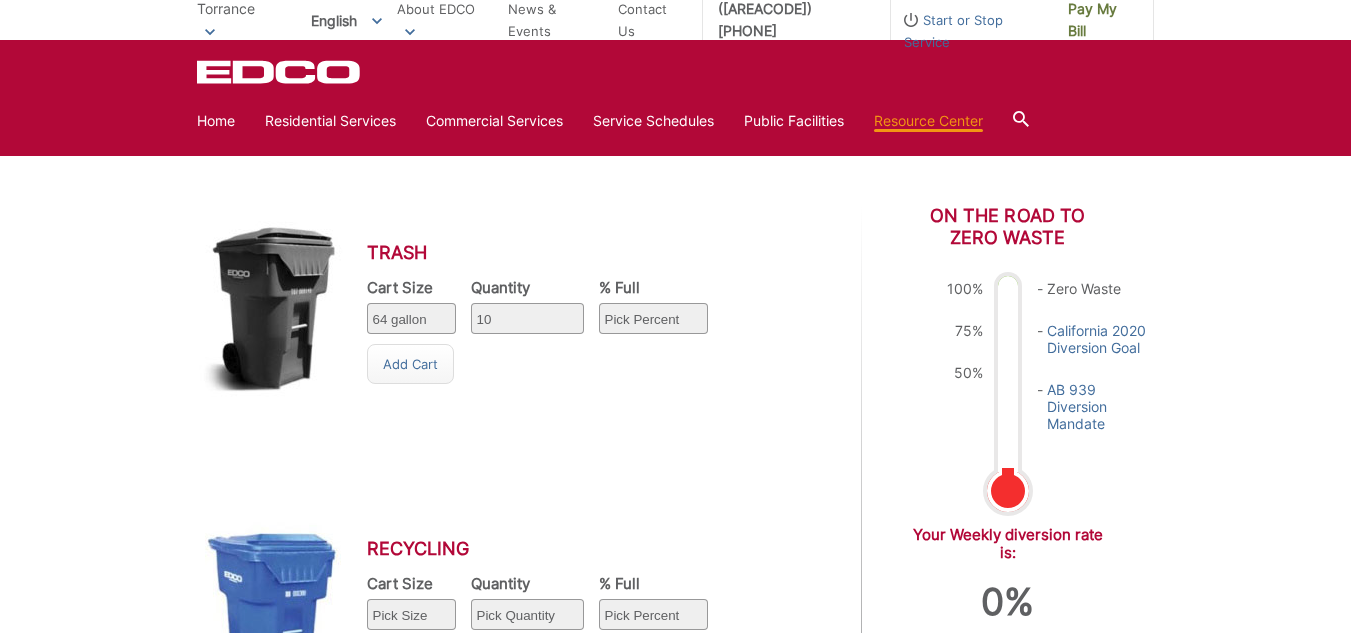 click on "Add Cart" at bounding box center (552, 364) 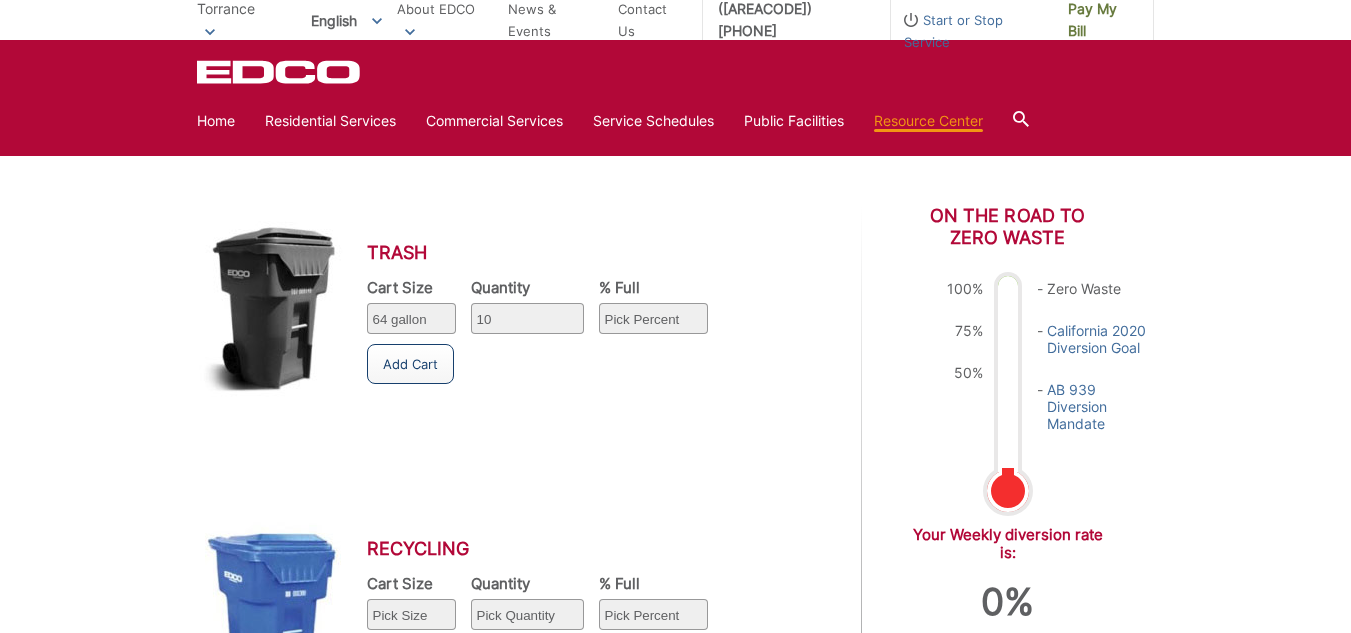 click on "Add Cart" at bounding box center (410, 364) 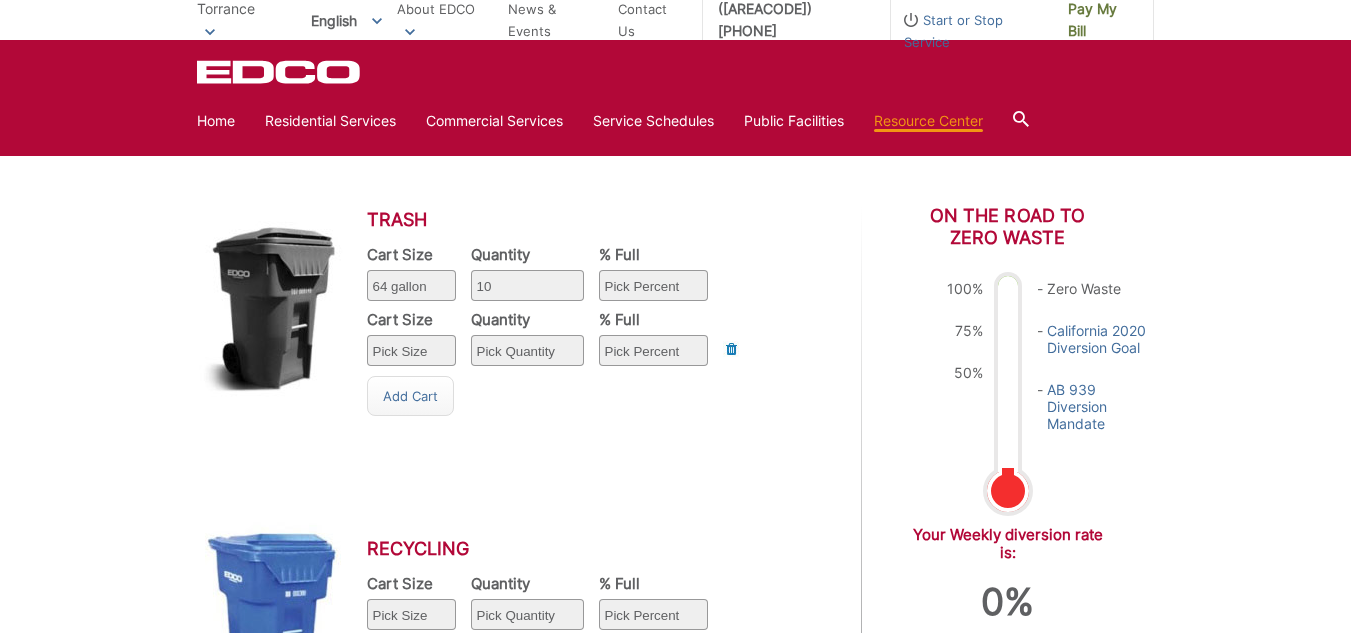 click on "Pick Quantity
1
2
3
4
5
6
7
8
9
10" at bounding box center (527, 285) 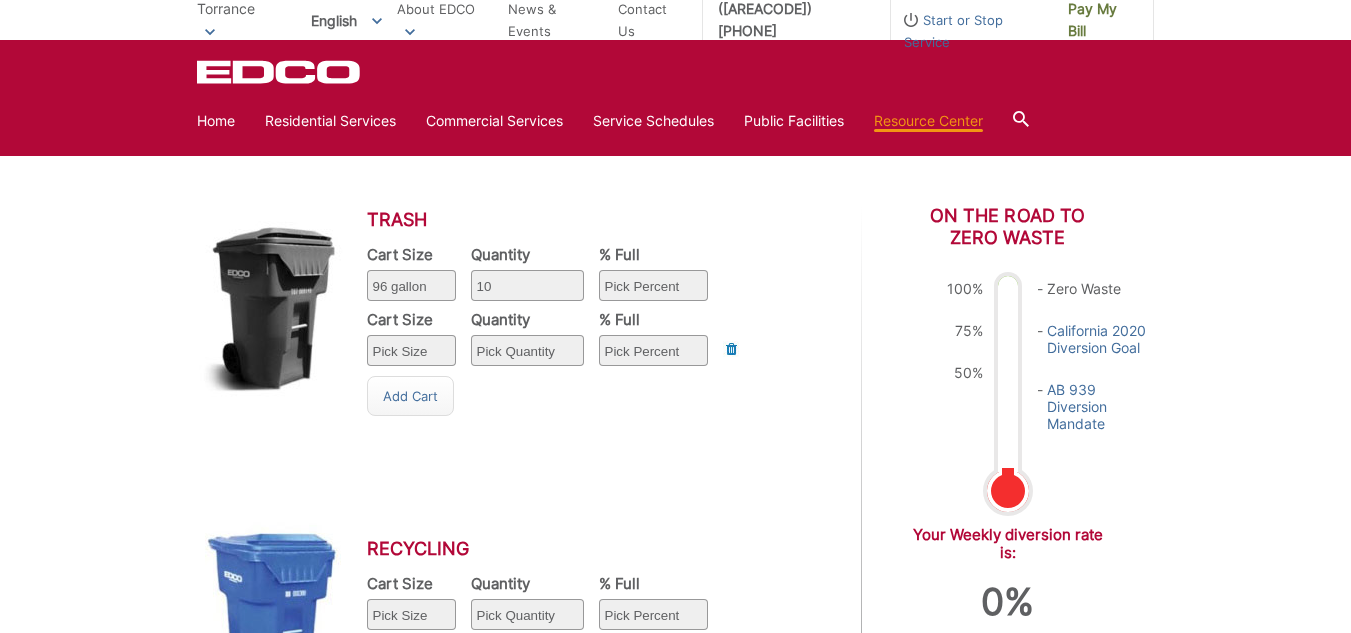 click on "Pick Quantity
1
2
3
4
5
6
7
8
9
10" at bounding box center [527, 285] 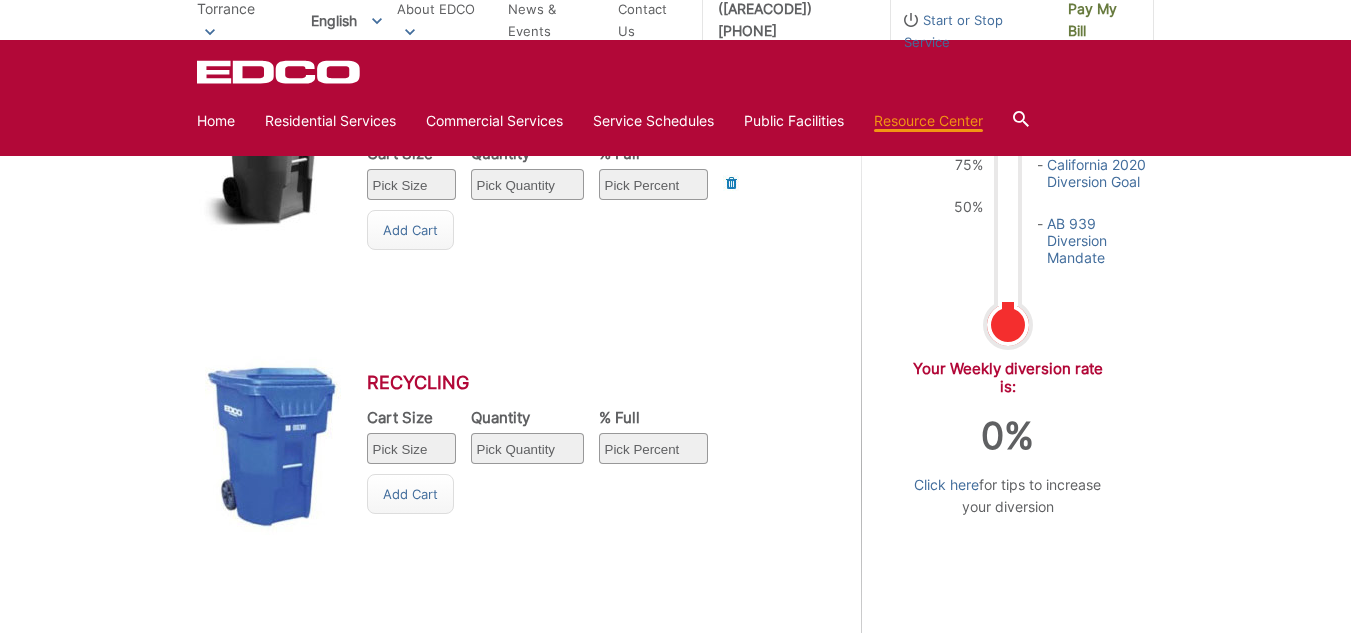 scroll, scrollTop: 902, scrollLeft: 0, axis: vertical 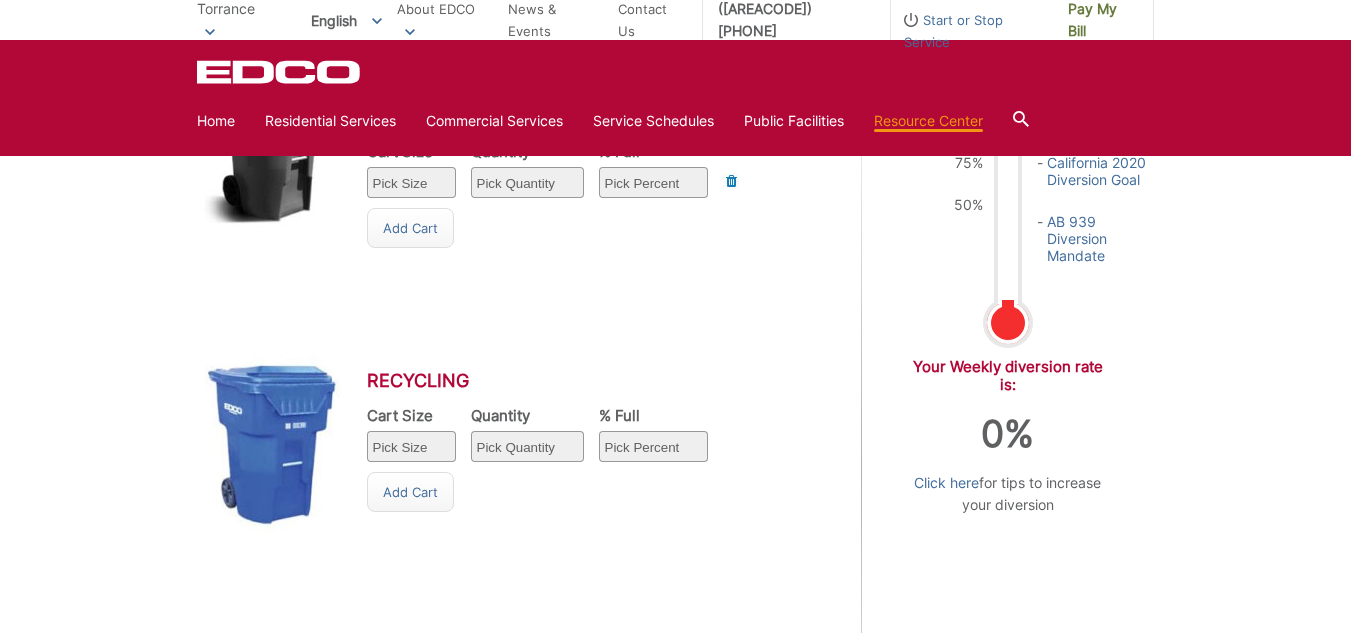 click on "Pick Size
32 gallon
64 gallon
96 gallon" at bounding box center [411, 446] 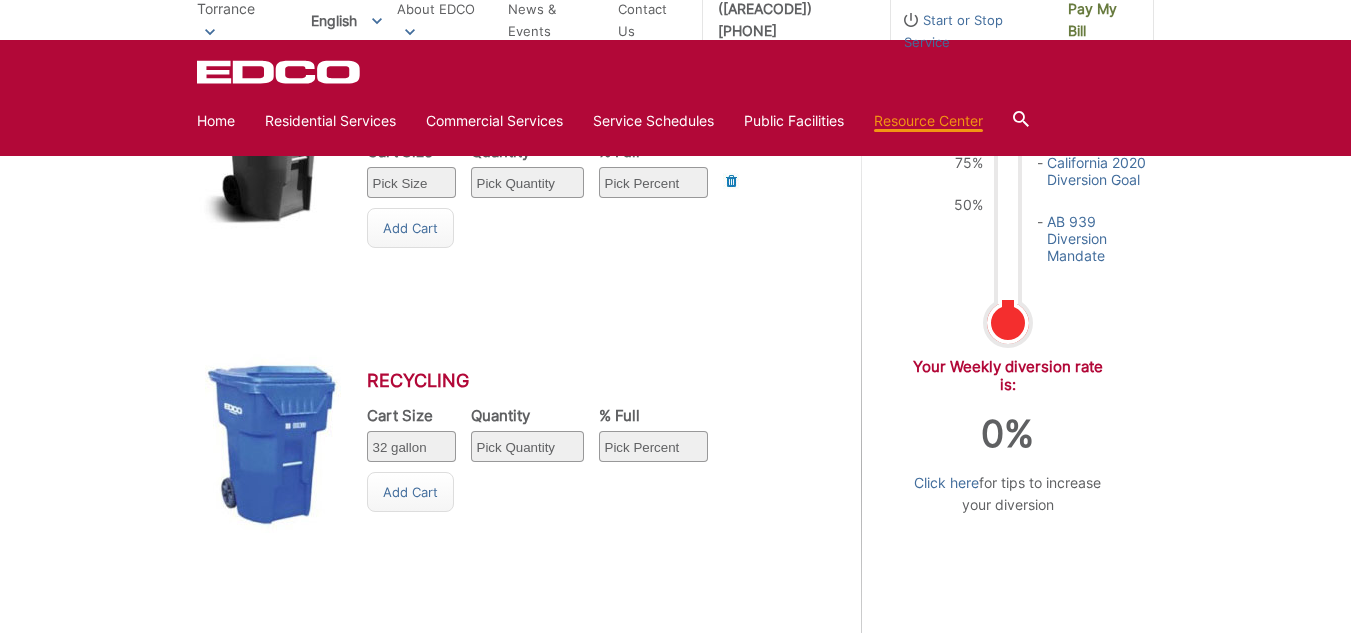 click on "Pick Quantity
1
2
3
4
5
6
7
8
9
10" at bounding box center (527, 446) 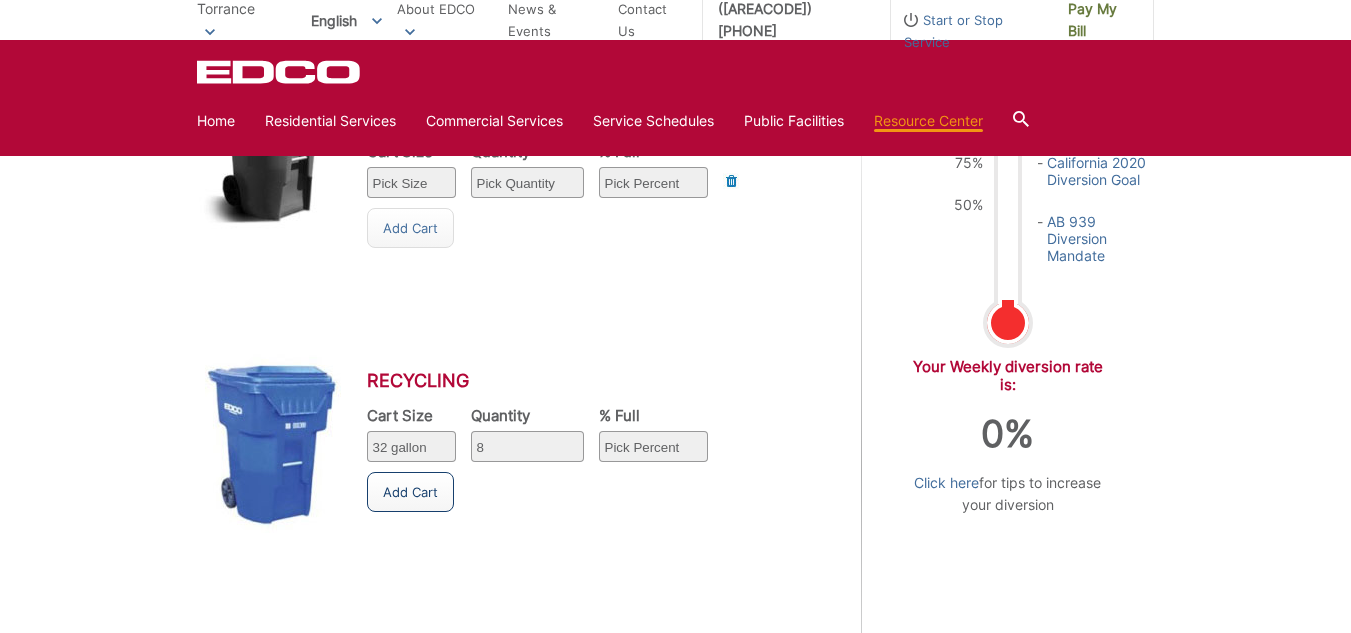 click on "Add Cart" at bounding box center [410, 492] 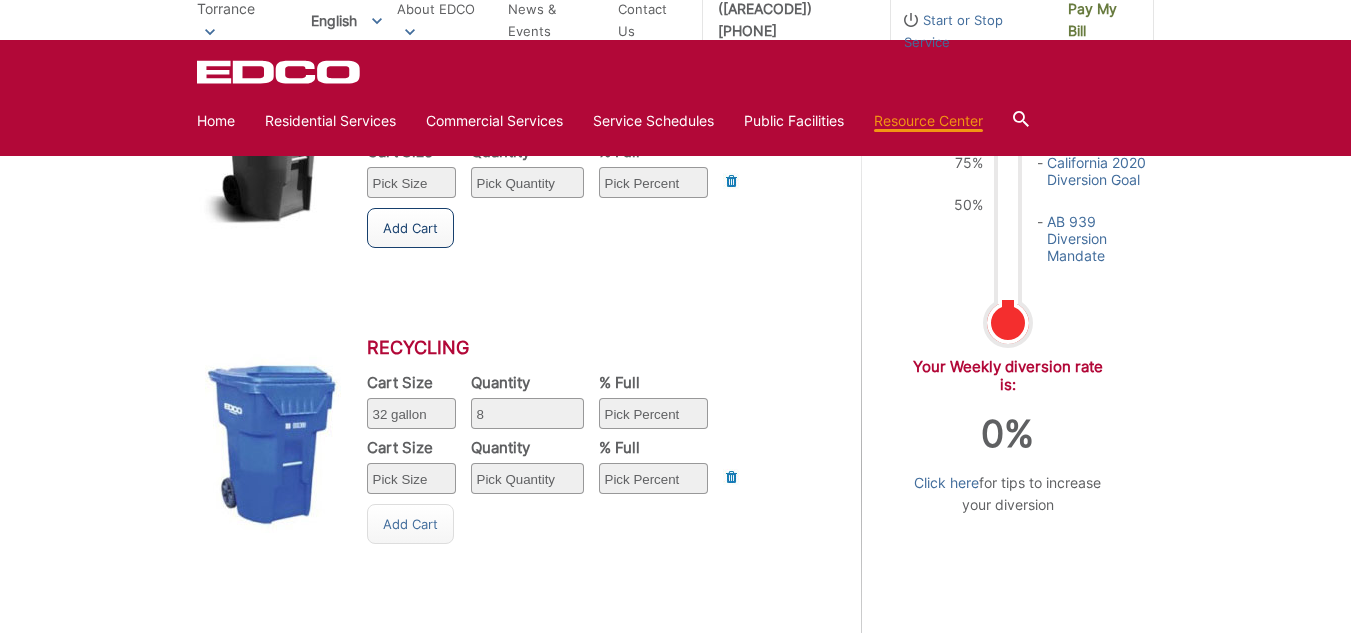 click on "Add Cart" at bounding box center (410, 228) 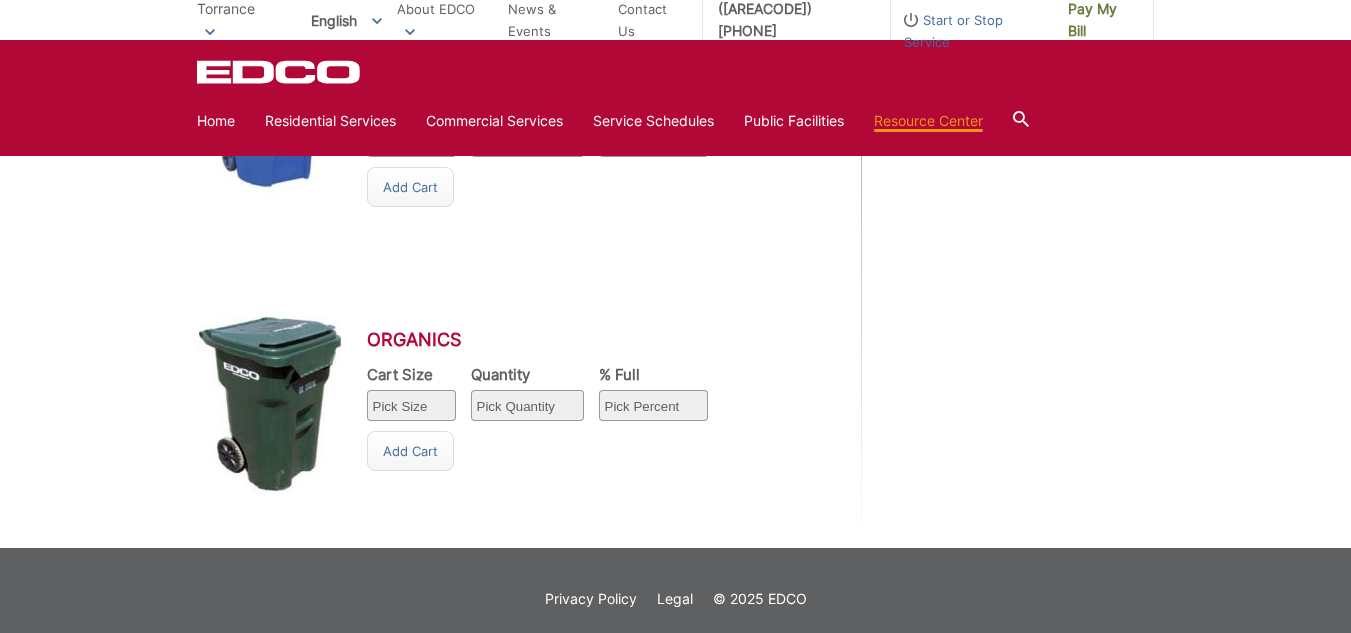 scroll, scrollTop: 1298, scrollLeft: 0, axis: vertical 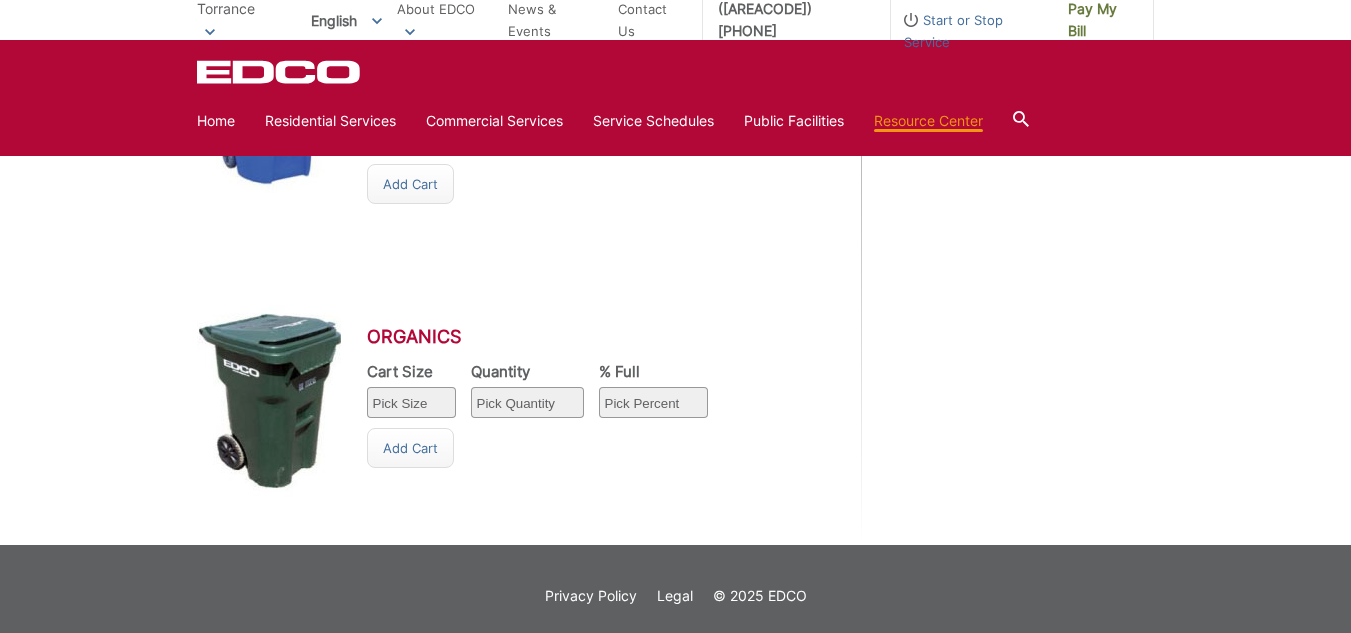 click on "Pick Quantity
1
2
3
4
5
6
7
8
9
10" at bounding box center (527, 402) 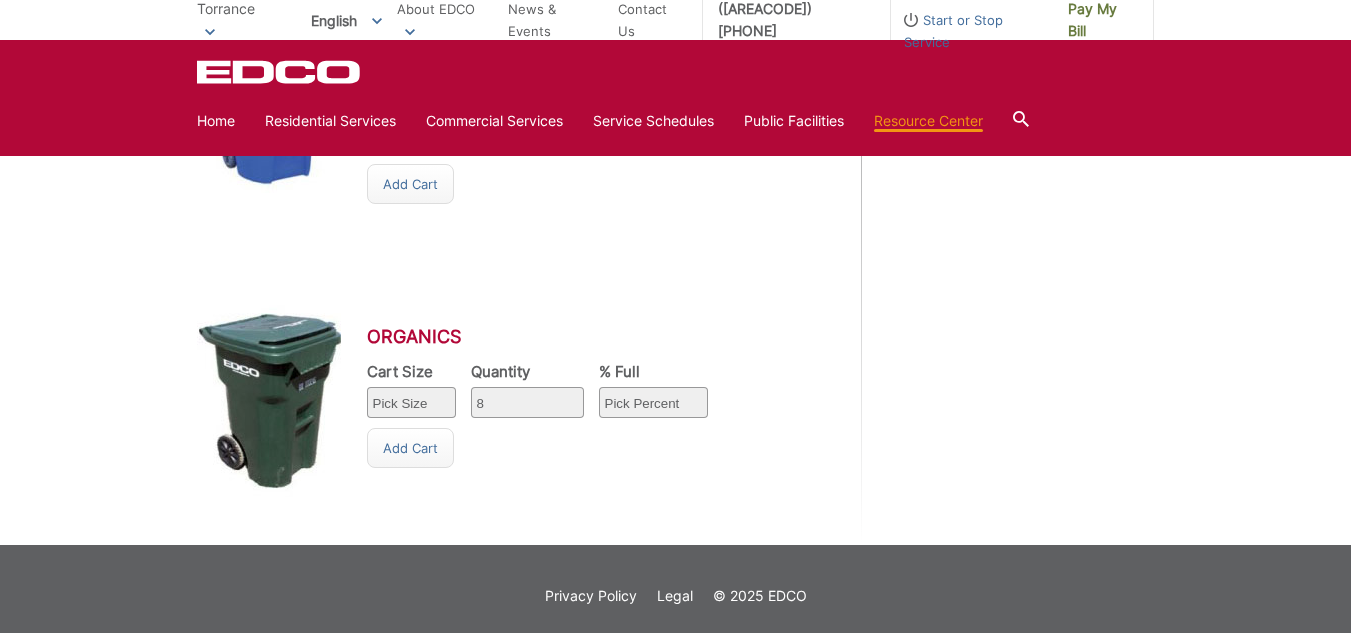click on "Pick Size
32 gallon
64 gallon
96 gallon" at bounding box center (411, 402) 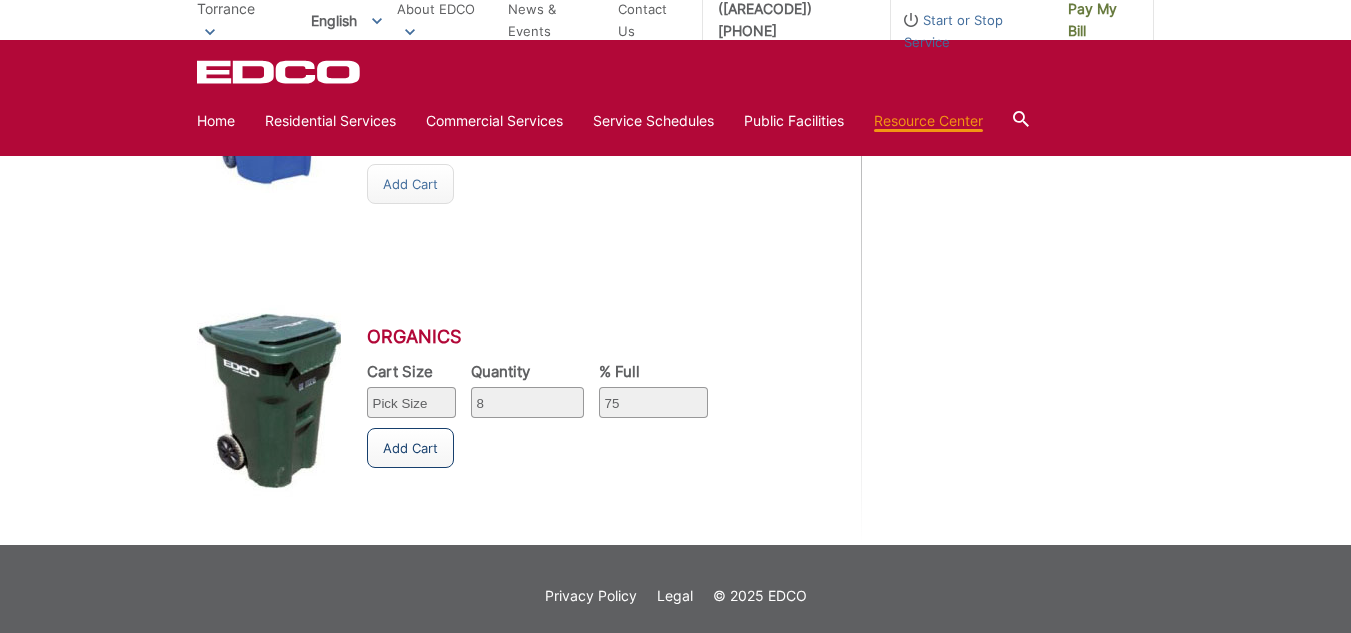 click on "Add Cart" at bounding box center (410, 448) 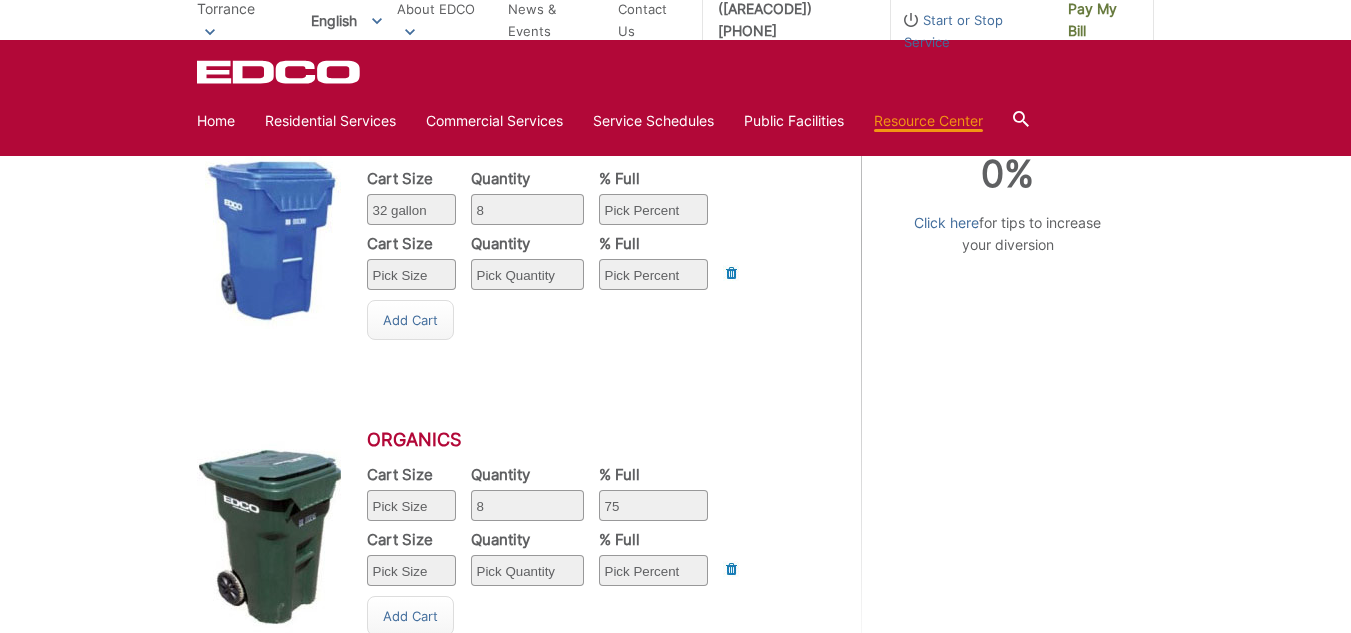scroll, scrollTop: 1116, scrollLeft: 0, axis: vertical 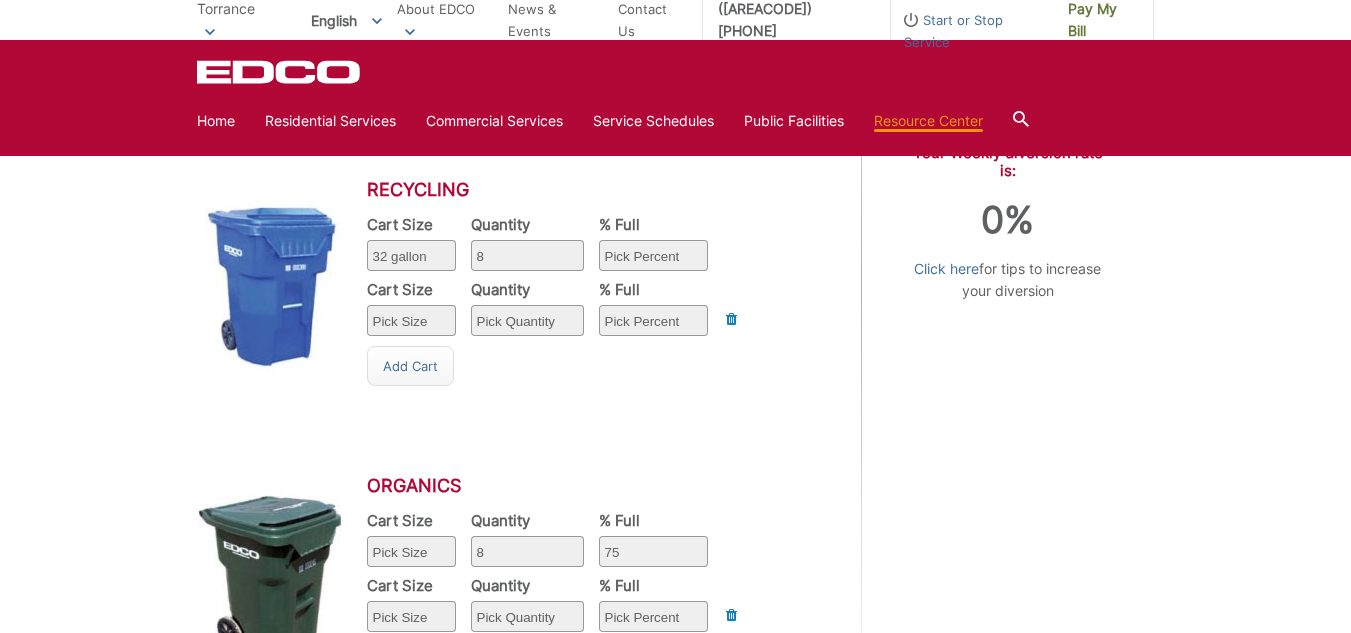 click on "Pick Percent
25
50
75
100" at bounding box center [653, 255] 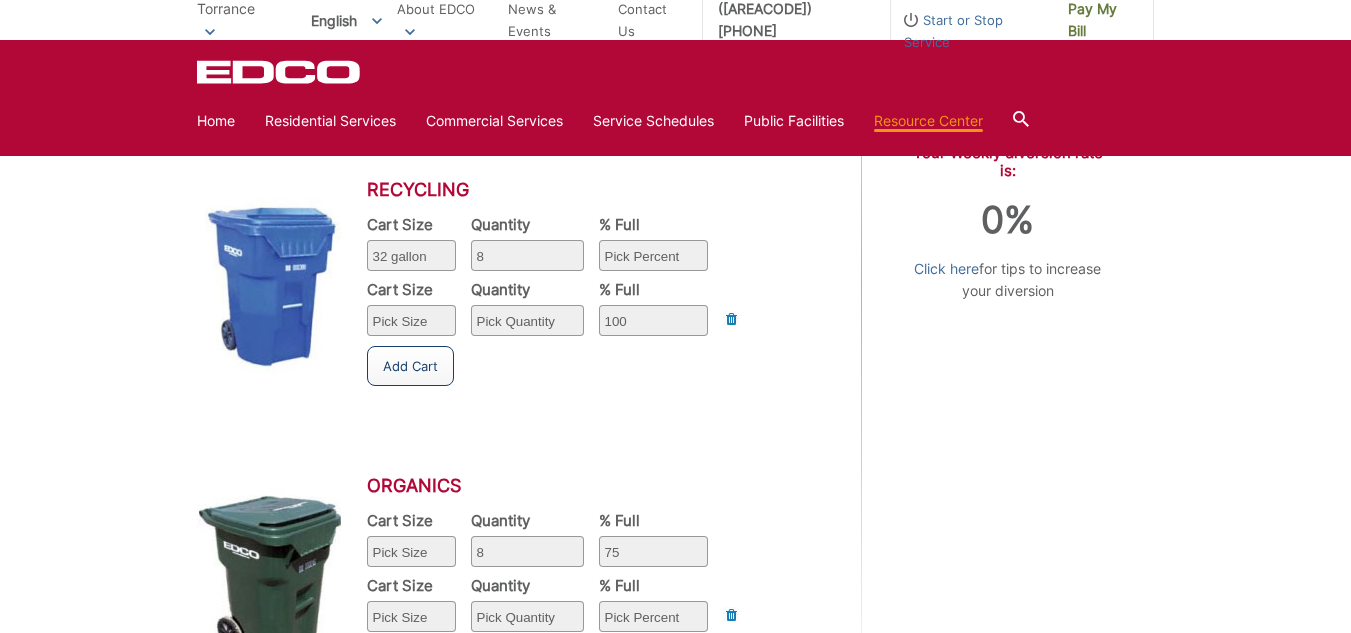 click on "Add Cart" at bounding box center (410, 366) 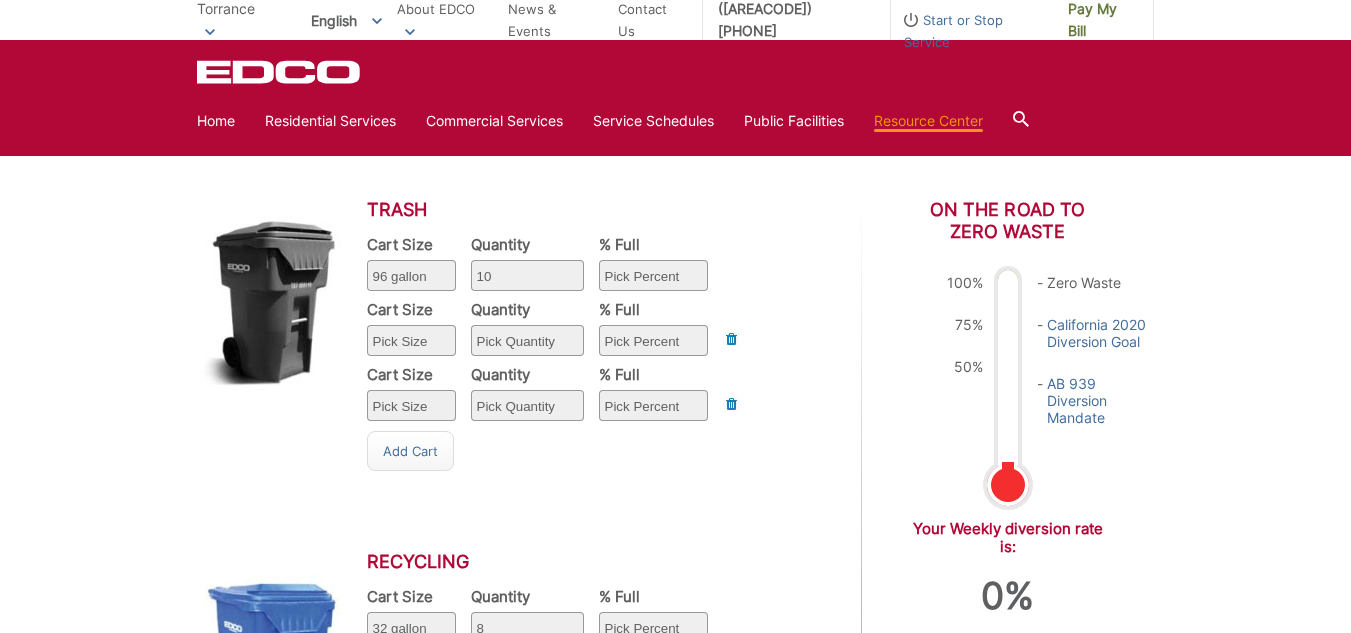 scroll, scrollTop: 739, scrollLeft: 0, axis: vertical 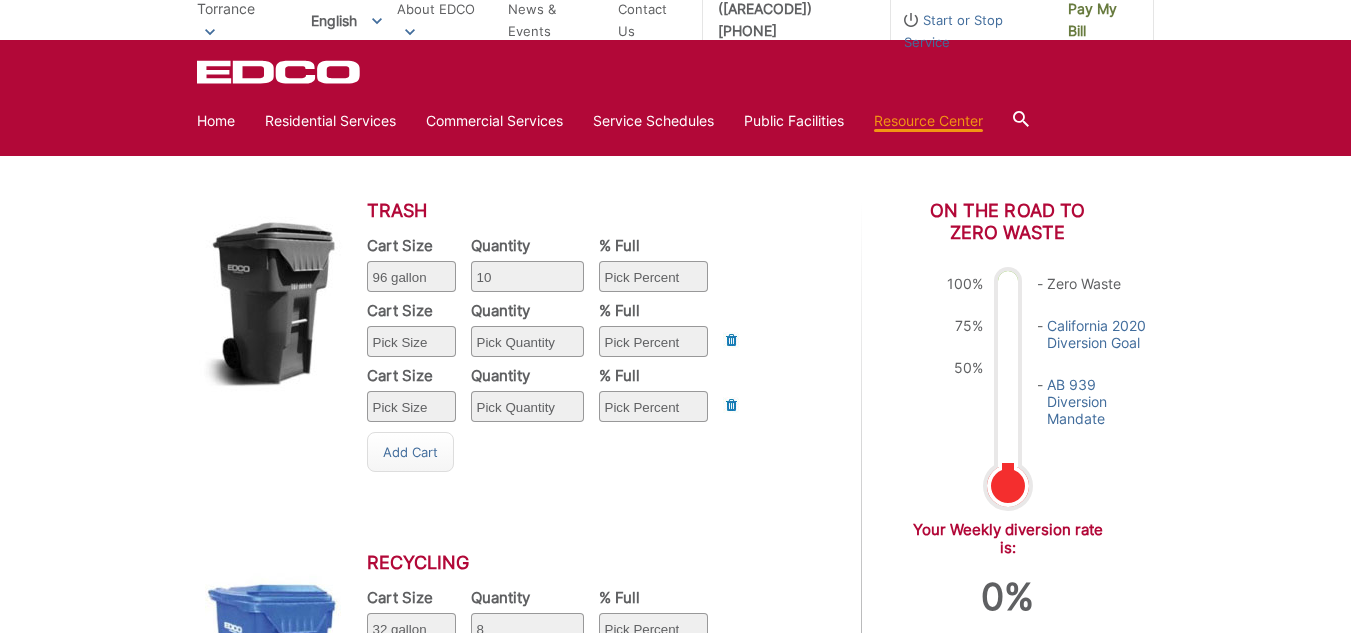click on "Pick Percent
25
50
75
100" at bounding box center [653, 276] 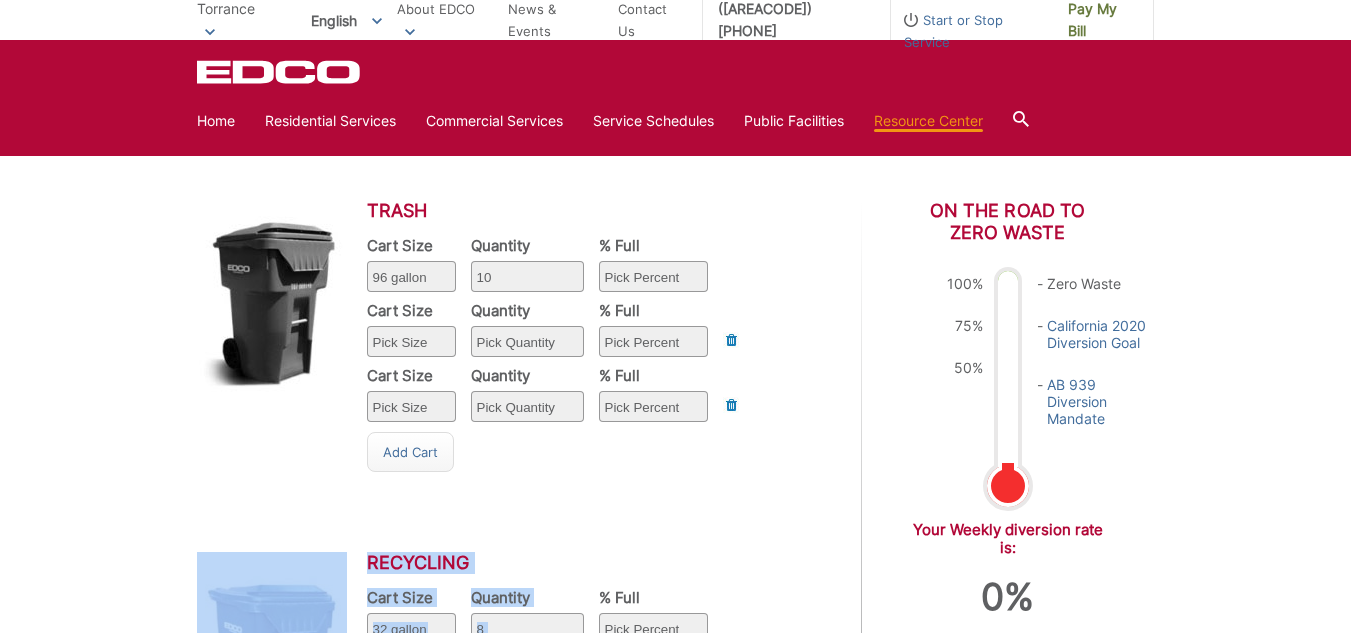 click on "Trash
Cart Size
Pick Size
32 gallon
64 gallon
96 gallon
Quantity
Pick Quantity
1
2
3
4
5
6
7
8
9
10
% Full
Pick Percent
25
50
75
100
Delete
Cart Size
Pick Size
32 gallon
64 gallon
96 gallon
Quantity
Pick Quantity
1
2
3
4
5
6
7
8
9
10
% Full
Pick Percent
25
50
75
100
Delete
Cart Size
Pick Size
32 gallon
64 gallon" at bounding box center (510, 680) 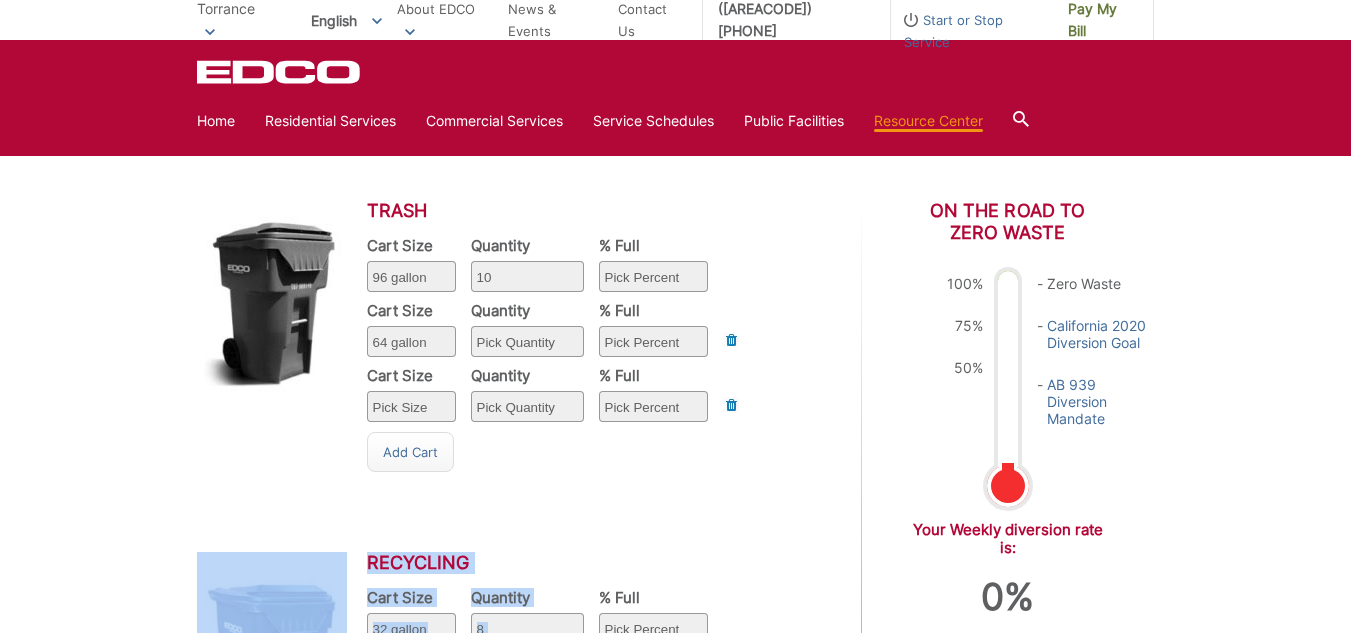click on "Pick Size
32 gallon
64 gallon
96 gallon" at bounding box center [411, 276] 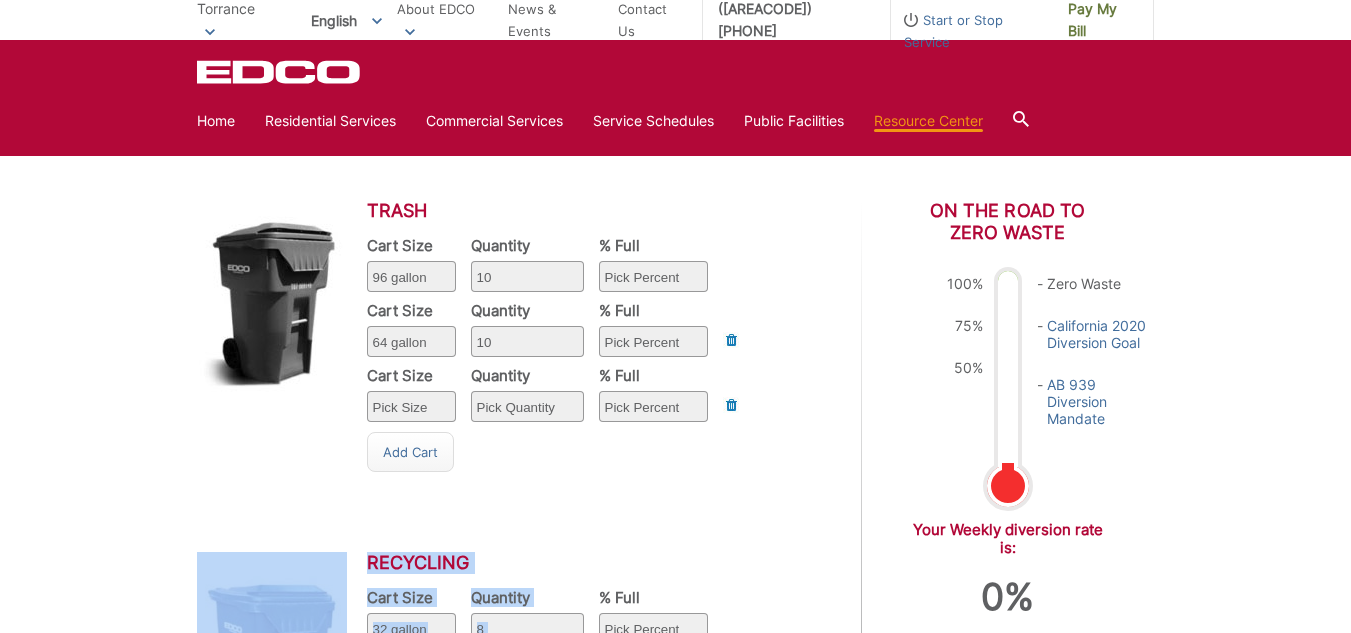 click on "Pick Quantity
1
2
3
4
5
6
7
8
9
10" at bounding box center (527, 276) 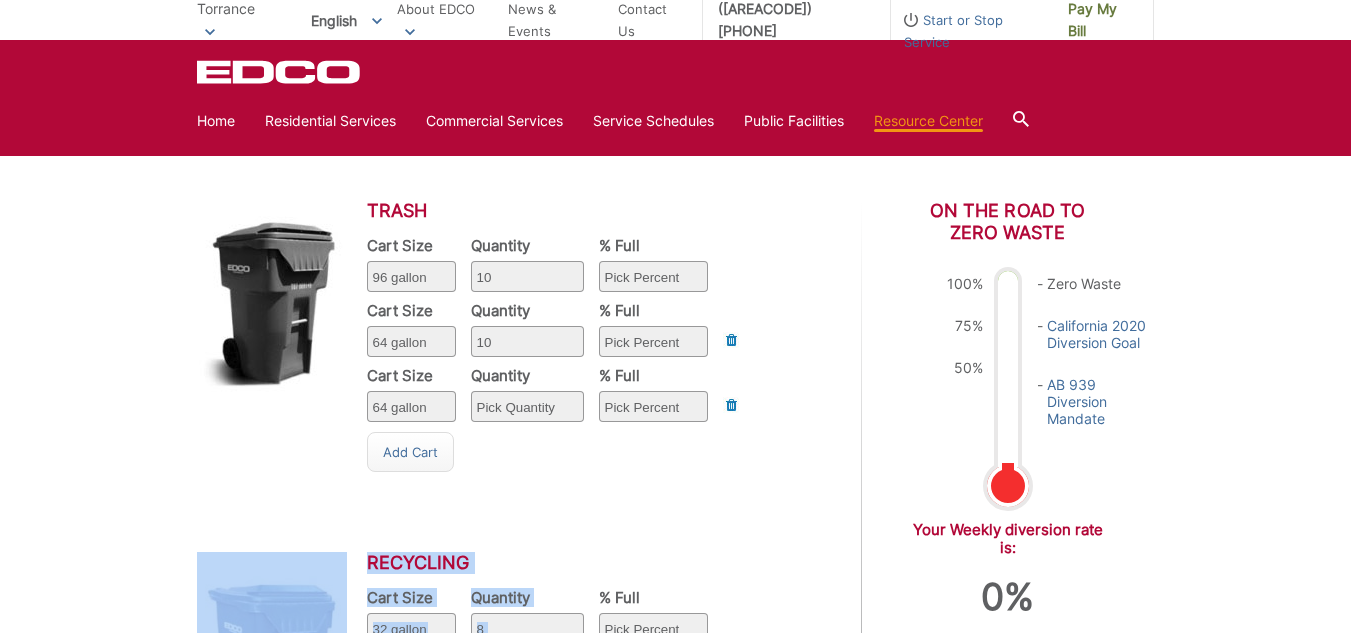 click on "Pick Size
32 gallon
64 gallon
96 gallon" at bounding box center [411, 276] 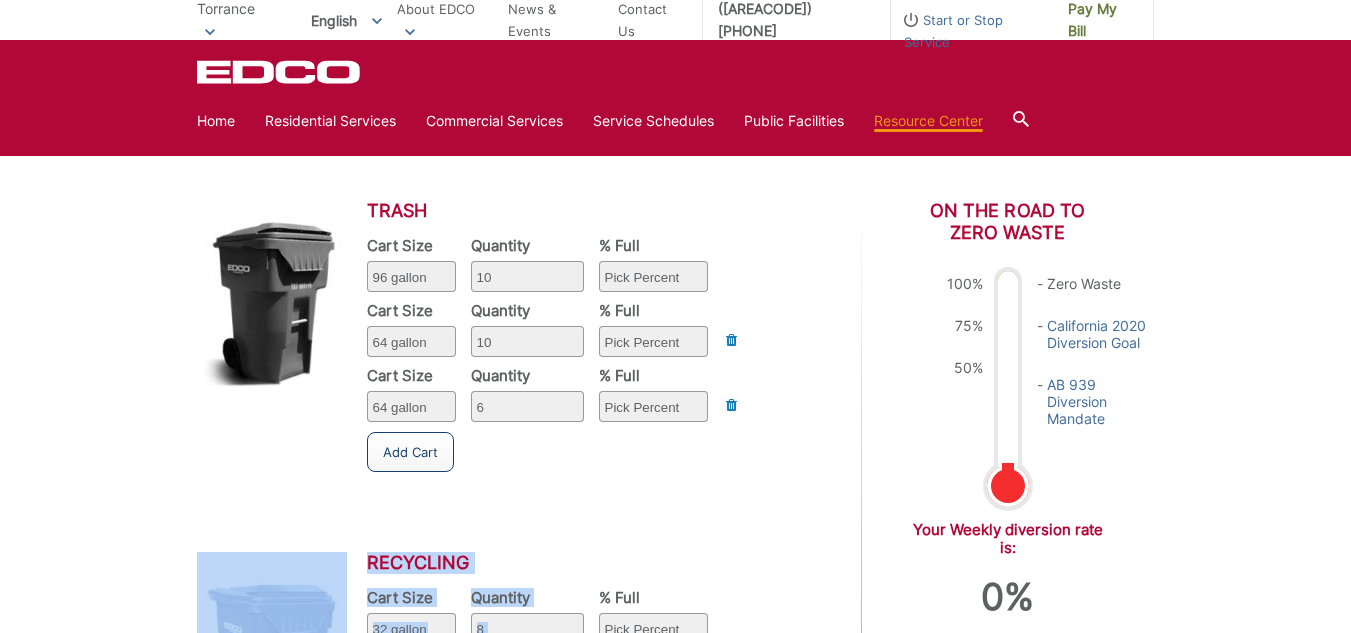 click on "Add Cart" at bounding box center [410, 452] 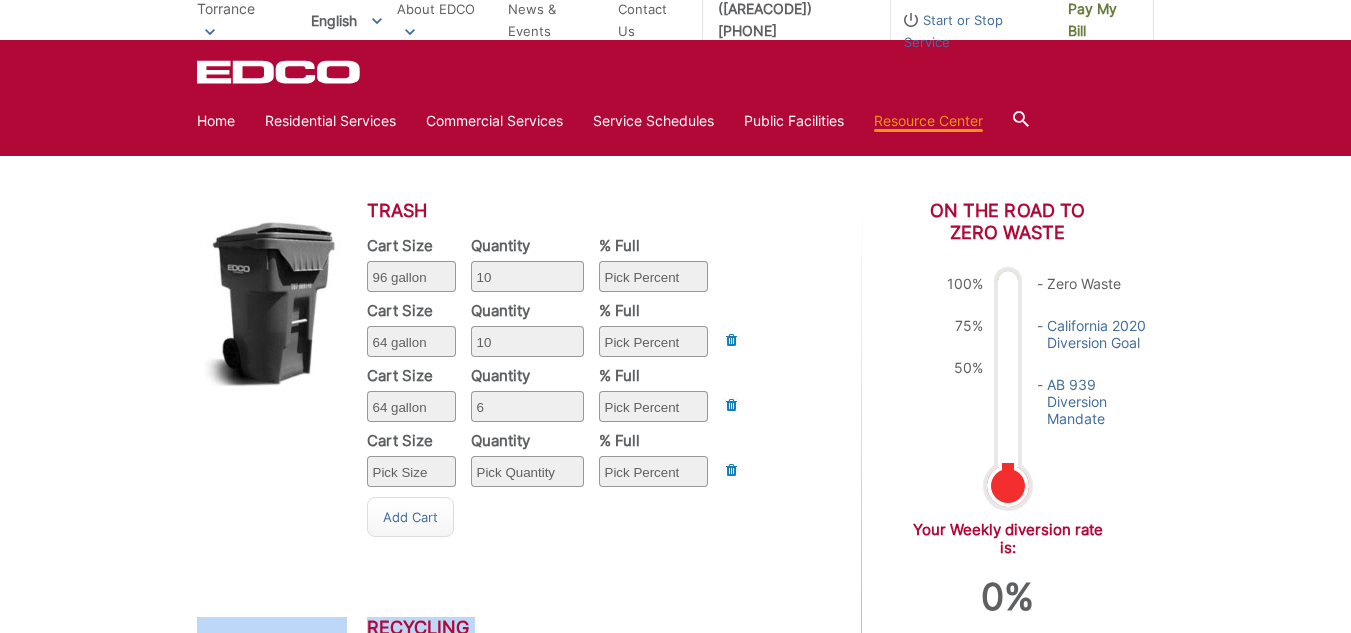 click on "Pick Quantity
1
2
3
4
5
6
7
8
9
10" at bounding box center (527, 276) 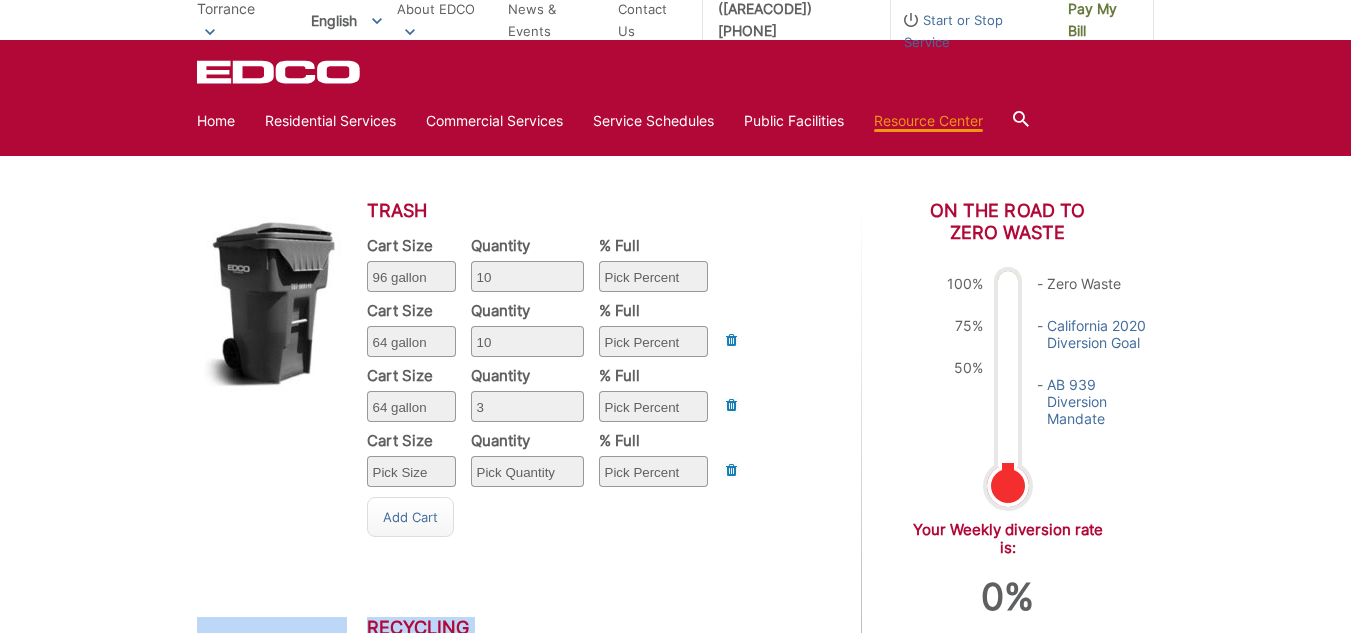 click on "Pick Quantity
1
2
3
4
5
6
7
8
9
10" at bounding box center (527, 276) 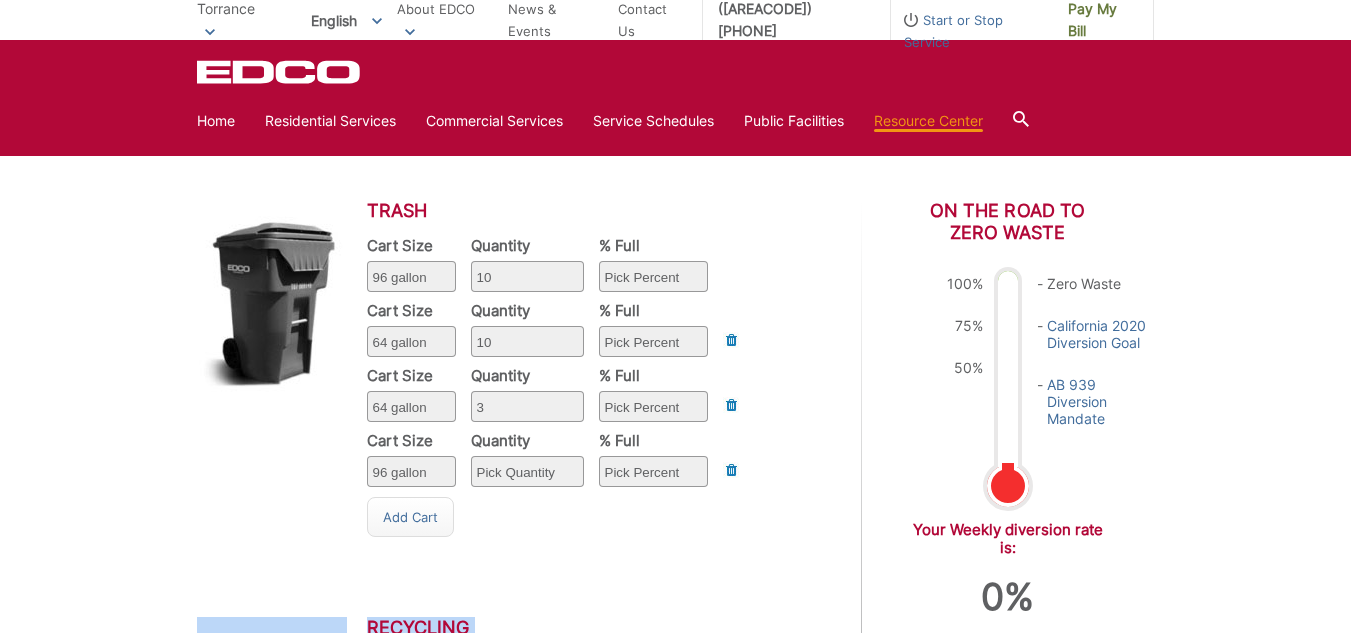 click on "Pick Quantity
1
2
3
4
5
6
7
8
9
10" at bounding box center [527, 276] 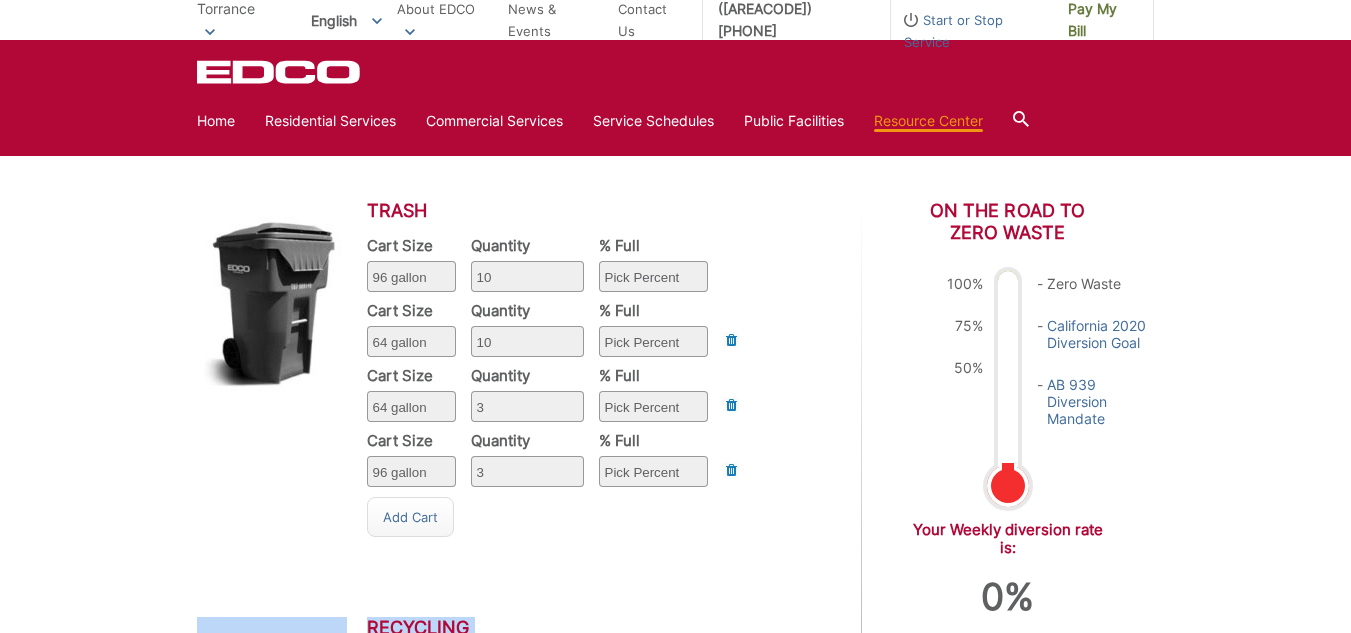 click on "Pick Quantity
1
2
3
4
5
6
7
8
9
10" at bounding box center (527, 276) 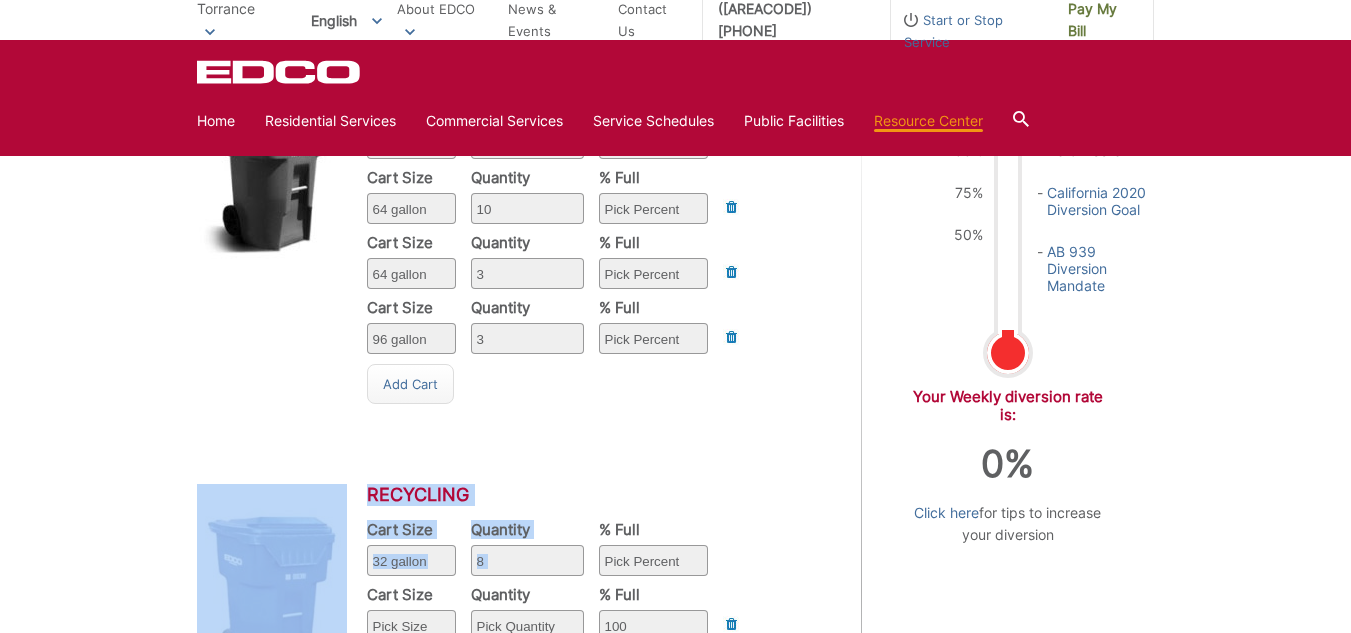 scroll, scrollTop: 875, scrollLeft: 0, axis: vertical 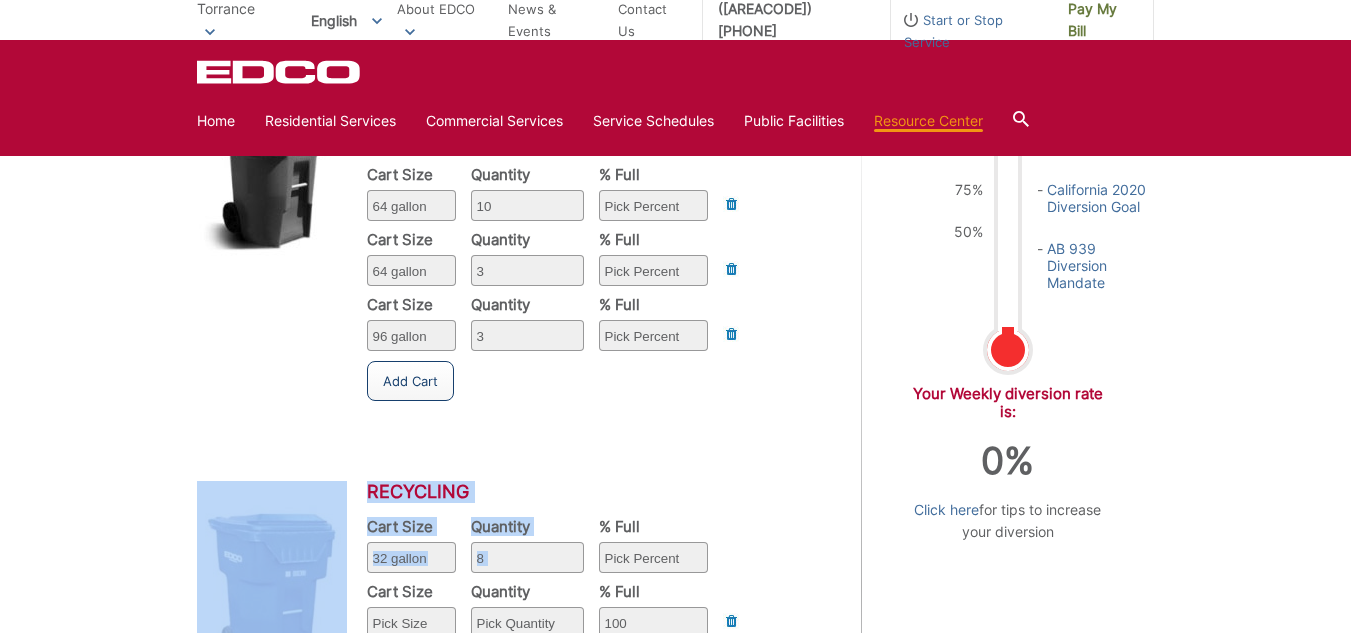 click on "Add Cart" at bounding box center (410, 381) 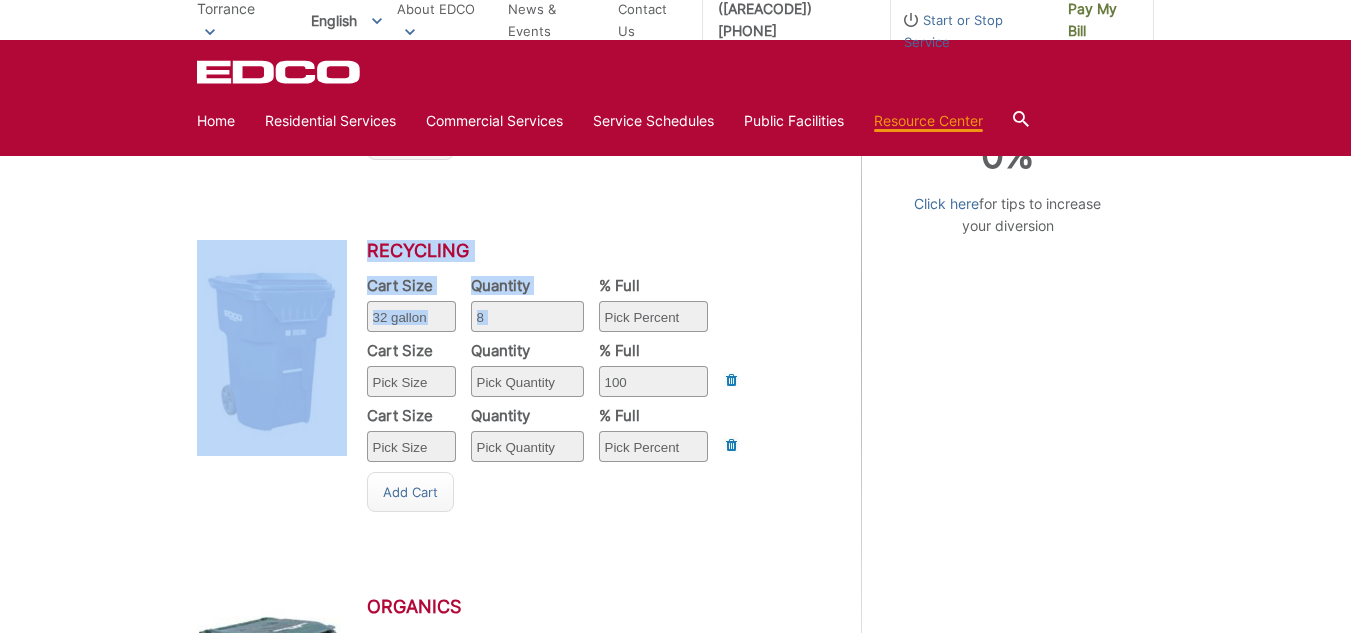 scroll, scrollTop: 1183, scrollLeft: 0, axis: vertical 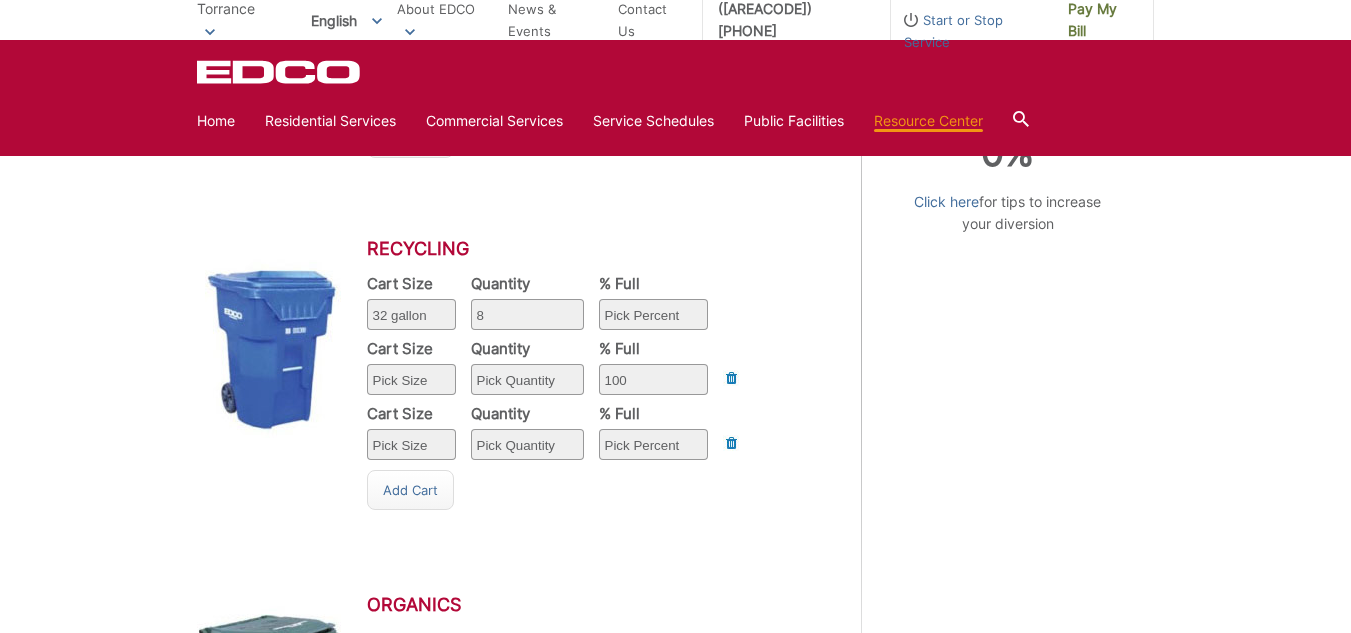 click on "Recycling
Cart Size
Pick Size
32 gallon
64 gallon
96 gallon
Quantity
Pick Quantity
1
2
3
4
5
6
7
8
9
10
% Full
Pick Percent
25
50
75
100
Delete
Cart Size
Pick Size
32 gallon
64 gallon
96 gallon
Quantity
Pick Quantity
1
2
3
4
5
6
7
8
9
10
% Full
Pick Percent
25
50
75
100
Delete
Cart Size
Pick Size
32 gallon
64 gallon
96 gallon
Quantity
Pick Quantity 1 2 3" at bounding box center (510, 374) 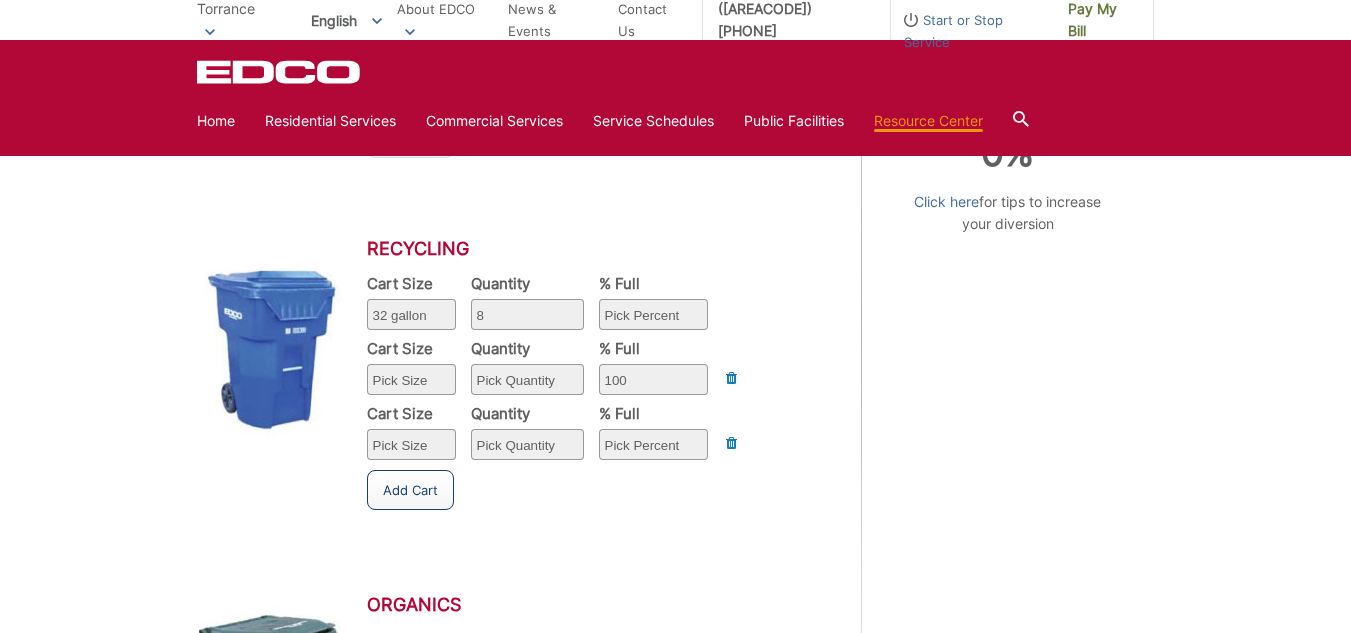 click on "Add Cart" at bounding box center [410, 490] 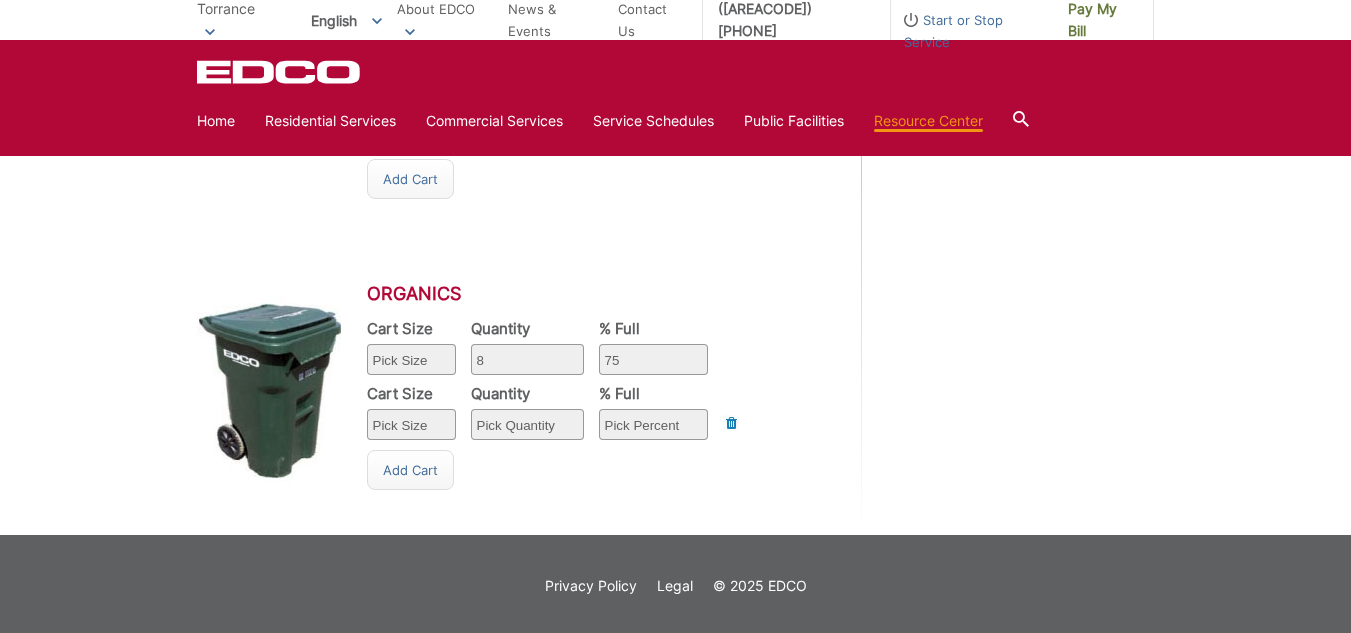 scroll, scrollTop: 1561, scrollLeft: 0, axis: vertical 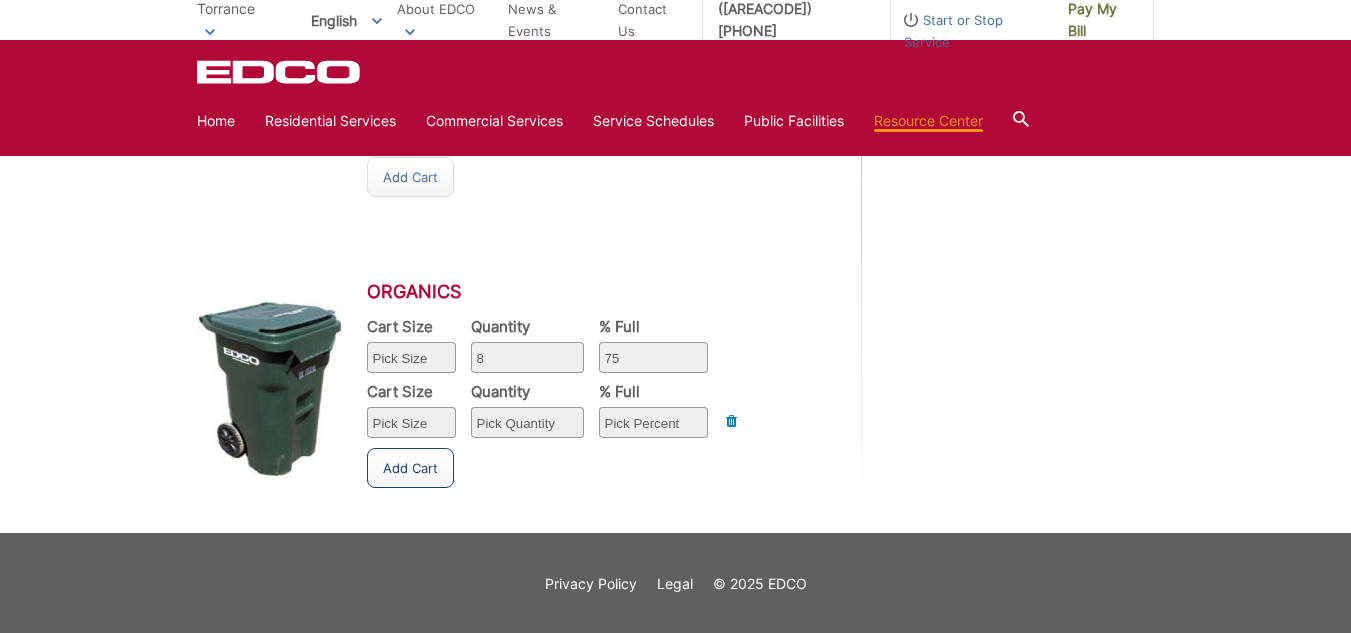 click on "Add Cart" at bounding box center [410, 468] 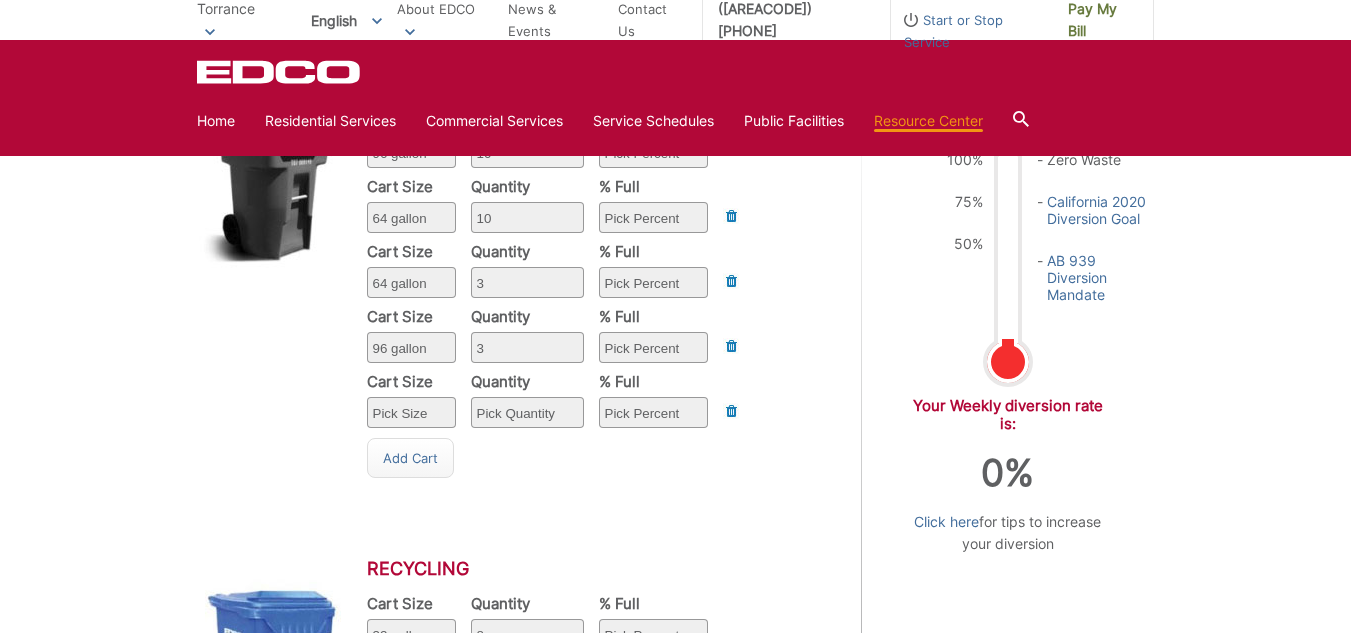scroll, scrollTop: 864, scrollLeft: 0, axis: vertical 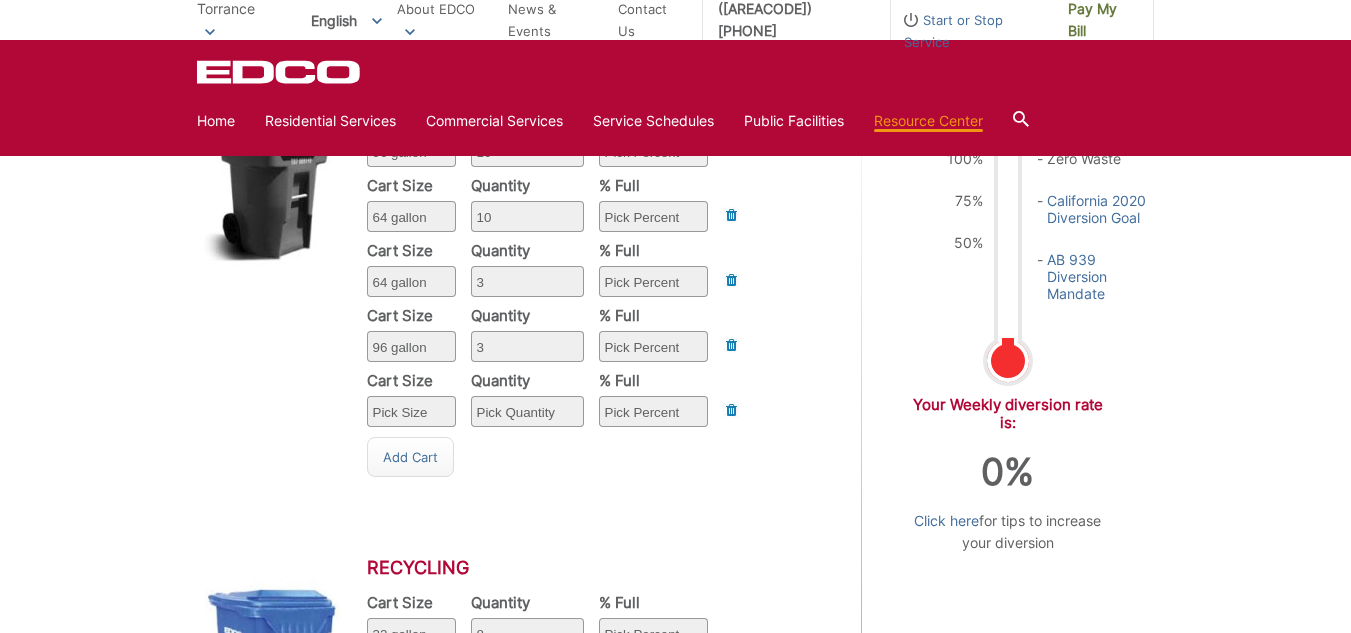 click on "Add Cart" at bounding box center (410, 1226) 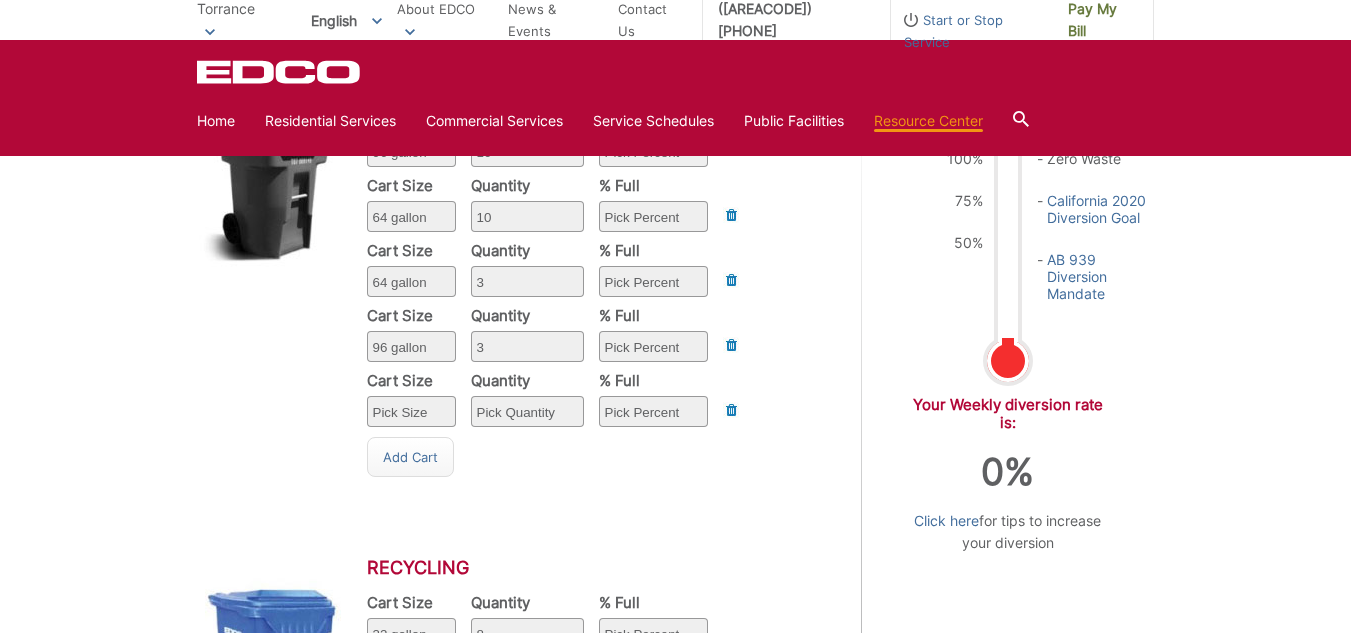 click on "Pick Percent
25
50
75
100" at bounding box center [653, 151] 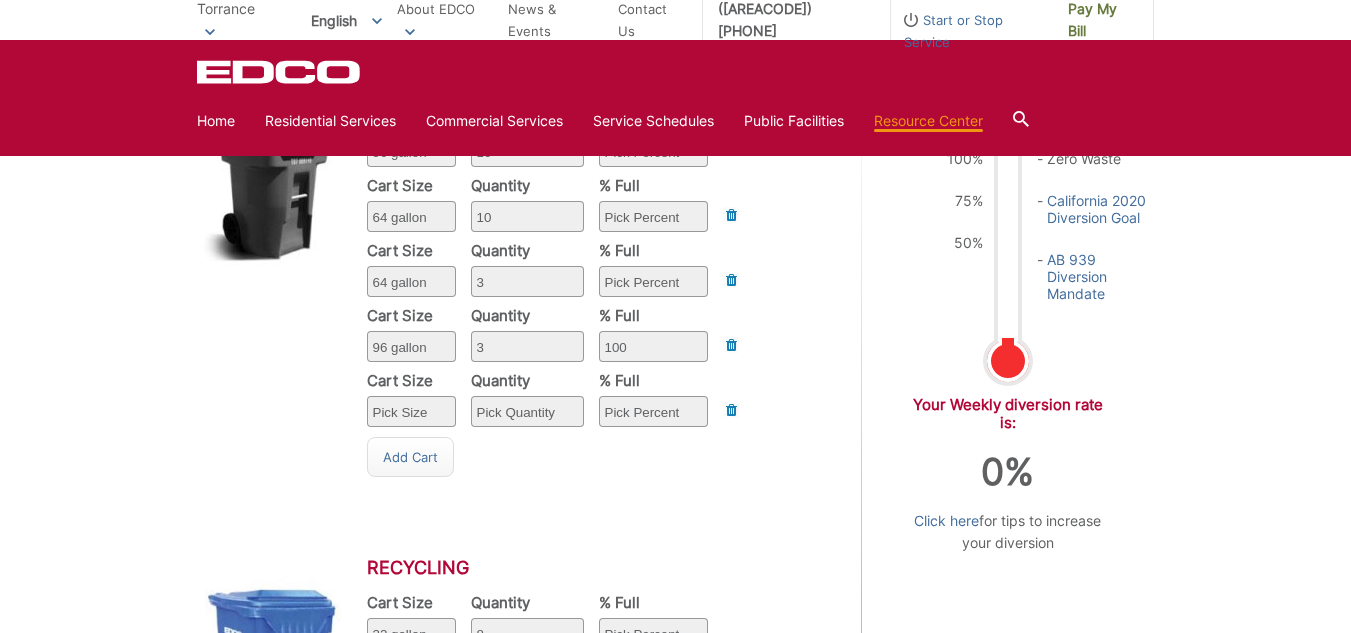 click on "Pick Percent
25
50
75
100" at bounding box center [653, 151] 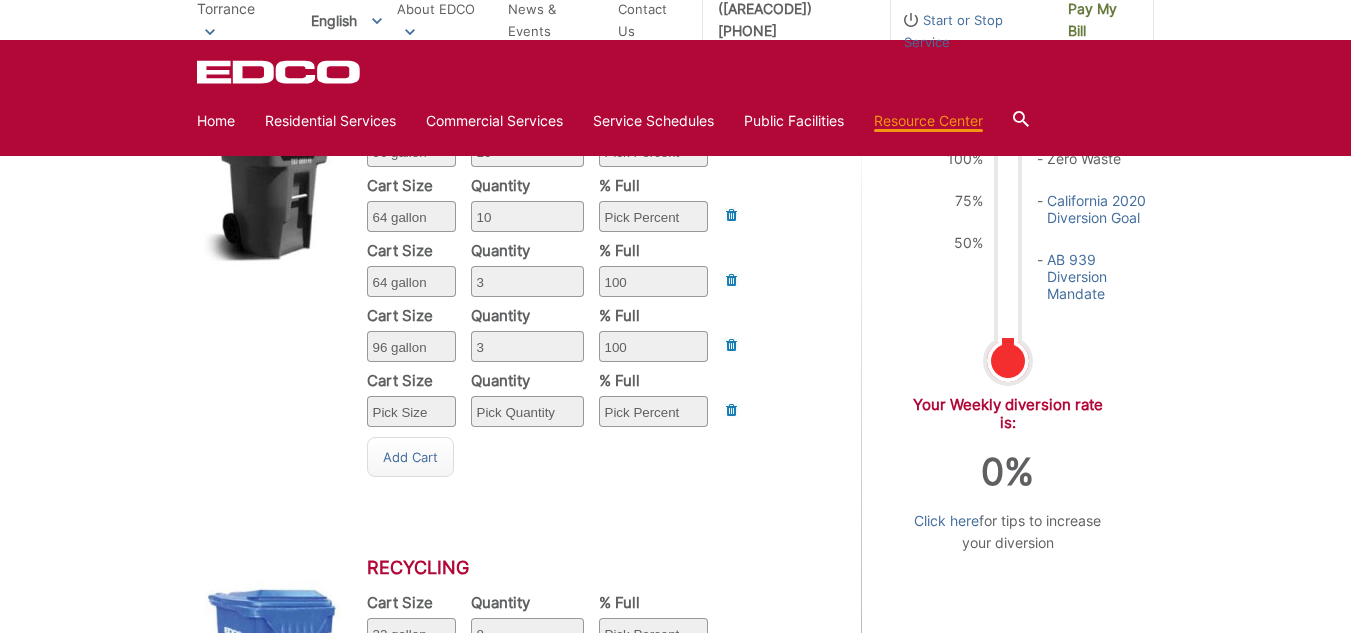 click on "Pick Percent
25
50
75
100" at bounding box center [653, 151] 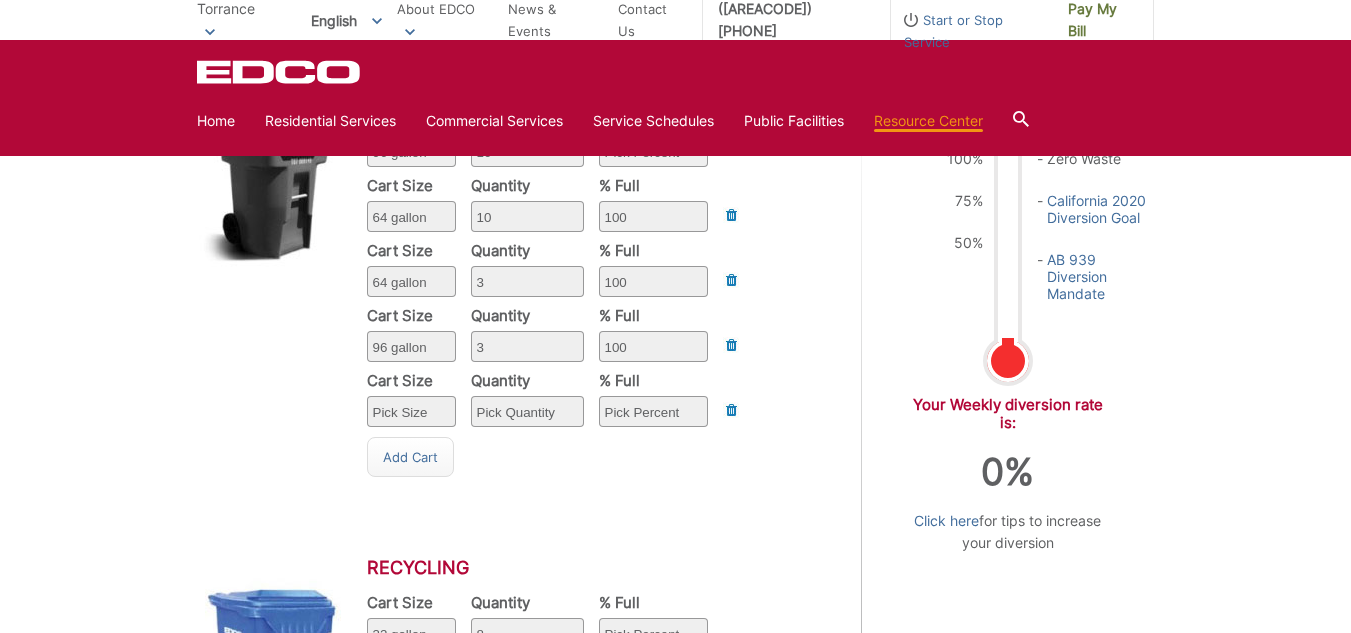 click on "Pick Percent
25
50
75
100" at bounding box center (653, 151) 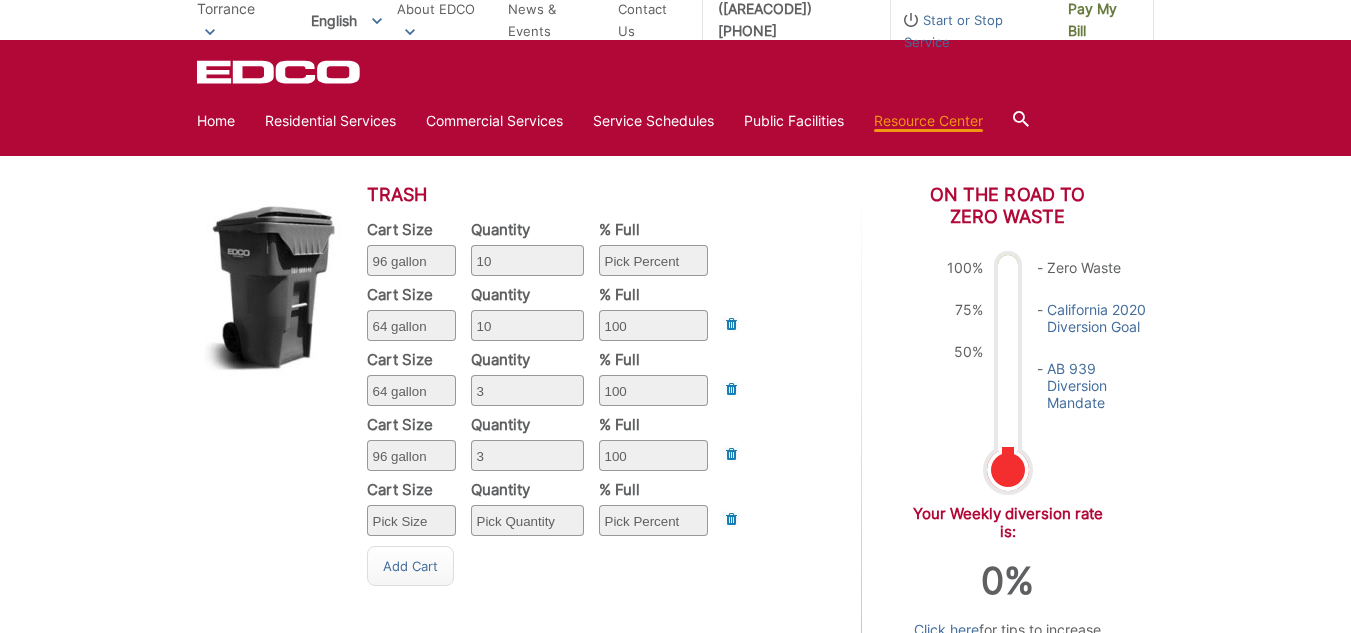 scroll, scrollTop: 754, scrollLeft: 0, axis: vertical 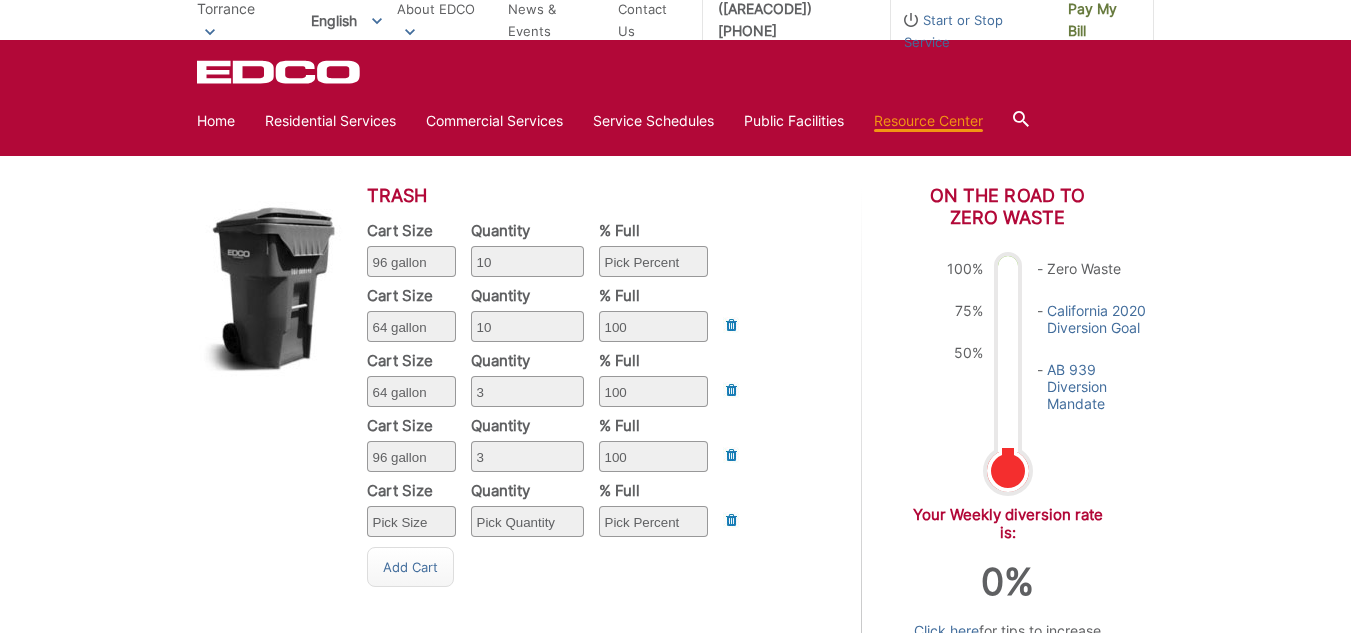 click on "Pick Percent
25
50
75
100" at bounding box center [653, 261] 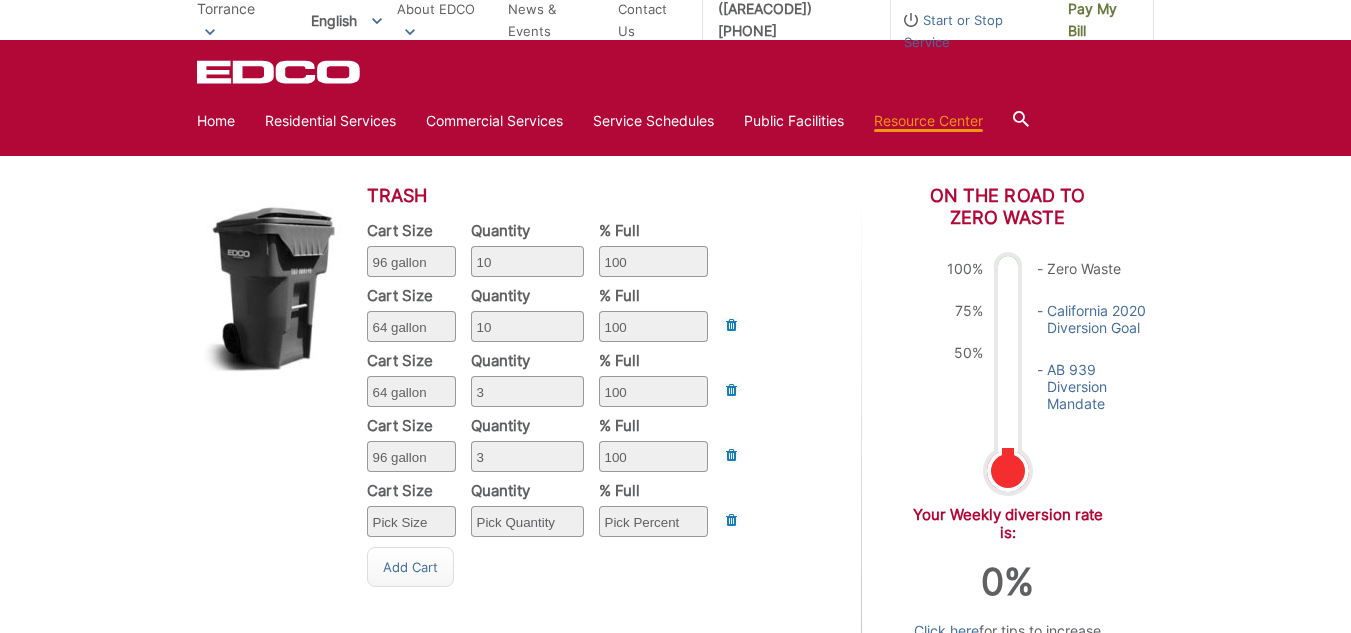 click on "Pick Percent
25
50
75
100" at bounding box center [653, 261] 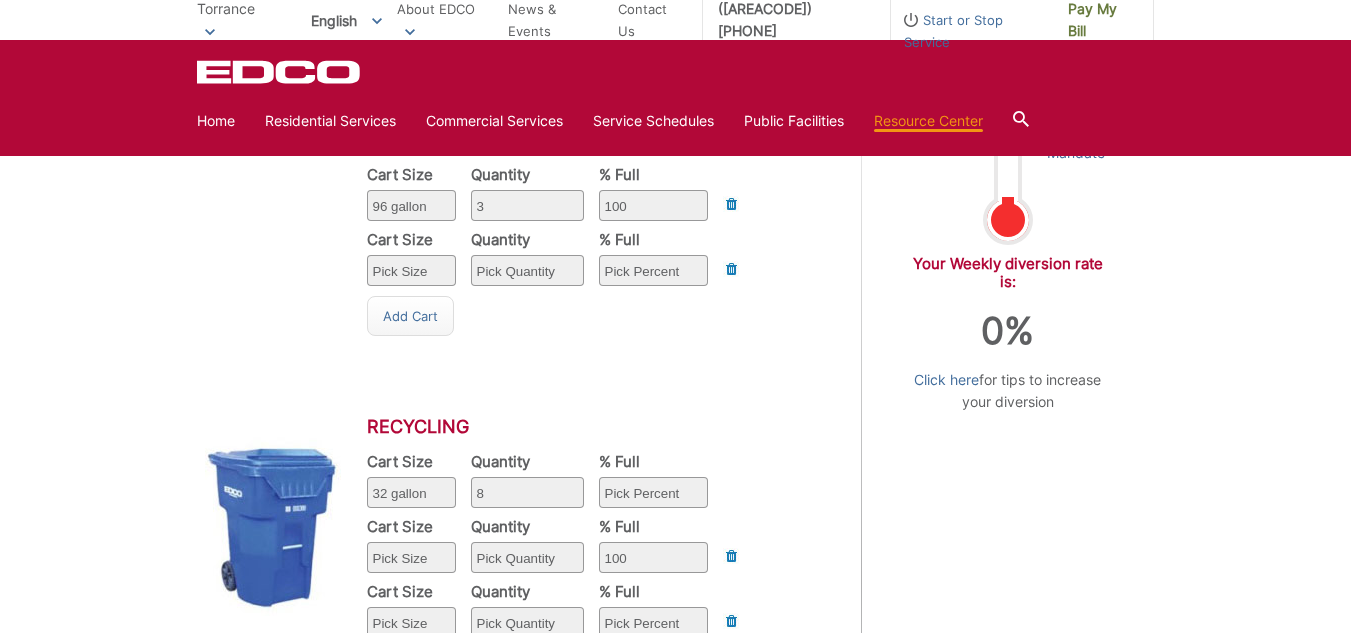 scroll, scrollTop: 1006, scrollLeft: 0, axis: vertical 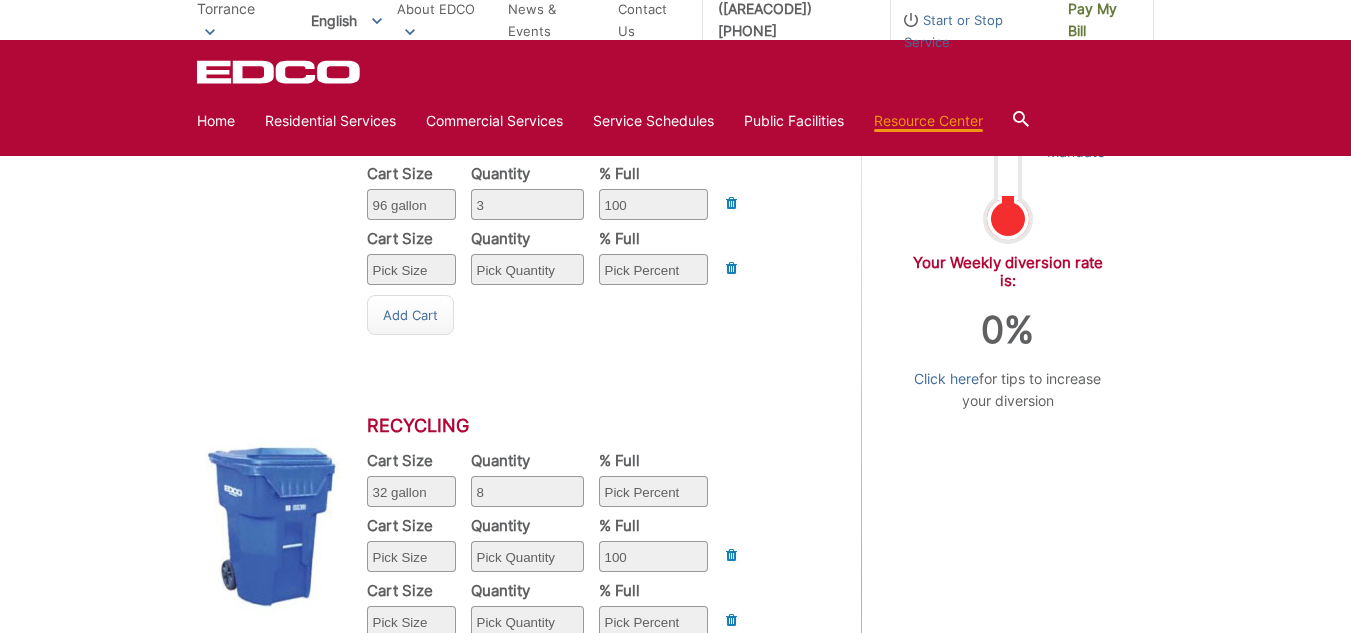 click on "Delete" at bounding box center [0, 0] 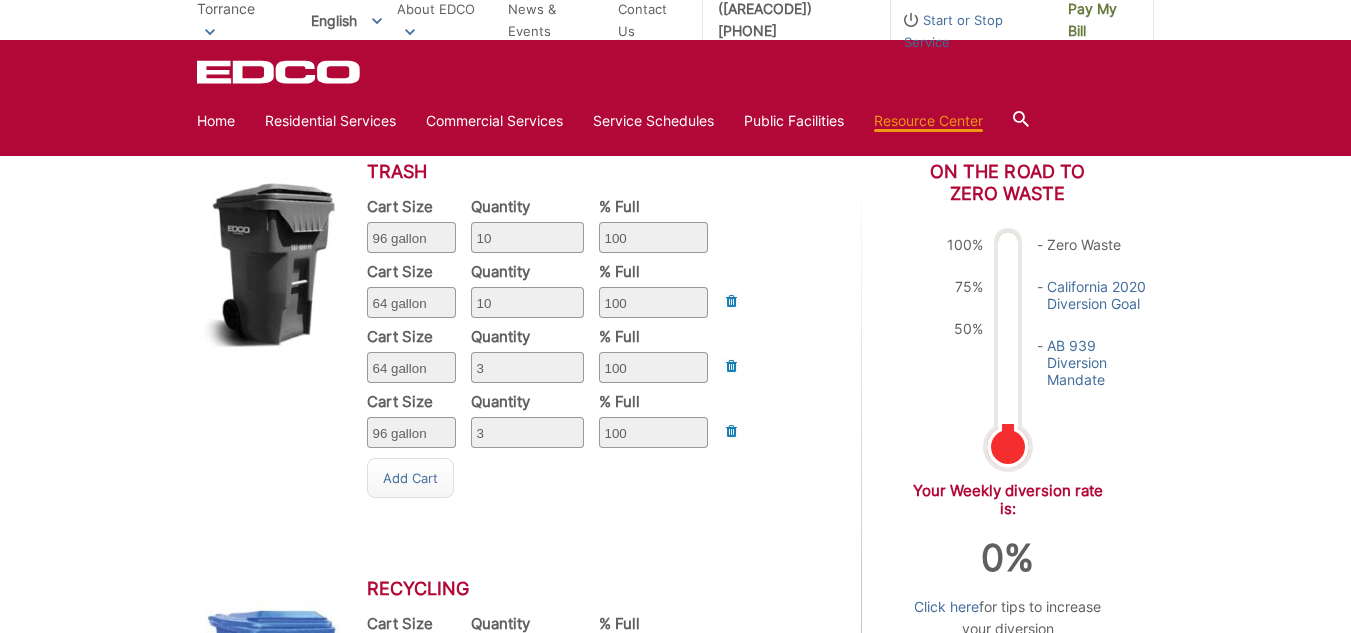 scroll, scrollTop: 775, scrollLeft: 0, axis: vertical 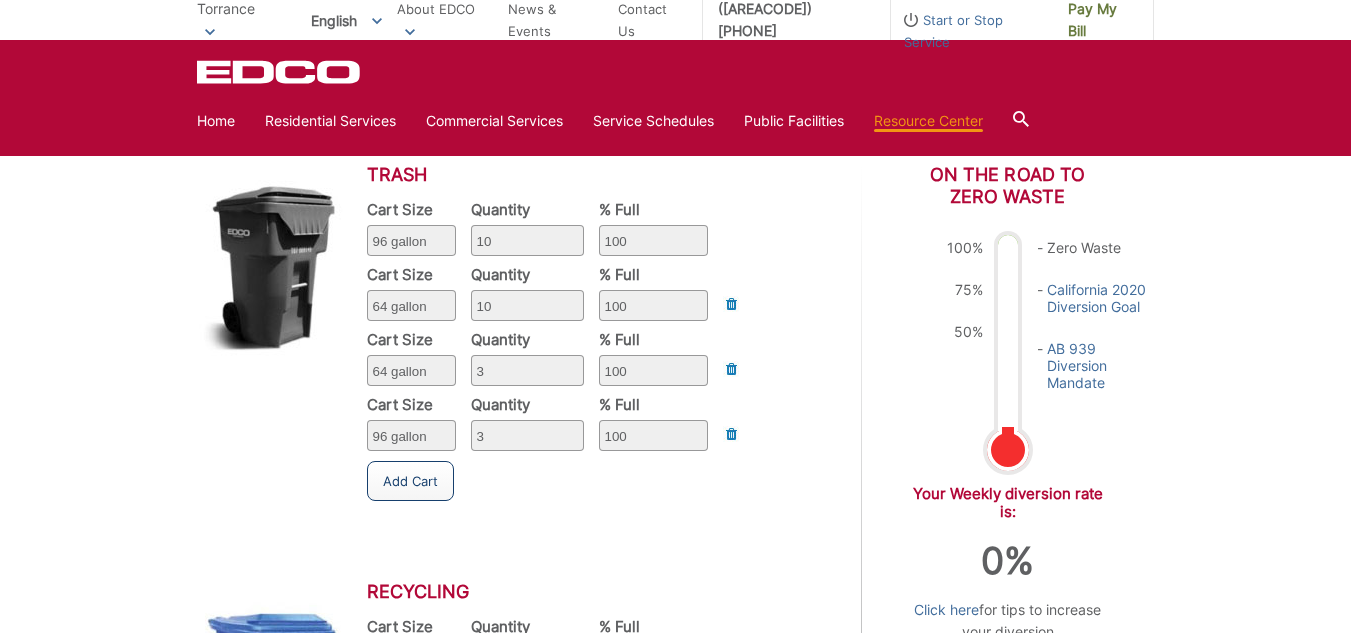 click on "Add Cart" at bounding box center (410, 481) 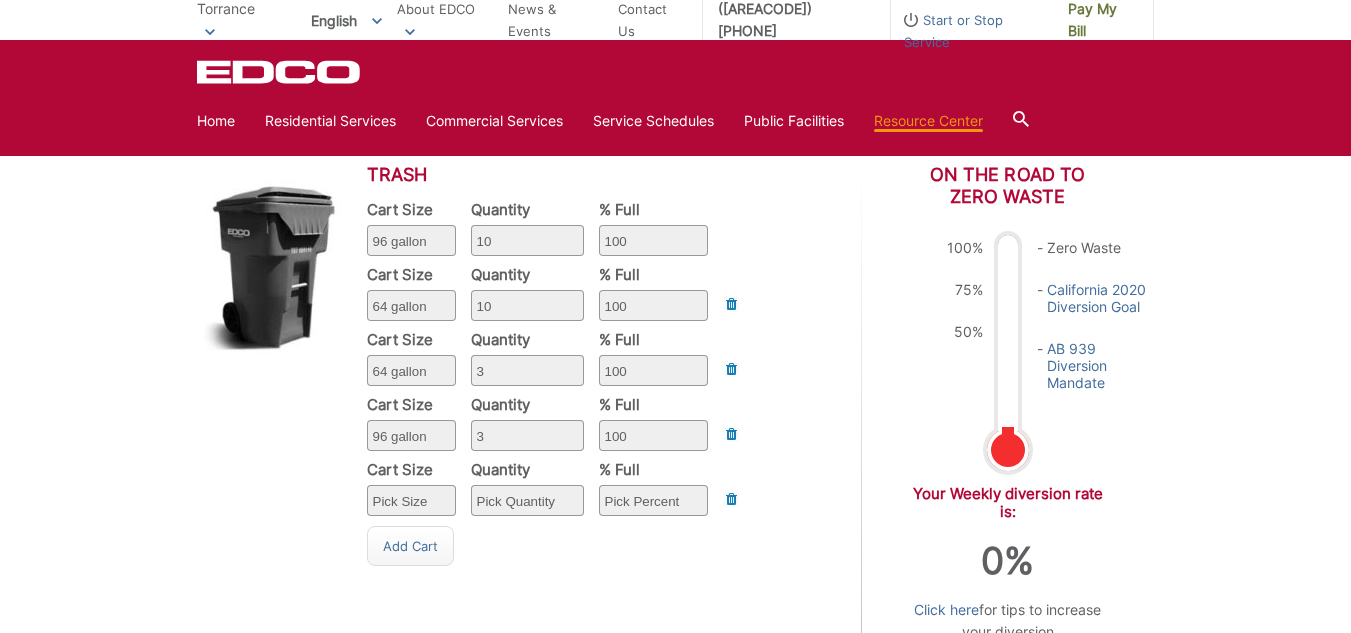 click on "Delete" at bounding box center (0, 0) 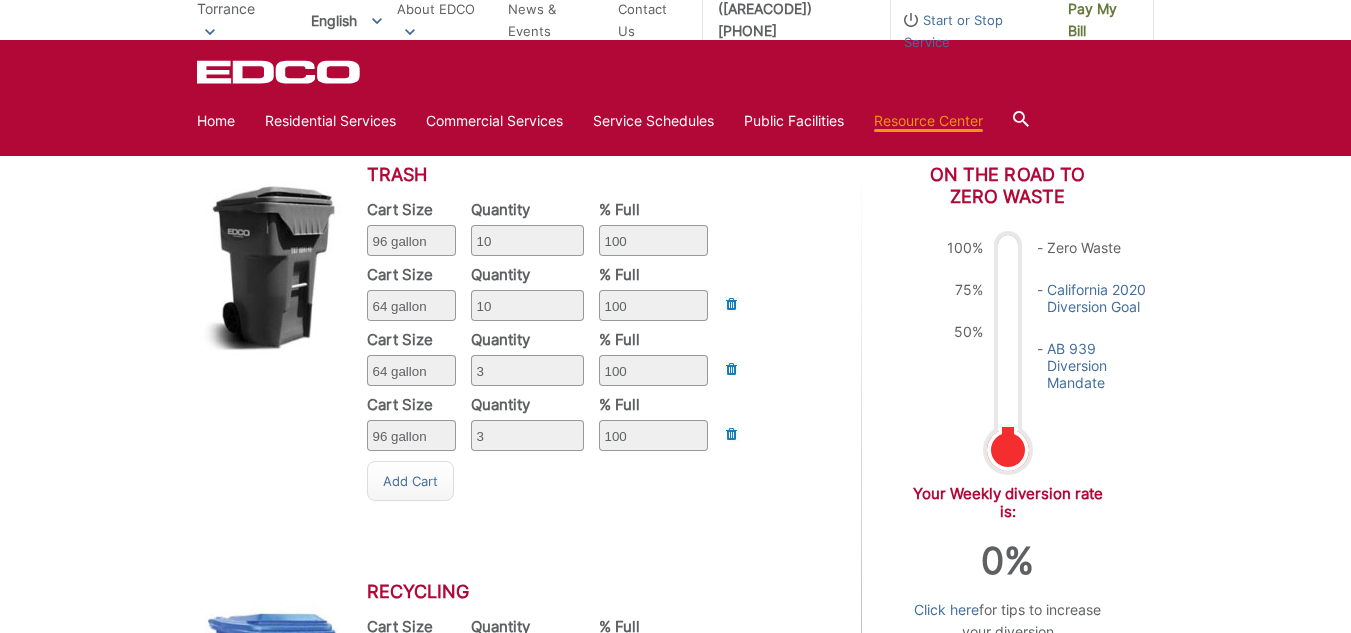 click on "Delete" at bounding box center [0, 0] 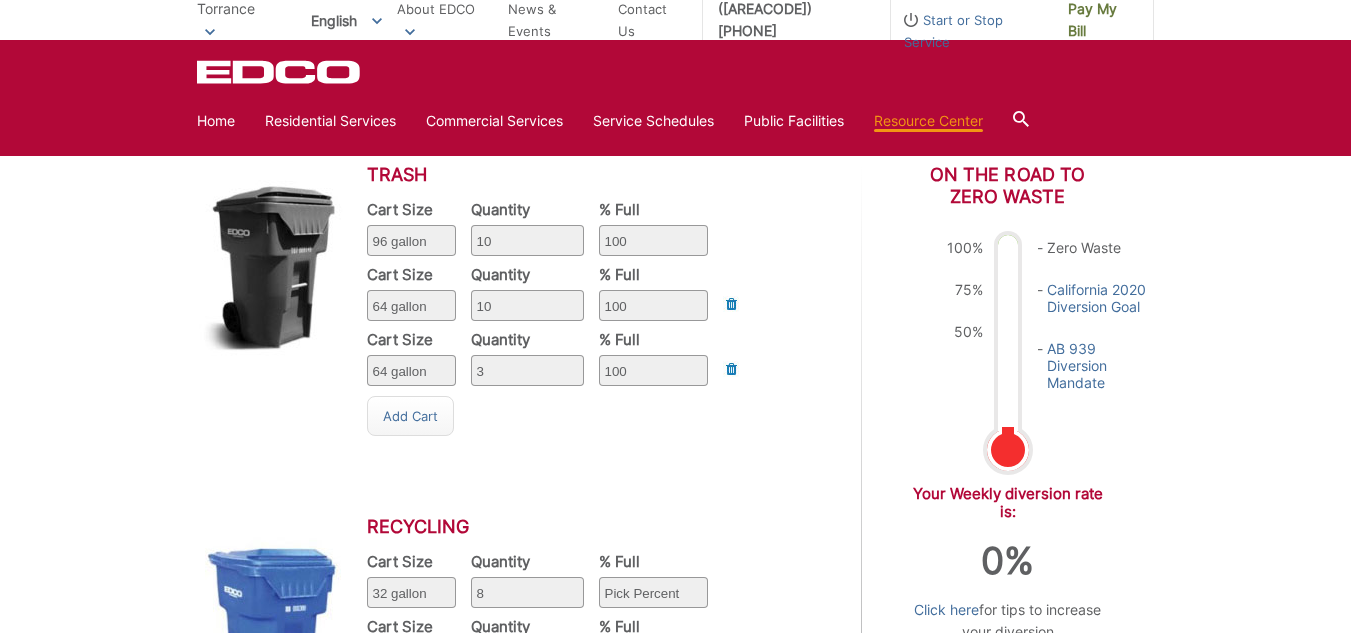 click on "Cart Size
Pick Size
32 gallon
64 gallon
96 gallon
Quantity
Pick Quantity
1
2
3
4
5
6
7
8
9
10
% Full
Pick Percent
25
50
75
100
Delete" at bounding box center (552, 363) 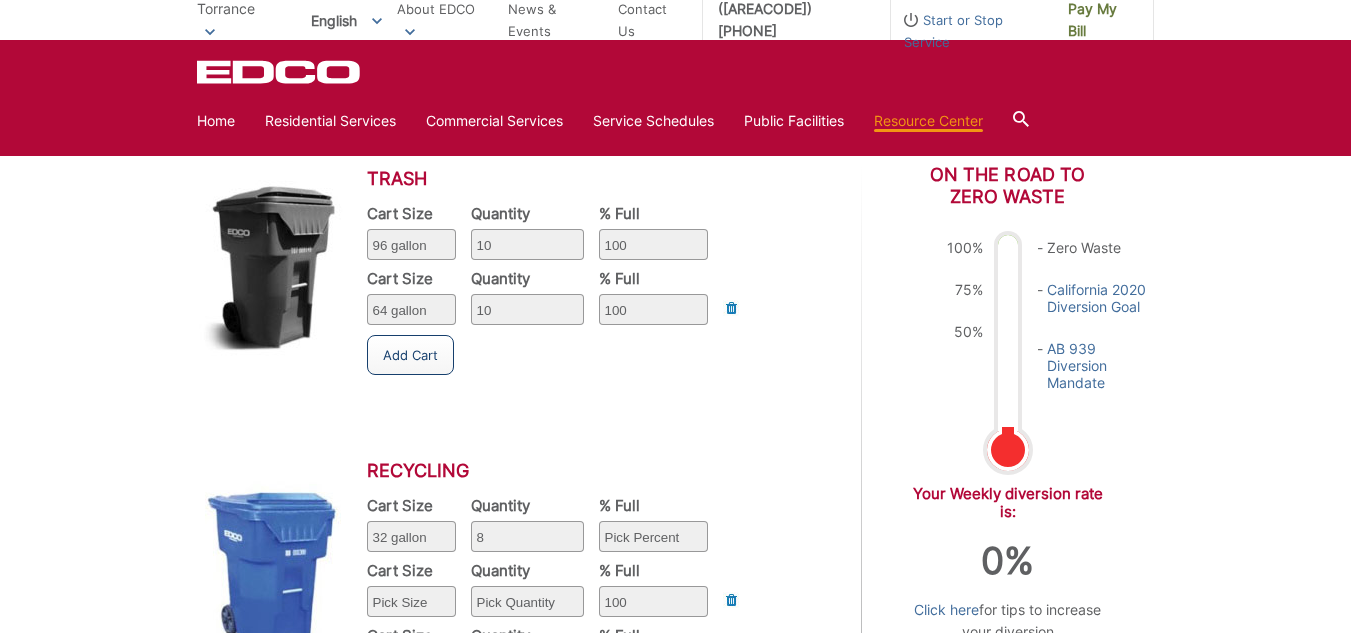 click on "Add Cart" at bounding box center (410, 355) 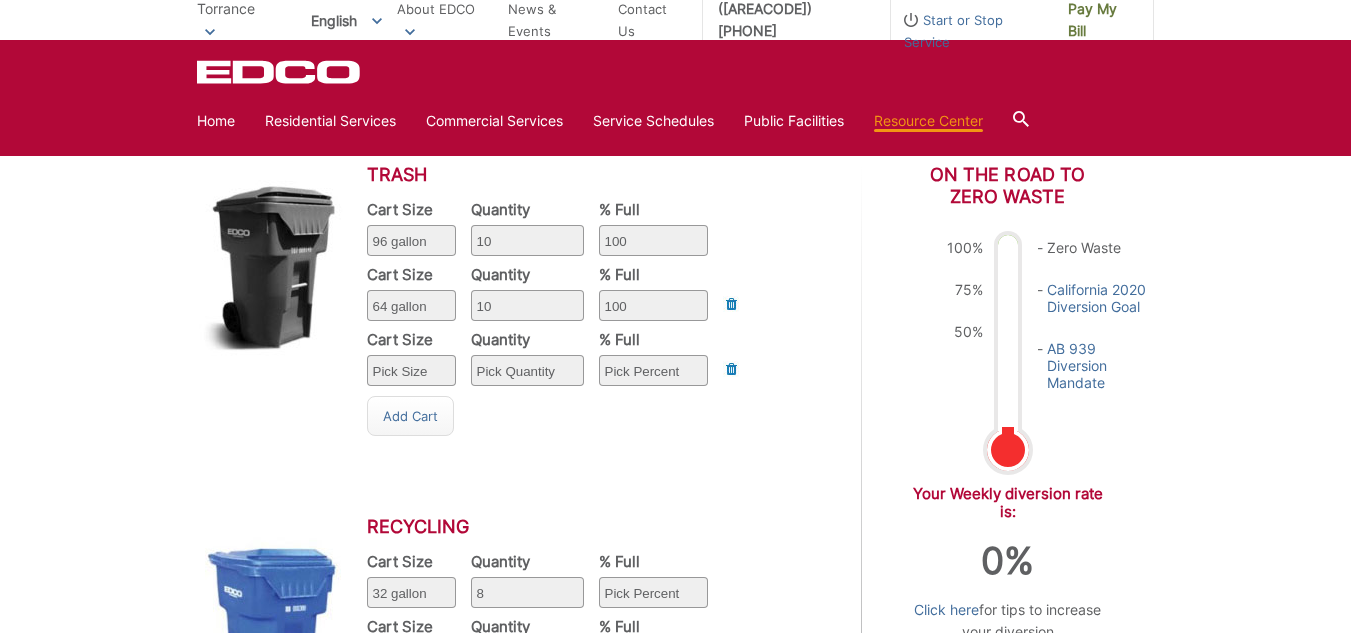 click on "Delete" at bounding box center [0, 0] 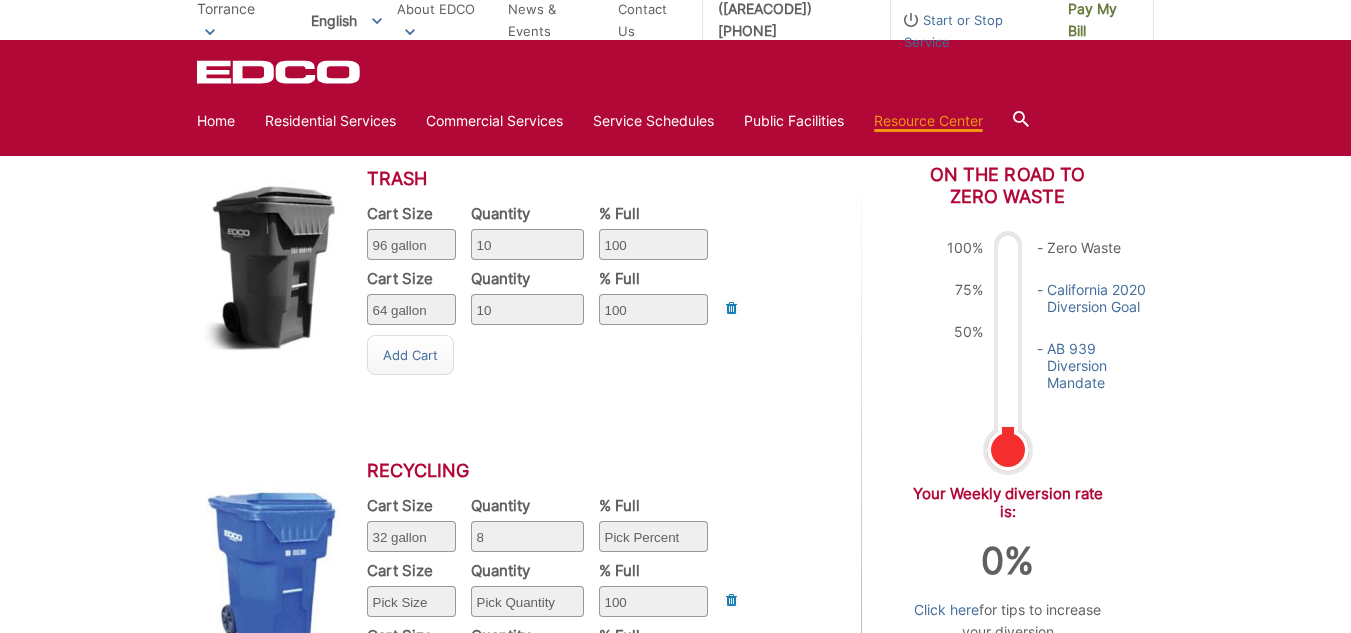 click on "Pick Percent
25
50
75
100" at bounding box center (653, 244) 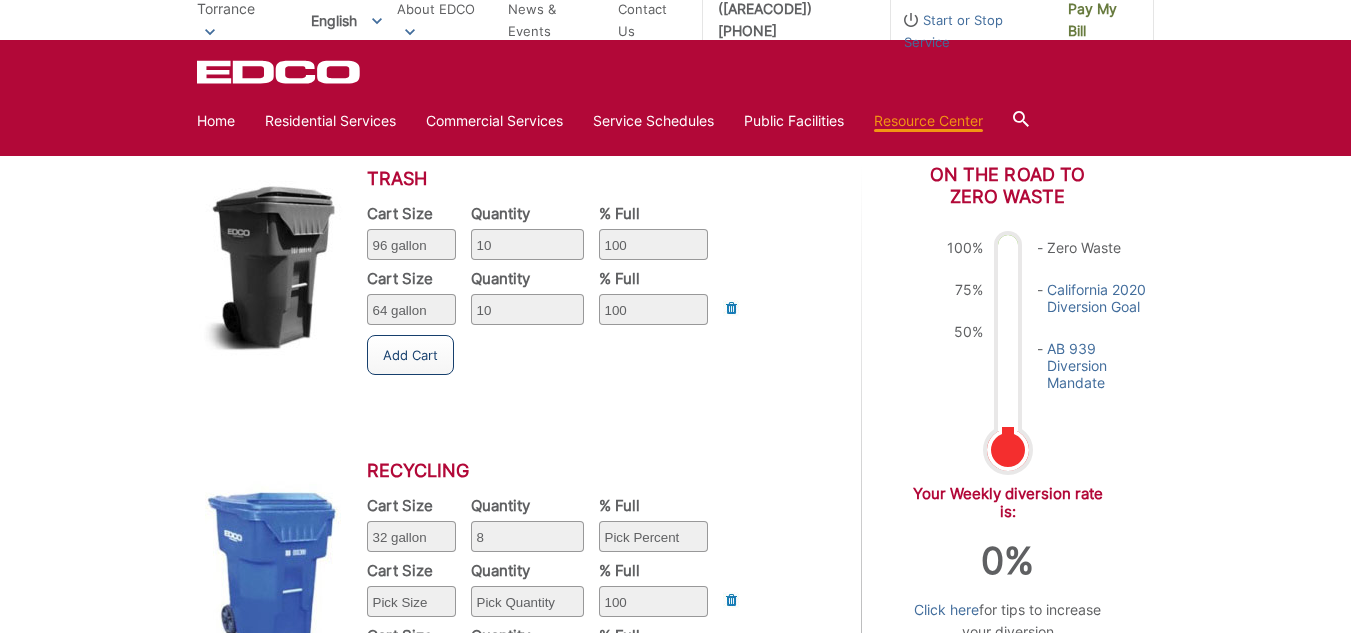 click on "Add Cart" at bounding box center [410, 355] 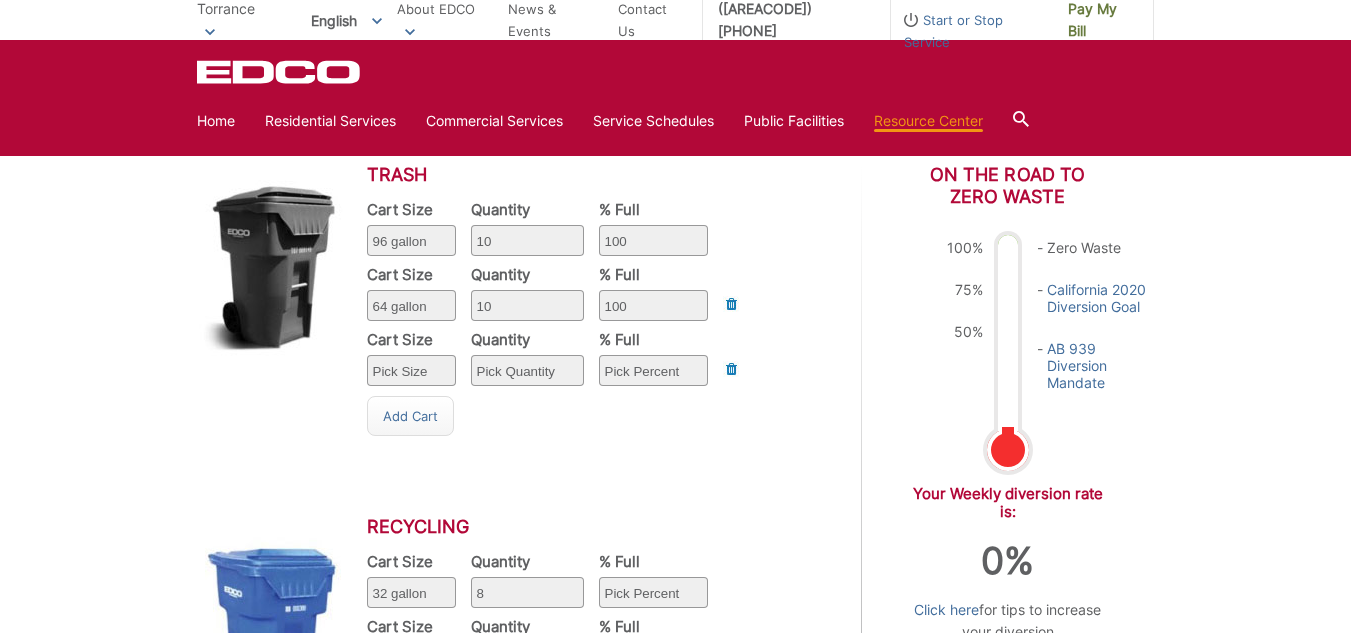 click on "Delete" at bounding box center (0, 0) 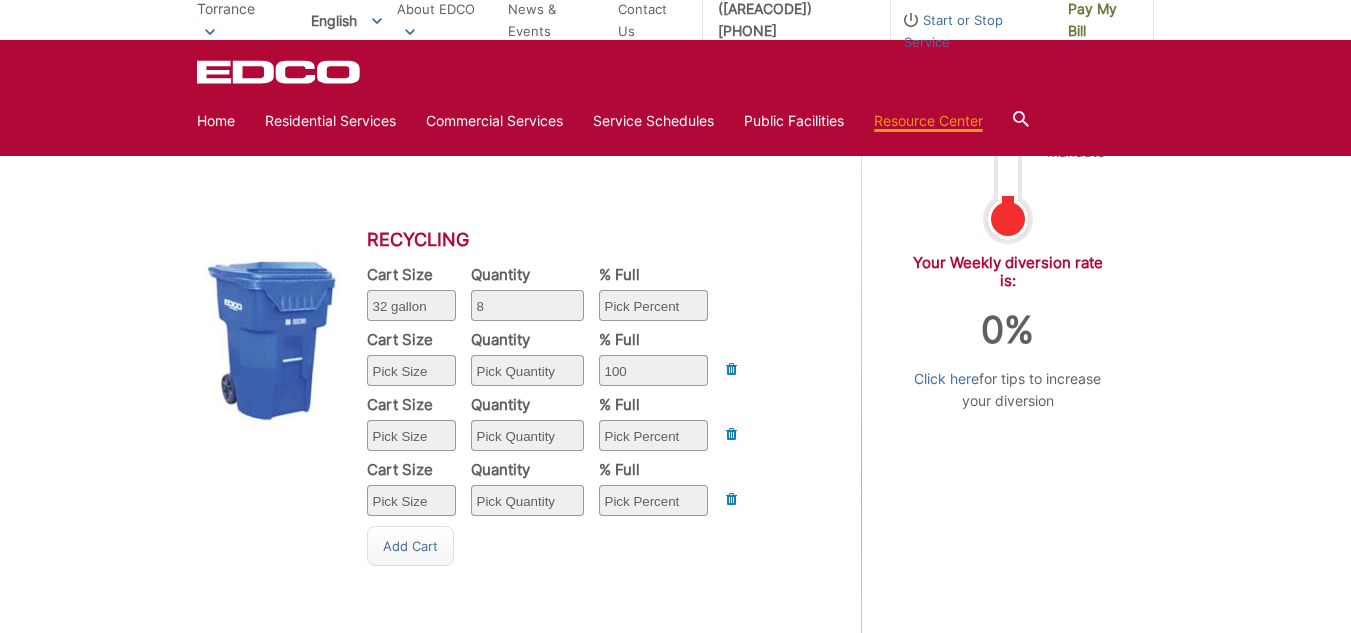 scroll, scrollTop: 1009, scrollLeft: 0, axis: vertical 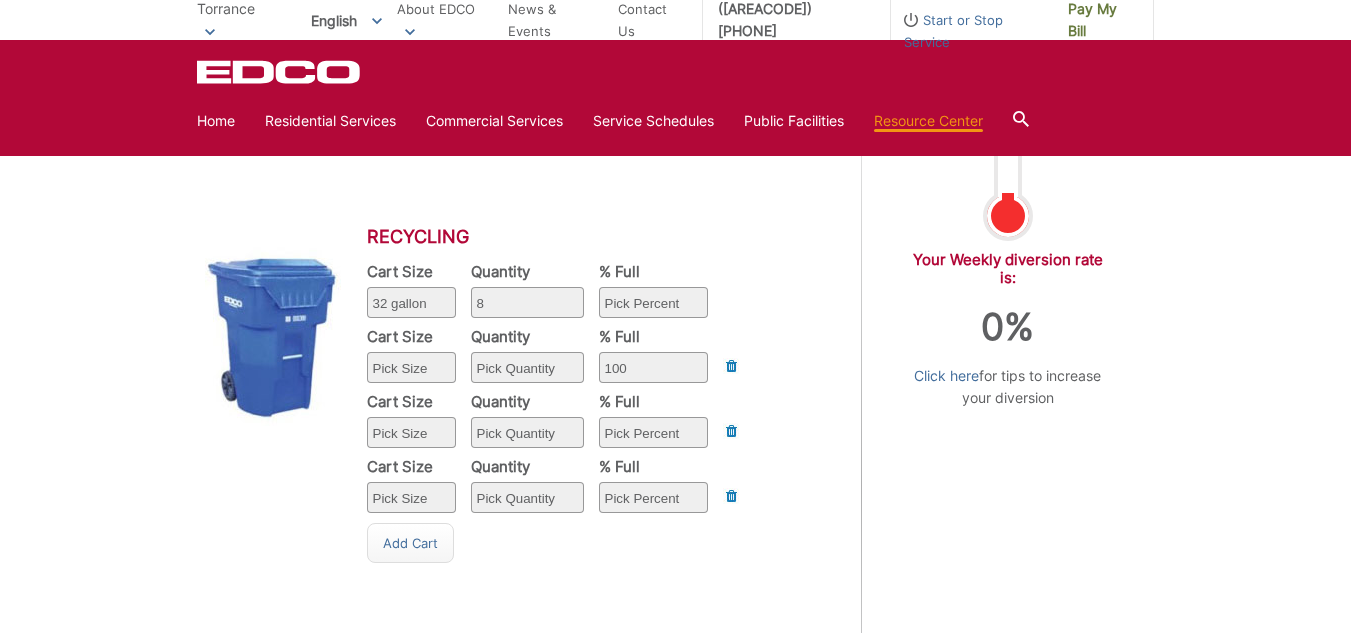 click on "Pick Percent
25
50
75
100" at bounding box center [653, 302] 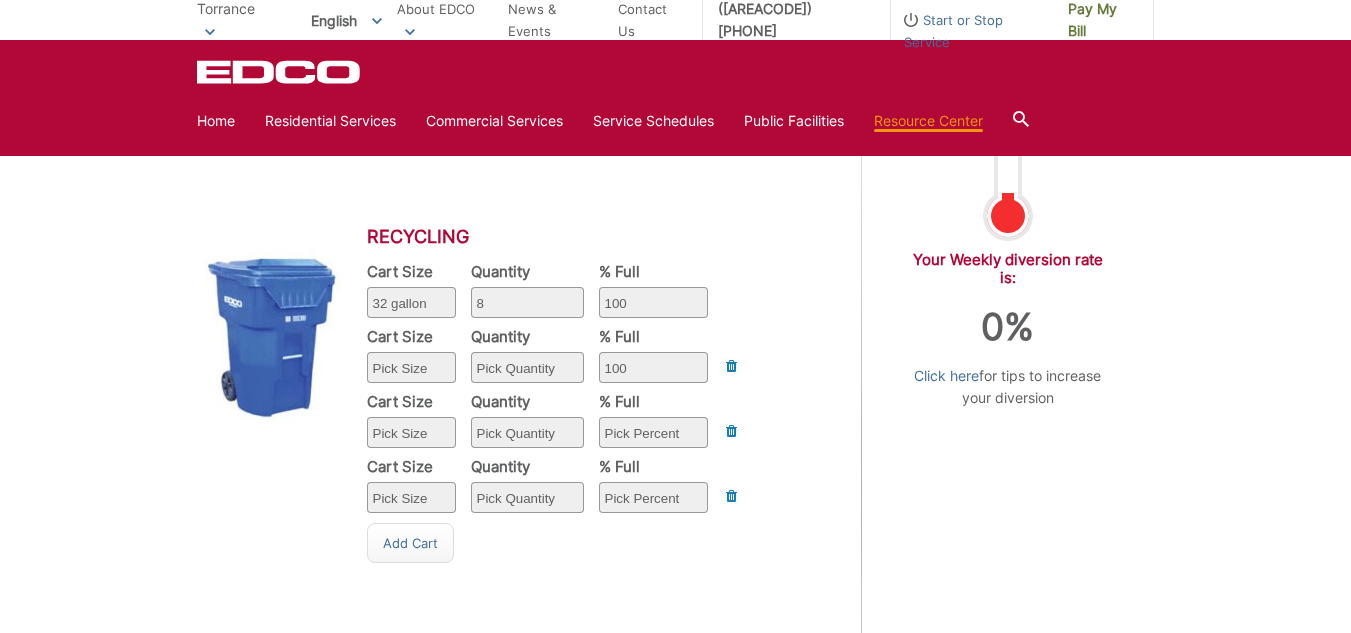 click on "Pick Percent
25
50
75
100" at bounding box center (653, 302) 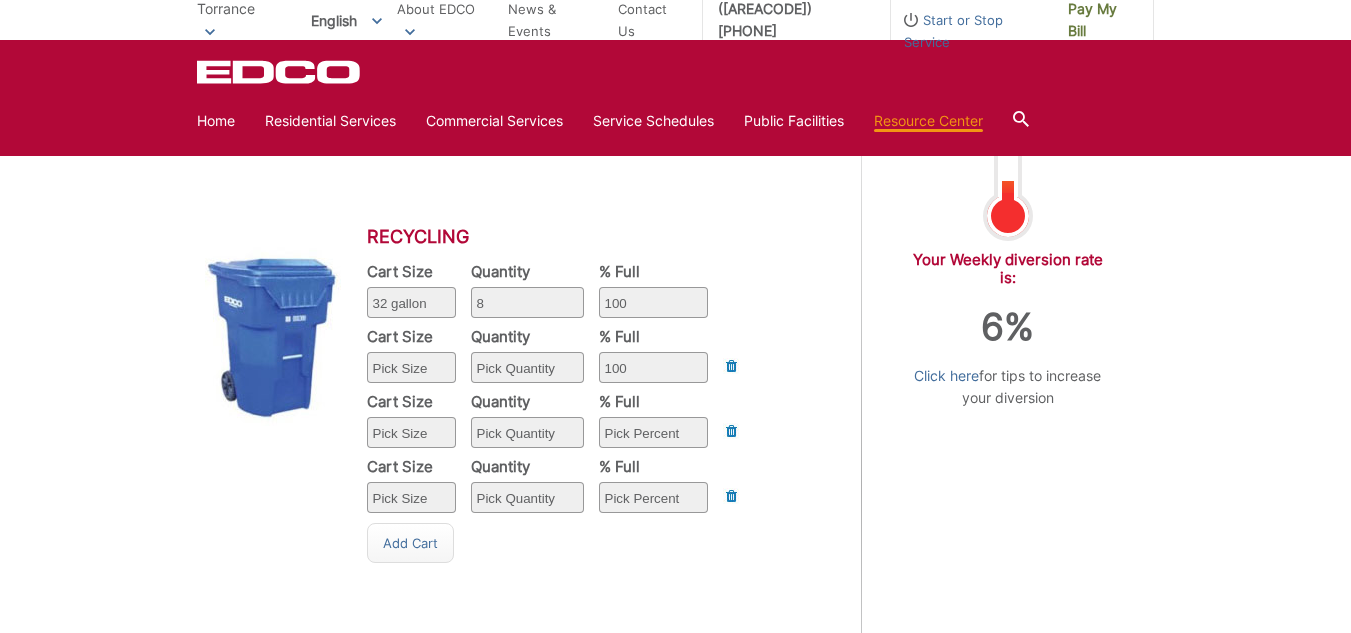 click on "Cart Size
Pick Size
32 gallon
64 gallon
96 gallon
Quantity
Pick Quantity
1
2
3
4
5
6
7
8
9
10
% Full
Pick Percent
25
50
75
100
Delete" at bounding box center [552, 360] 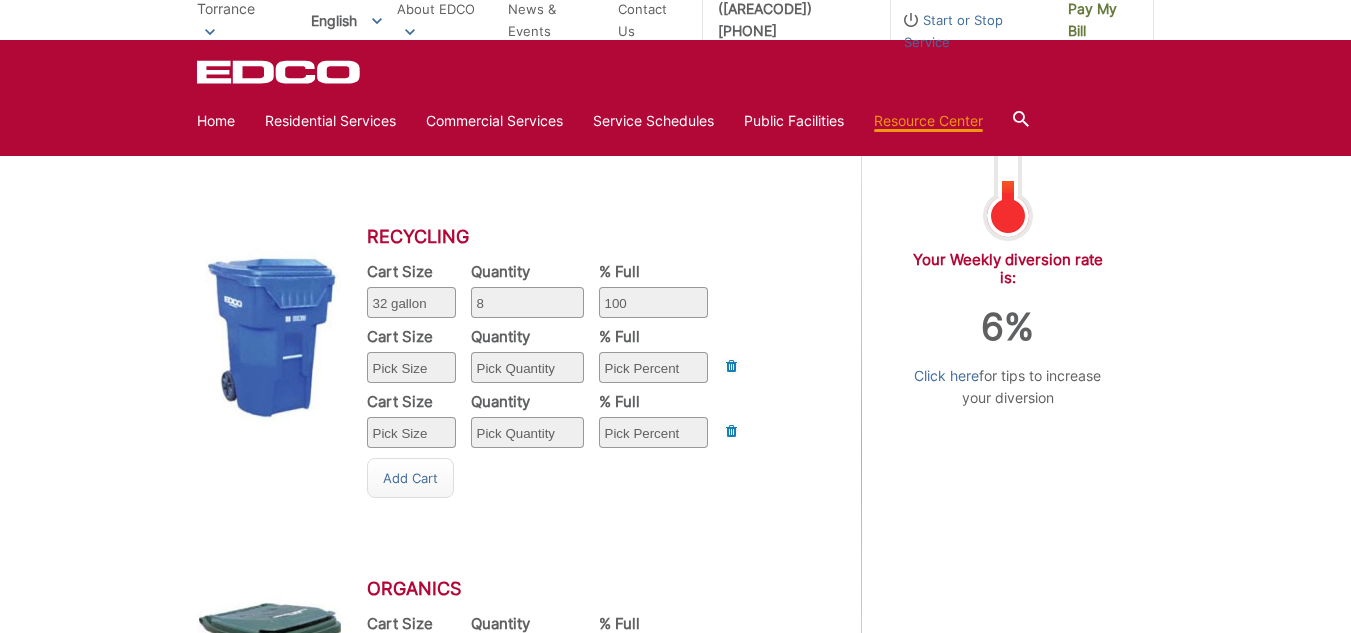 click on "Delete" at bounding box center [0, 0] 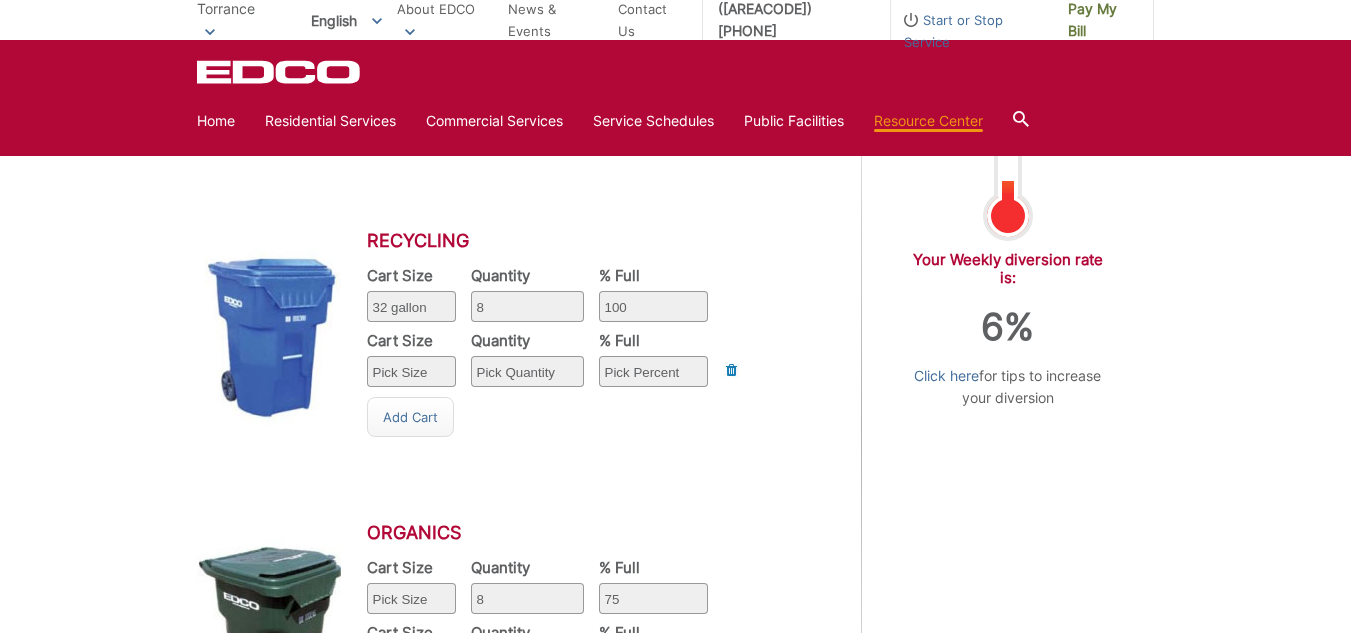 click on "Cart Size
Pick Size
32 gallon
64 gallon
96 gallon
Quantity
Pick Quantity
1
2
3
4
5
6
7
8
9
10
% Full
Pick Percent
25
50
75
100
Delete" at bounding box center (552, 364) 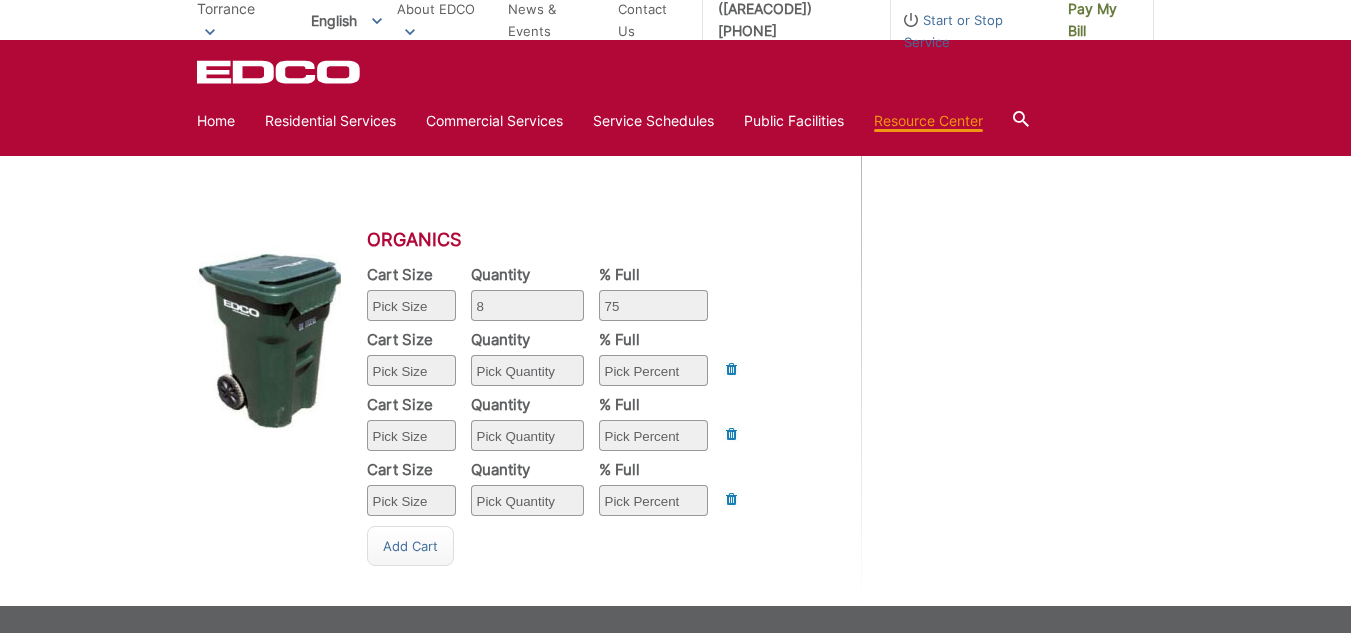 scroll, scrollTop: 1333, scrollLeft: 0, axis: vertical 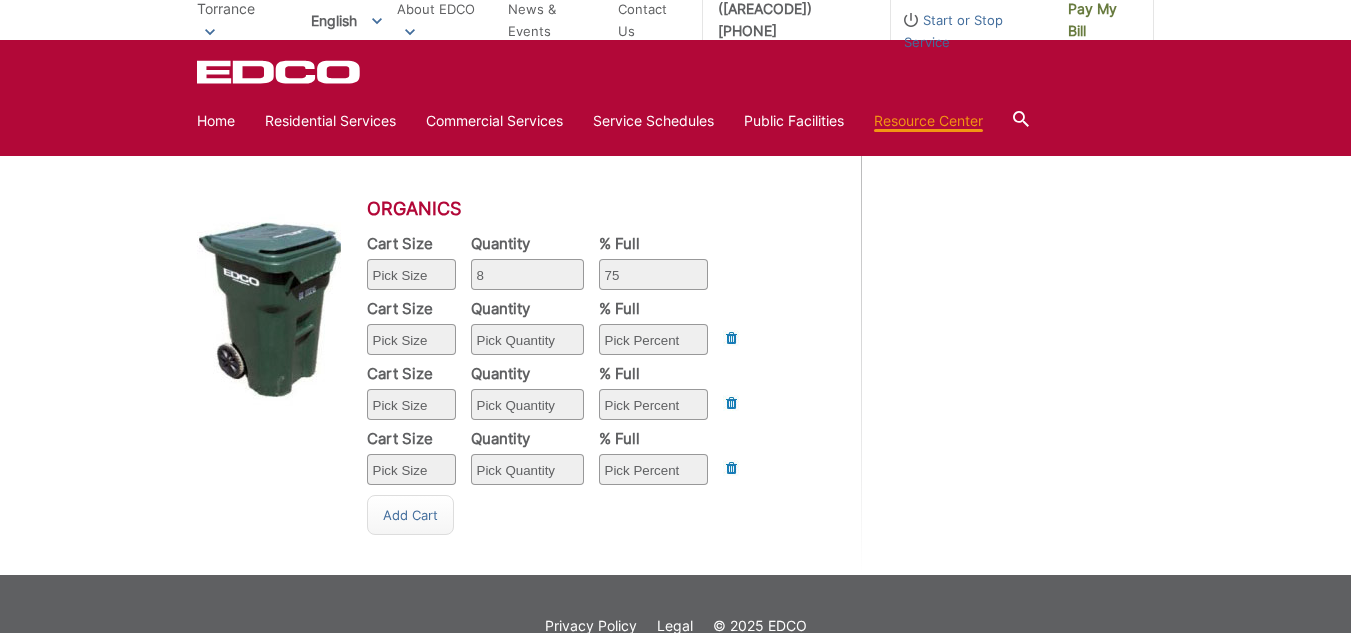 click on "Cart Size
Pick Size
32 gallon
64 gallon
96 gallon
Quantity
Pick Quantity
1
2
3
4
5
6
7
8
9
10
% Full
Pick Percent
25
50
75
100
Delete" at bounding box center (552, 332) 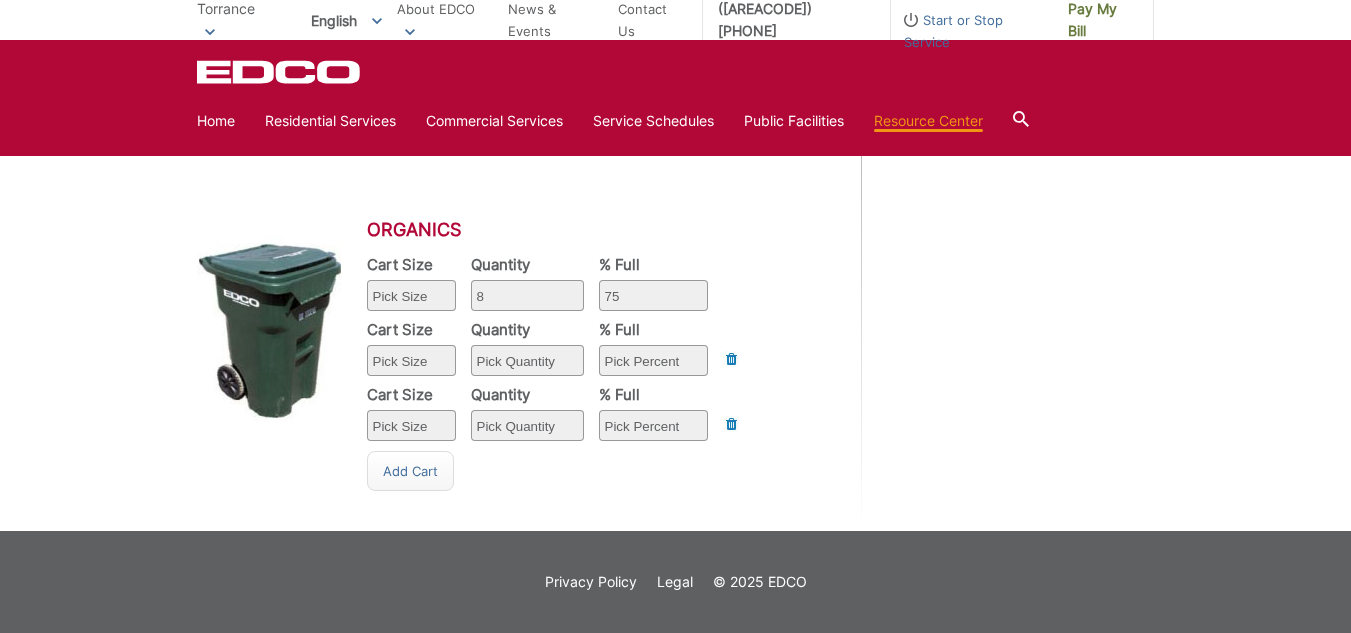 click on "Cart Size
Pick Size
32 gallon
64 gallon
96 gallon
Quantity
Pick Quantity
1
2
3
4
5
6
7
8
9
10
% Full
Pick Percent
25
50
75
100
Delete" at bounding box center (552, 353) 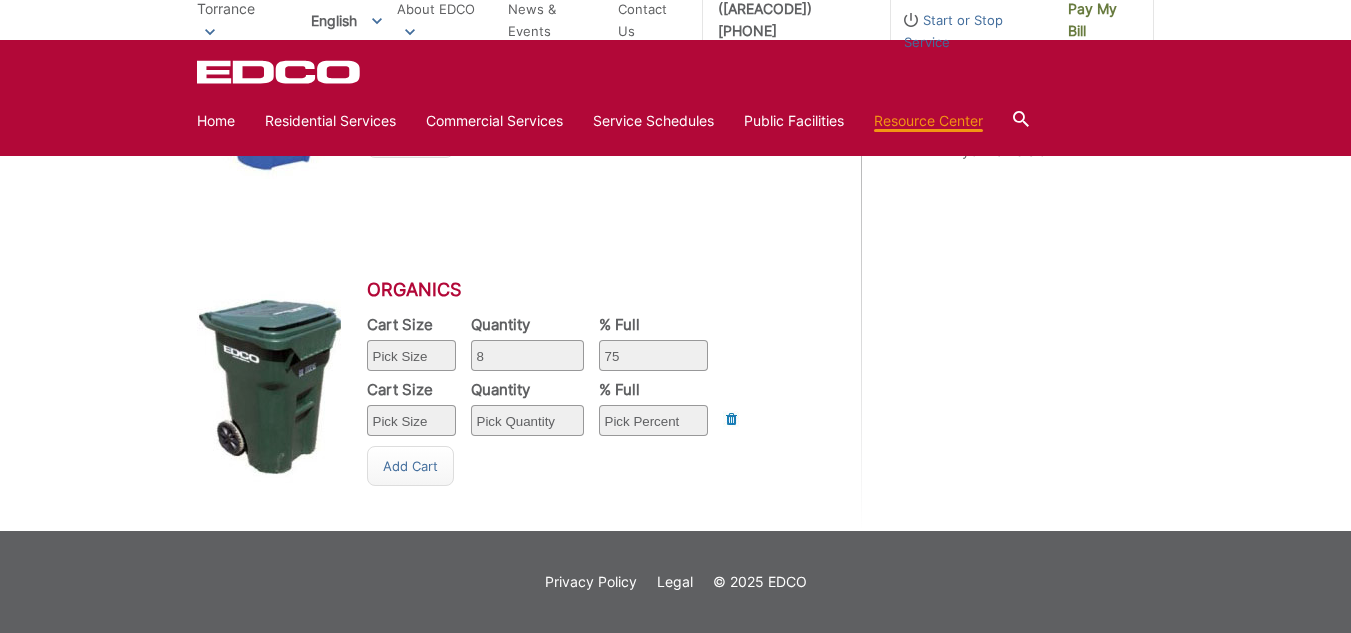 scroll, scrollTop: 1256, scrollLeft: 0, axis: vertical 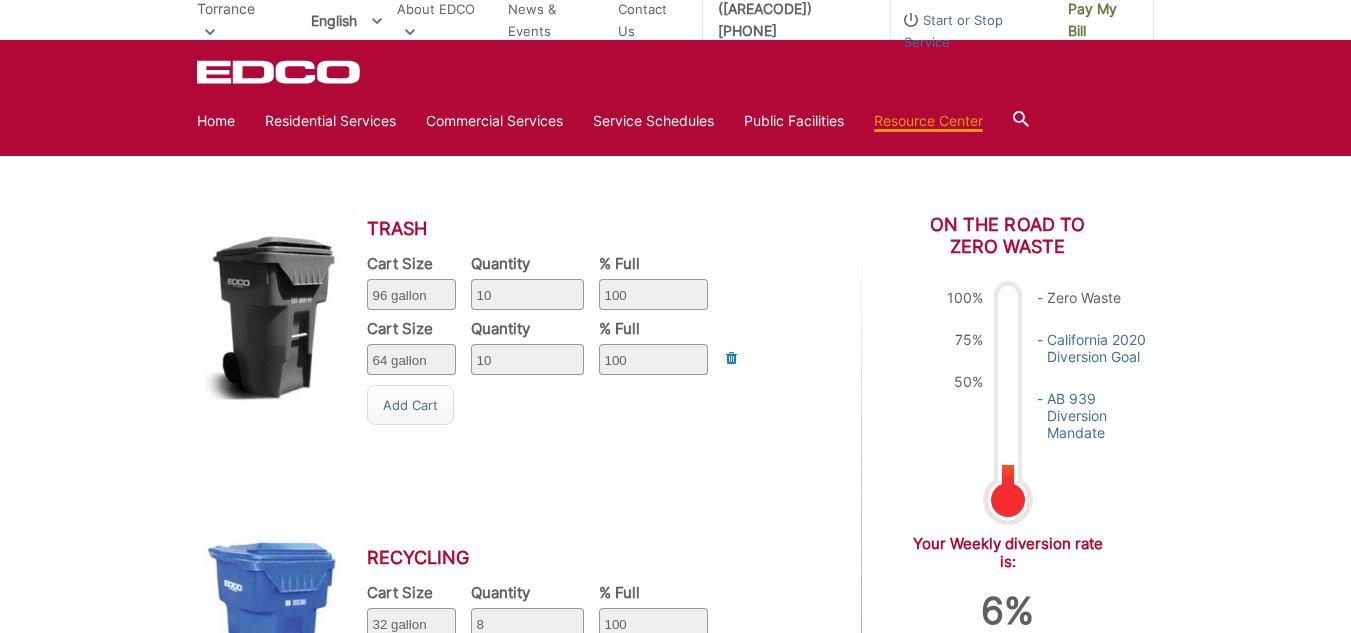 click on "Pick Quantity
1
2
3
4
5
6
7
8
9
10" at bounding box center (527, 294) 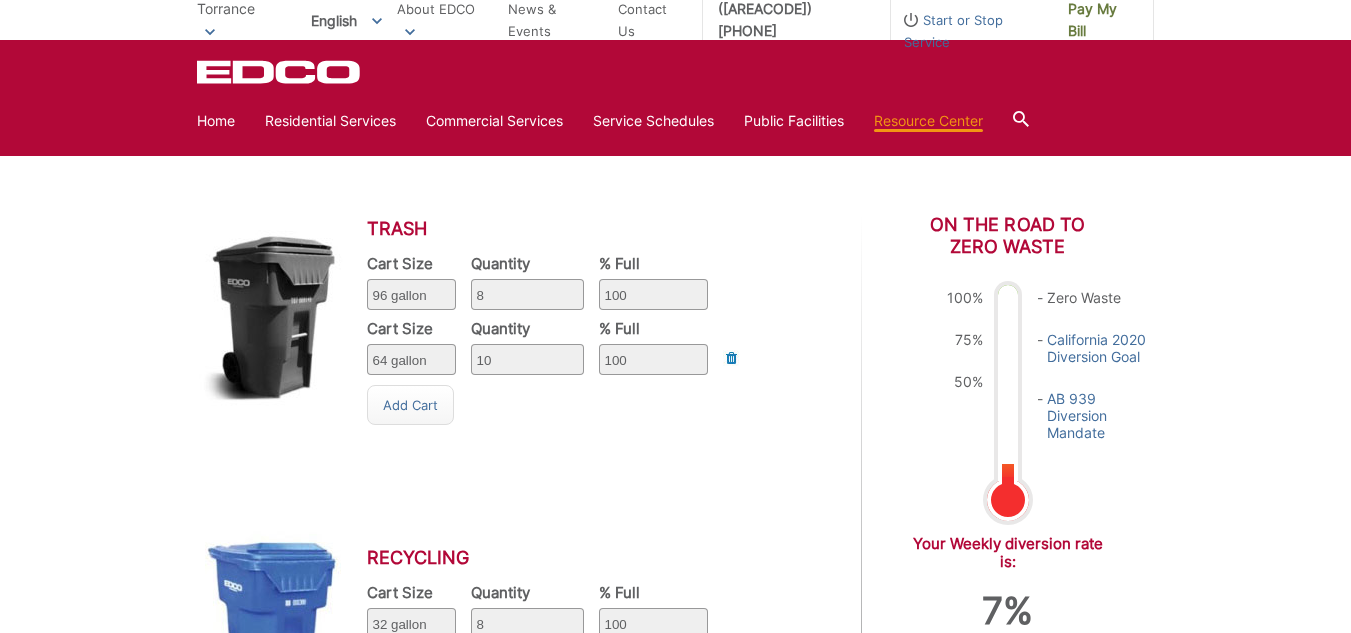 click on "Pick Quantity
1
2
3
4
5
6
7
8
9
10" at bounding box center [527, 294] 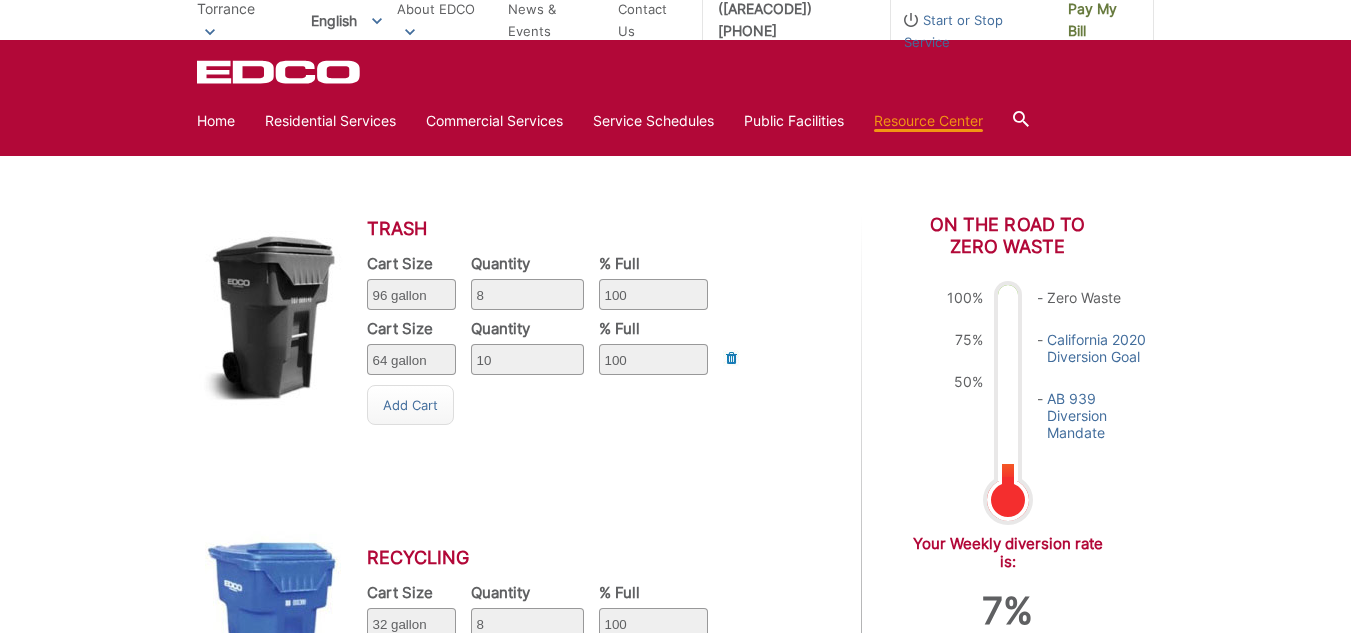 select on "8" 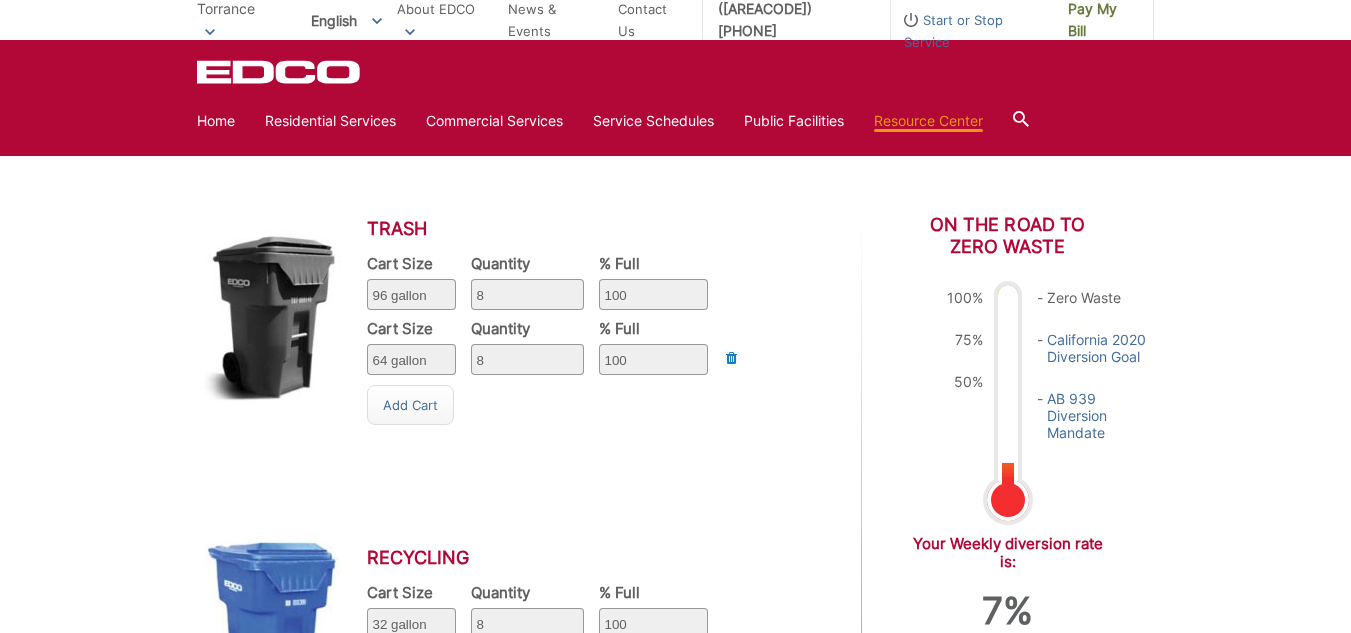 click on "Trash
Cart Size
Pick Size
32 gallon
64 gallon
96 gallon
Quantity
Pick Quantity
1
2
3
4
5
6
7
8
9
10
% Full
Pick Percent
25
50
75
100
Delete
Cart Size
Pick Size
32 gallon
64 gallon
96 gallon
Quantity
Pick Quantity
1
2
3
4
5
6
7
8
9
10
% Full
Pick Percent
25
50
75
100
Delete
Add Cart" at bounding box center [510, 342] 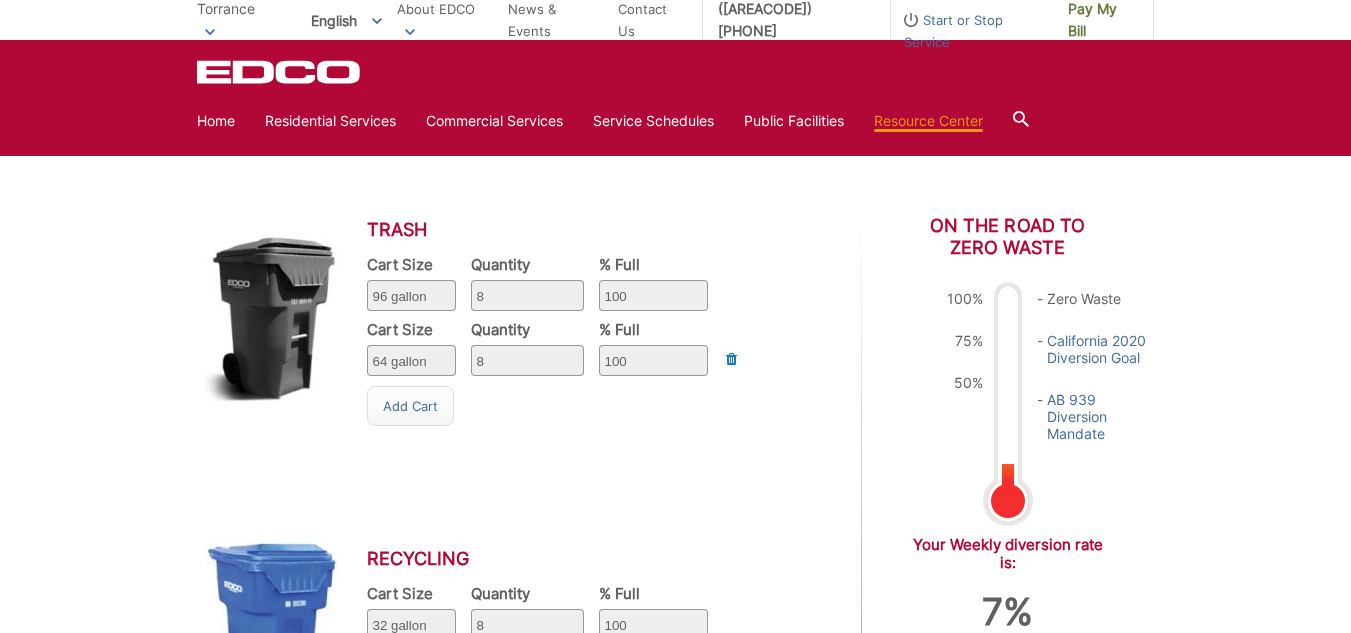 scroll, scrollTop: 723, scrollLeft: 0, axis: vertical 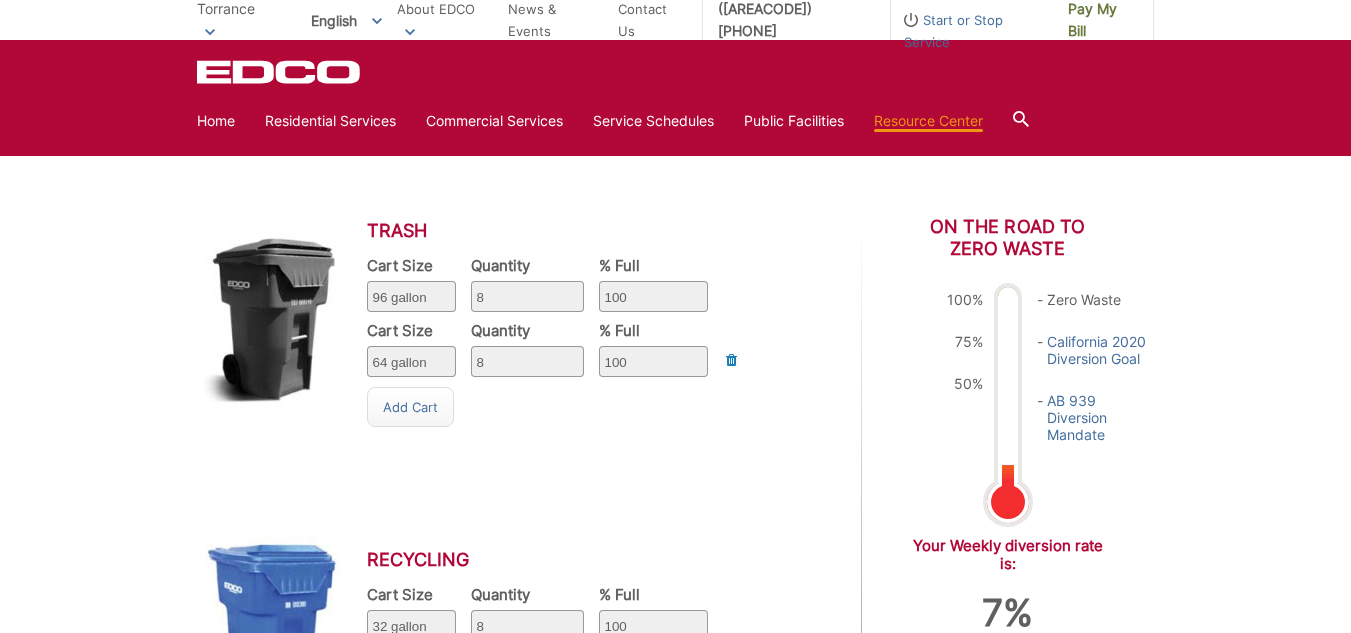 click on "Pick Quantity
1
2
3
4
5
6
7
8
9
10" at bounding box center [527, 296] 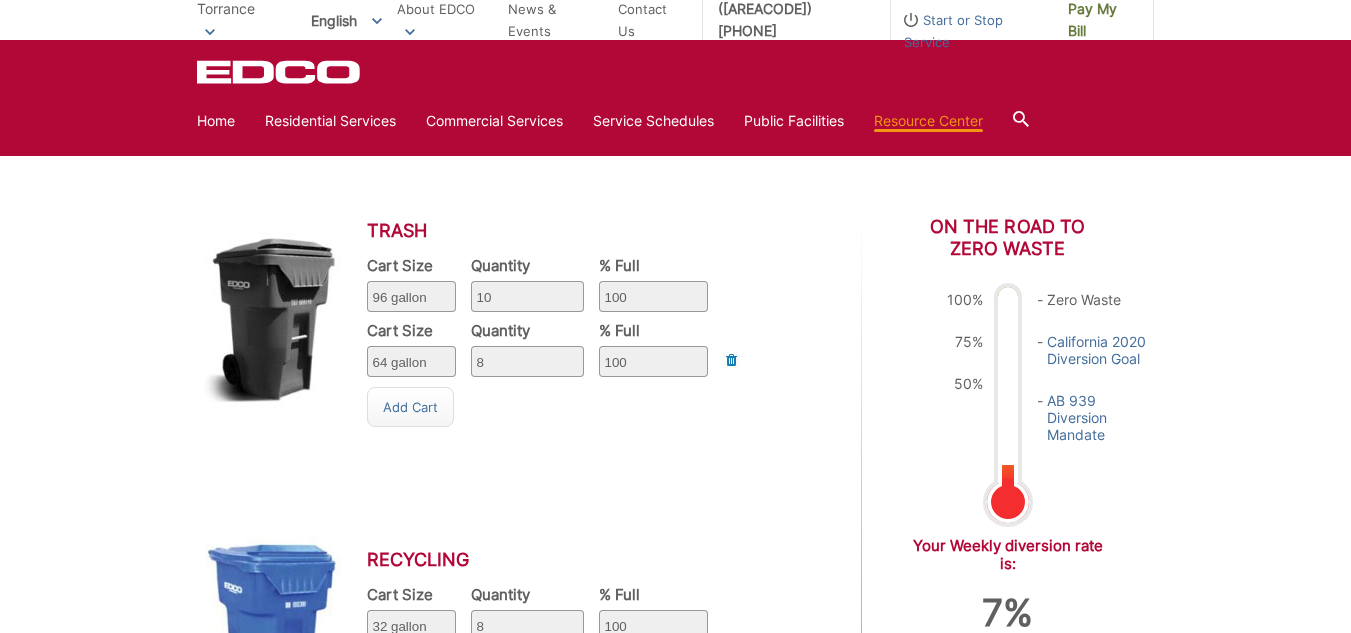 click on "Pick Quantity
1
2
3
4
5
6
7
8
9
10" at bounding box center (527, 296) 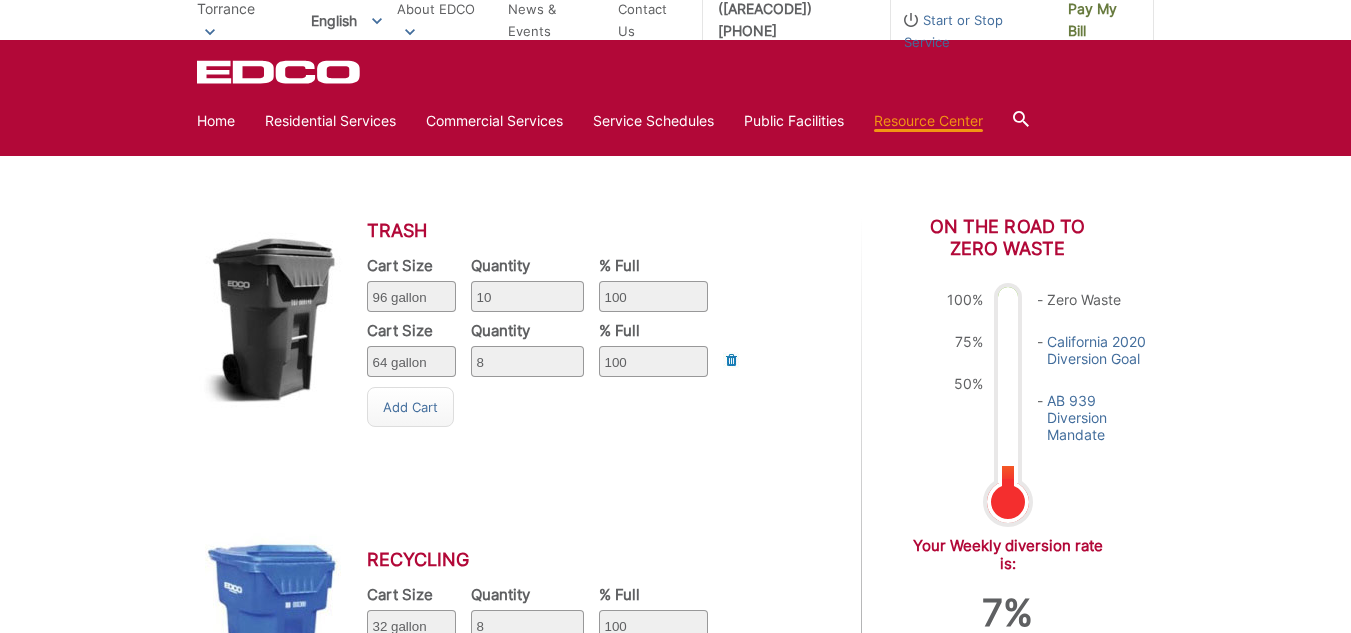 click on "Pick Quantity
1
2
3
4
5
6
7
8
9
10" at bounding box center (527, 296) 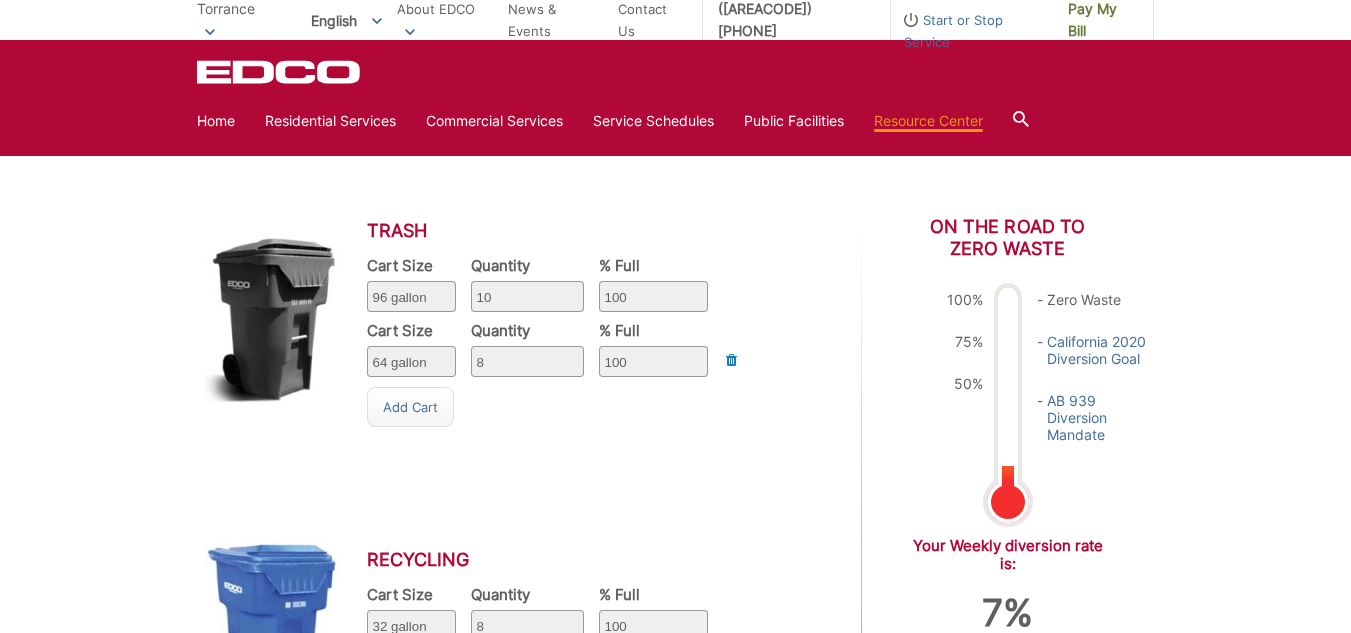 select on "10" 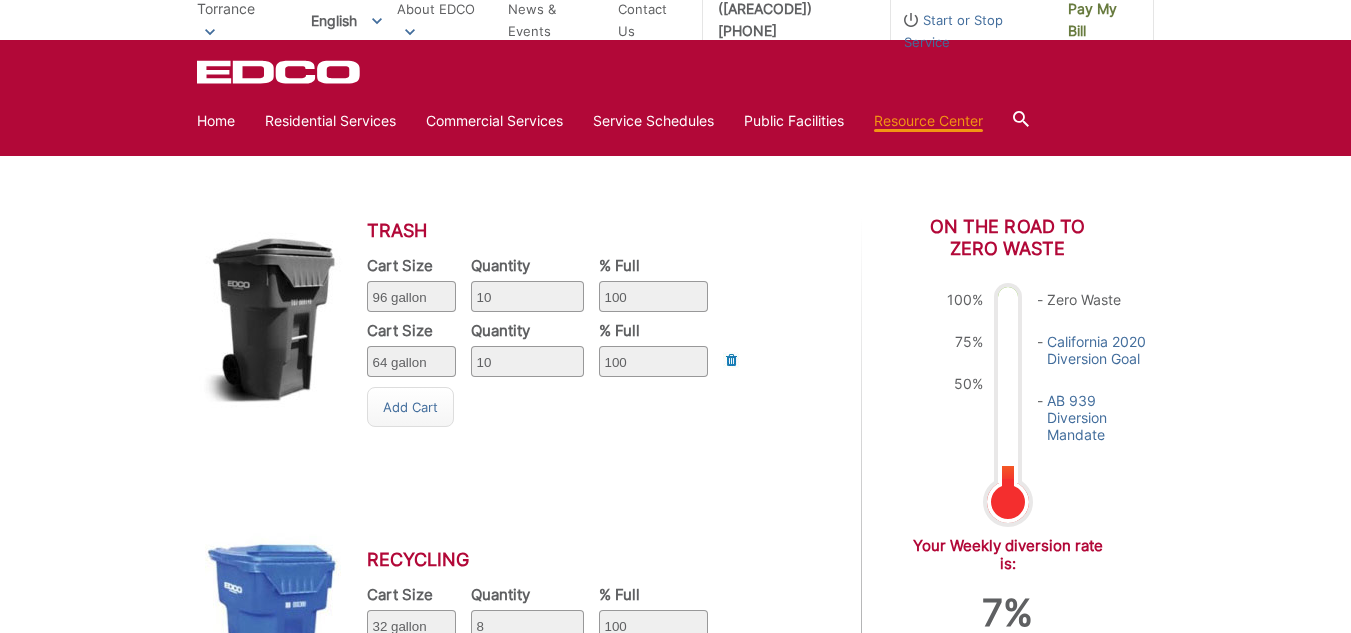 click on "Pick Quantity
1
2
3
4
5
6
7
8
9
10" at bounding box center [527, 296] 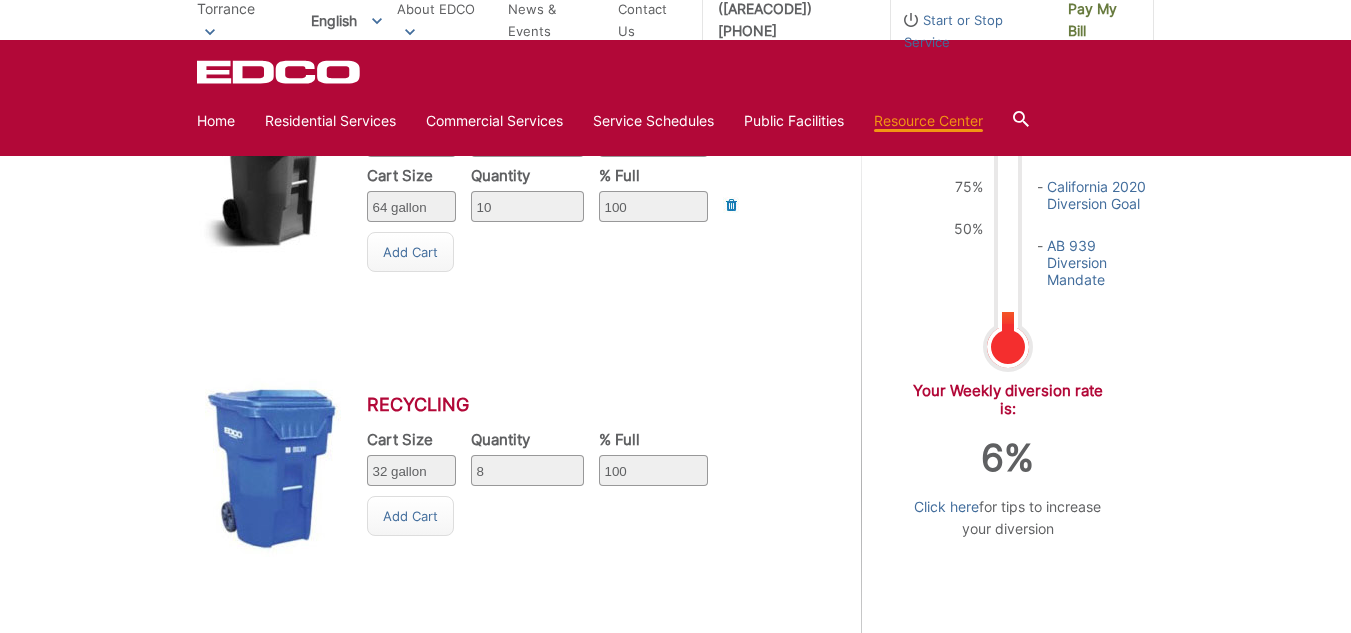 scroll, scrollTop: 879, scrollLeft: 0, axis: vertical 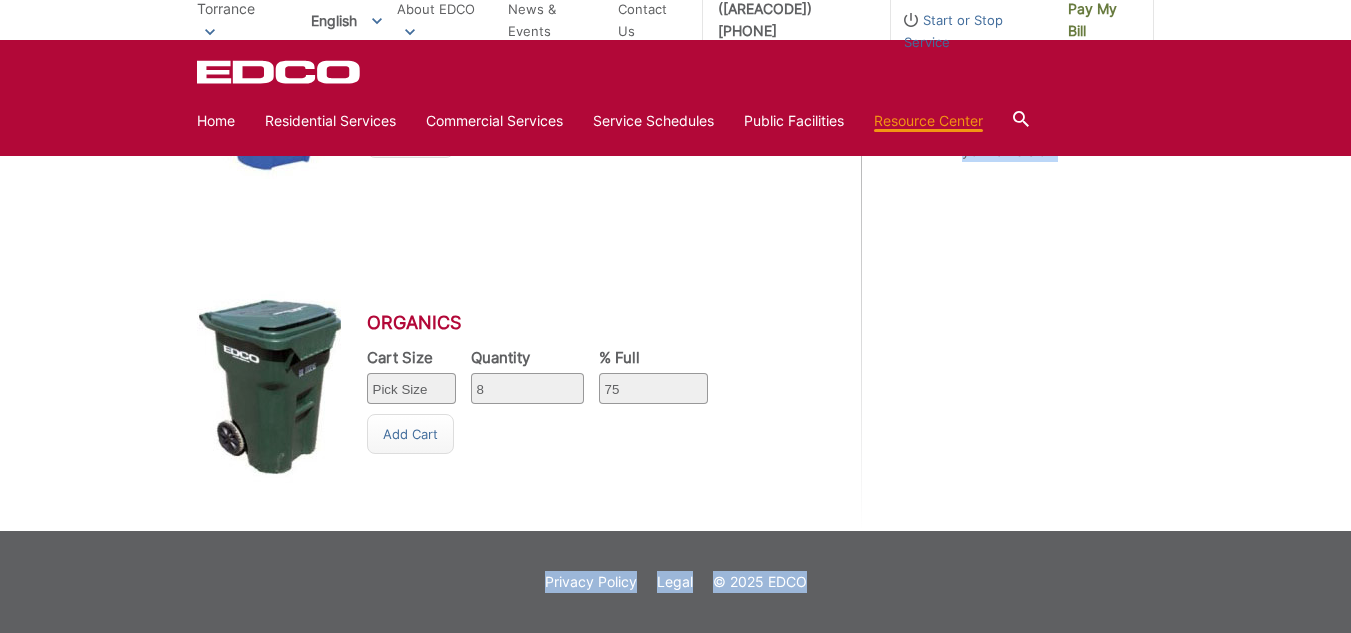 click on "Home
Back
Home
Residential Services
Overview
Curbside Pickup
Dumpster Service
Temporary Dumpster
Apartments & Condos
Recycling
Organic Recycling
Trash
Commercial Services
Overview
Commercial Services
Recycling
Trash
Roll-Off Boxes
Forklift Maintenance
Construction & Demolition
Dumpsters
Roll-Off Boxes
Storage Containers
Service Schedules
Public Facilities
Overview
Disposal Sites and Recycling Centers
CNG Fueling Stations
Resource Center" at bounding box center [675, -940] 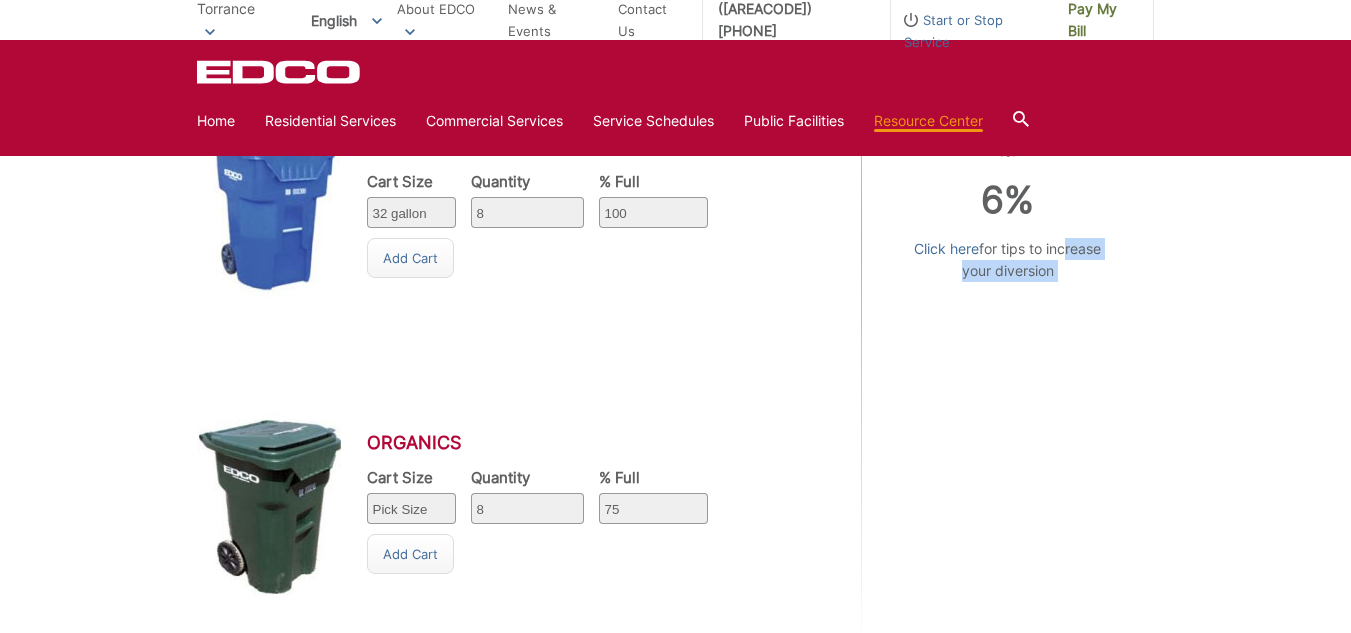scroll, scrollTop: 1135, scrollLeft: 0, axis: vertical 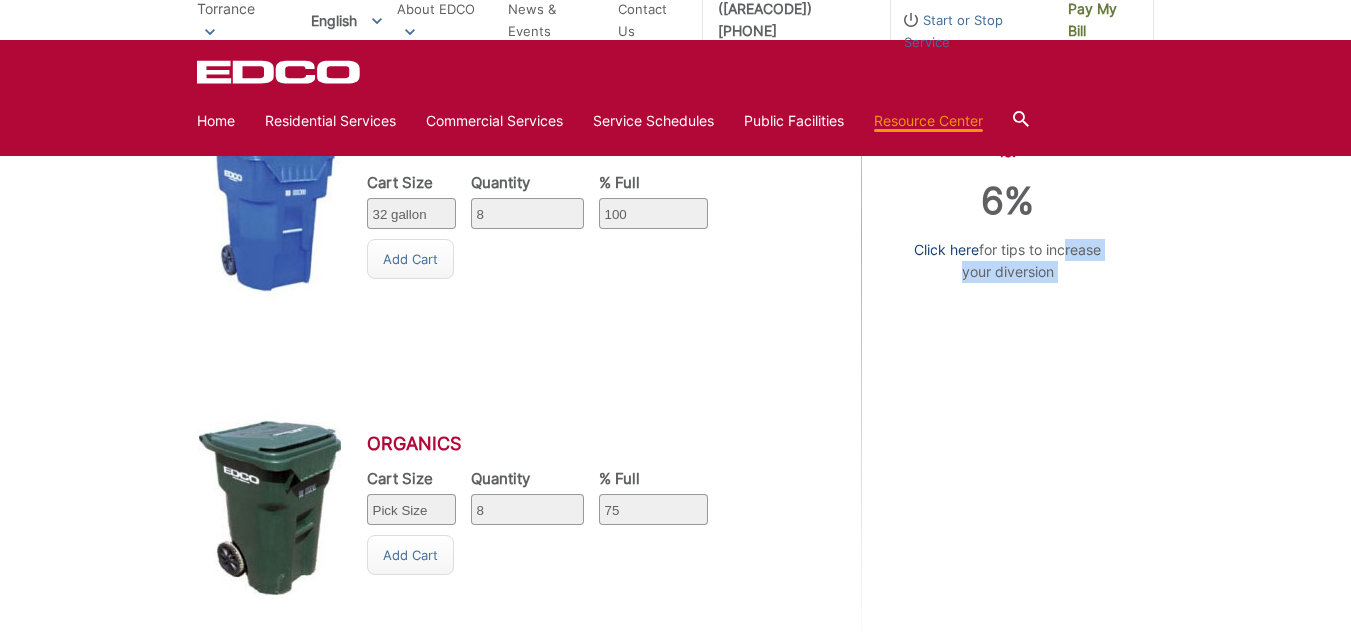 click on "Click here" at bounding box center [946, 250] 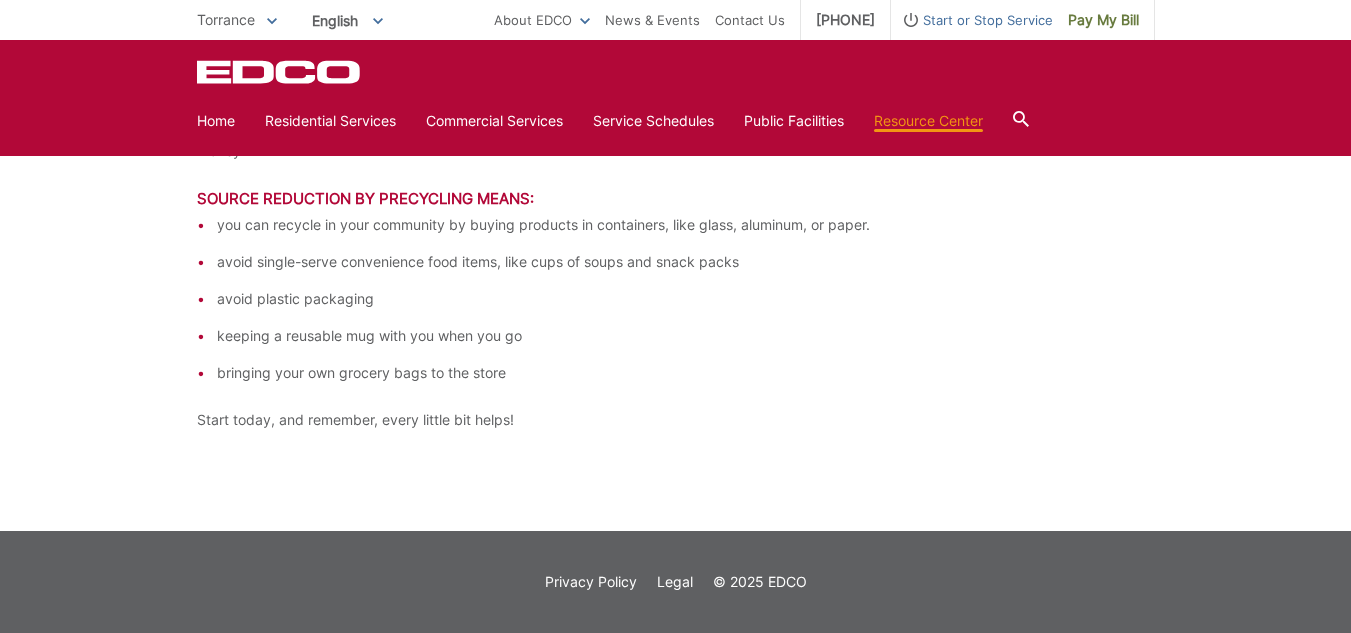 scroll, scrollTop: 4108, scrollLeft: 0, axis: vertical 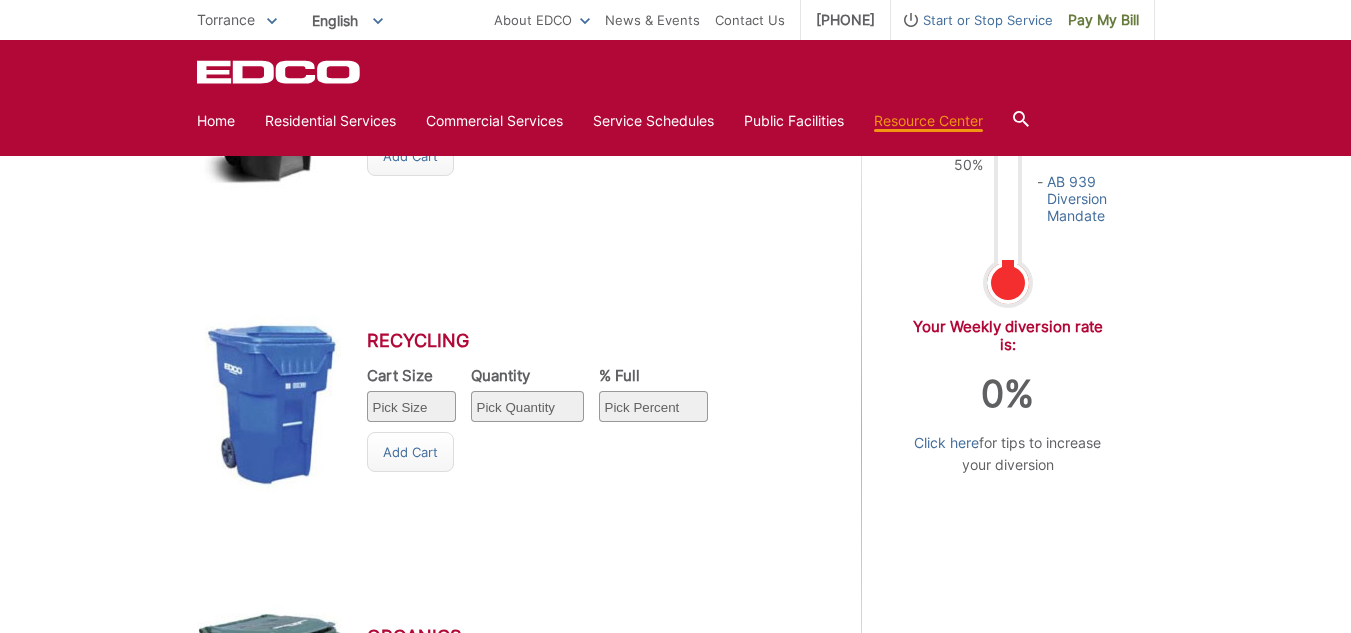 click on "Pick Percent
25
50
75
100" at bounding box center [653, 406] 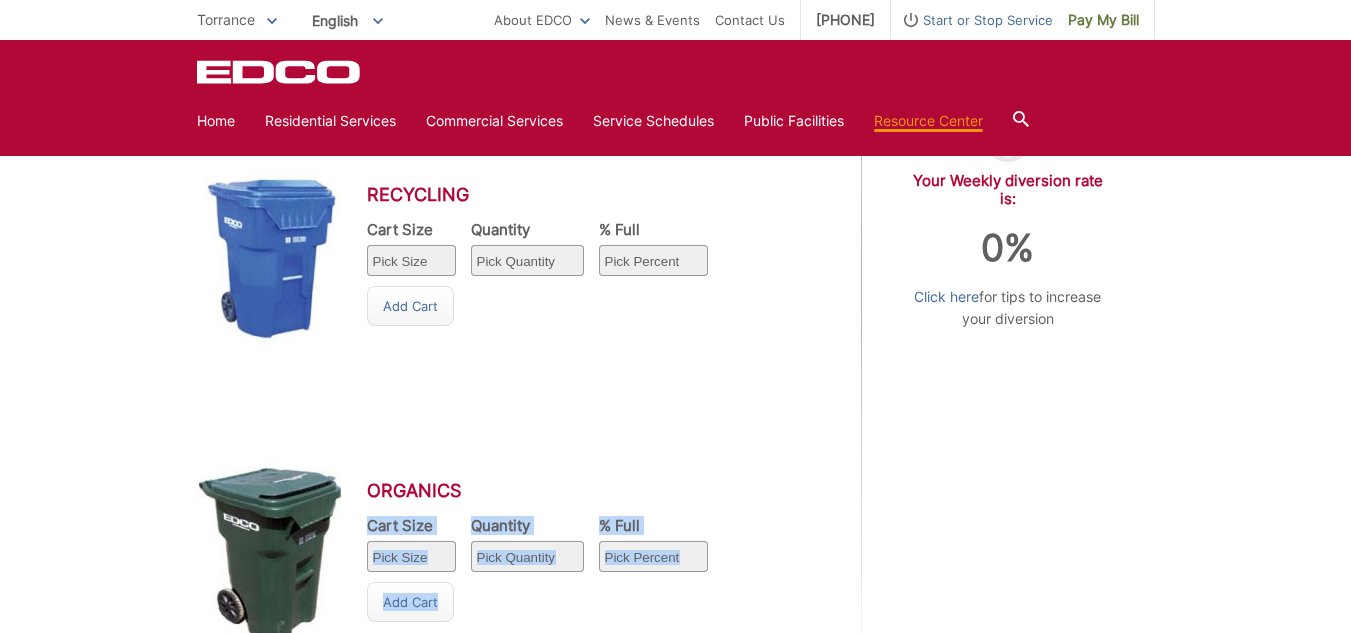 click on "Pick Percent
25
50
75
100" at bounding box center [653, 556] 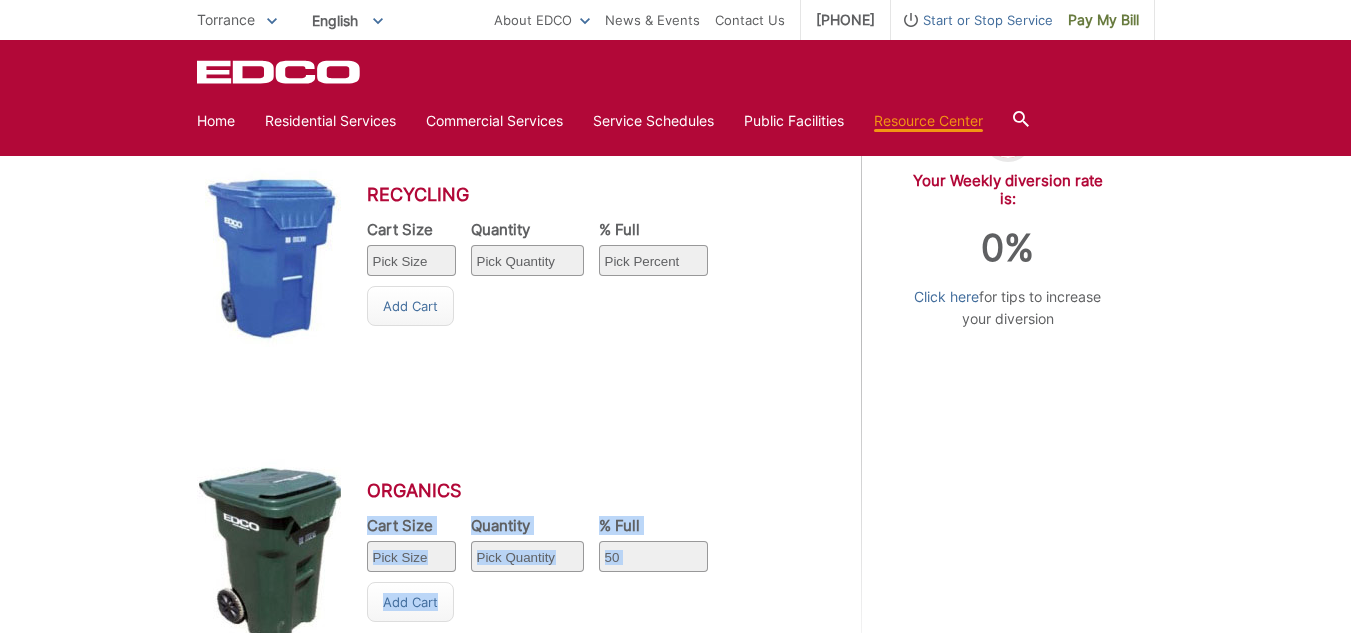 click on "Pick Percent
25
50
75
100" at bounding box center (653, 556) 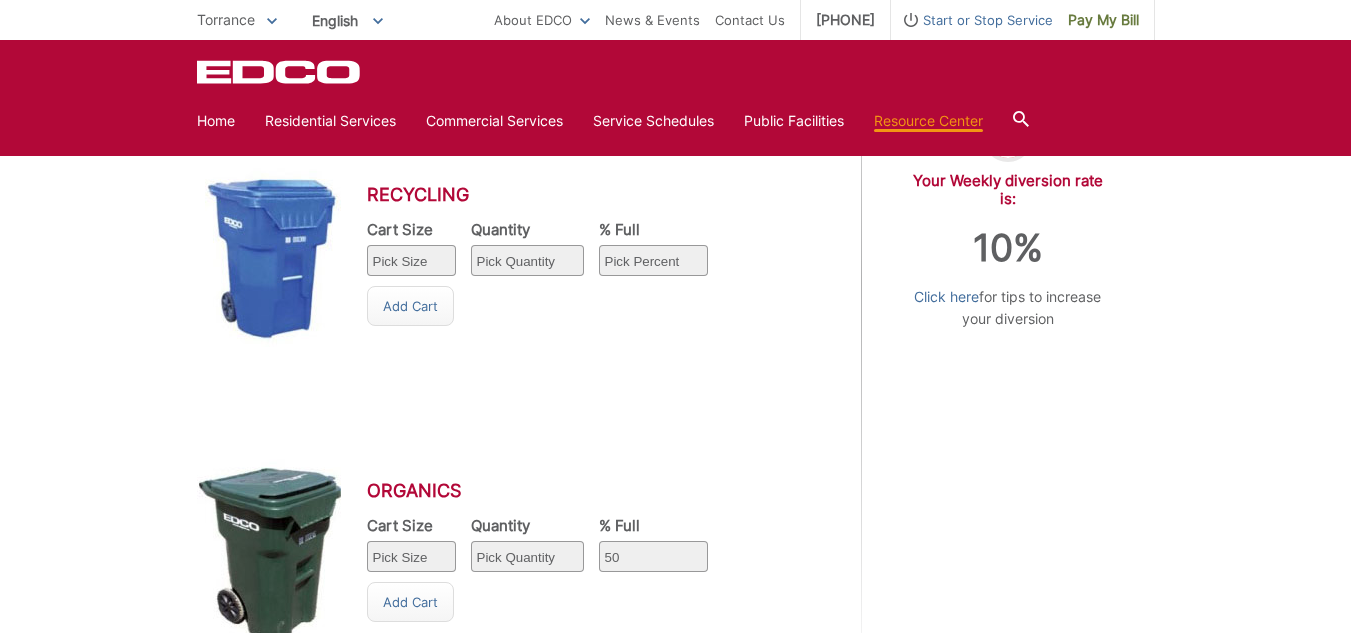 click on "Recycling
Cart Size
Pick Size
32 gallon
64 gallon
96 gallon
Quantity
Pick Quantity
1
2
3
4
5
6
7
8
9
10
% Full
Pick Percent
25
50
75
100
Delete
Add Cart" at bounding box center (510, 255) 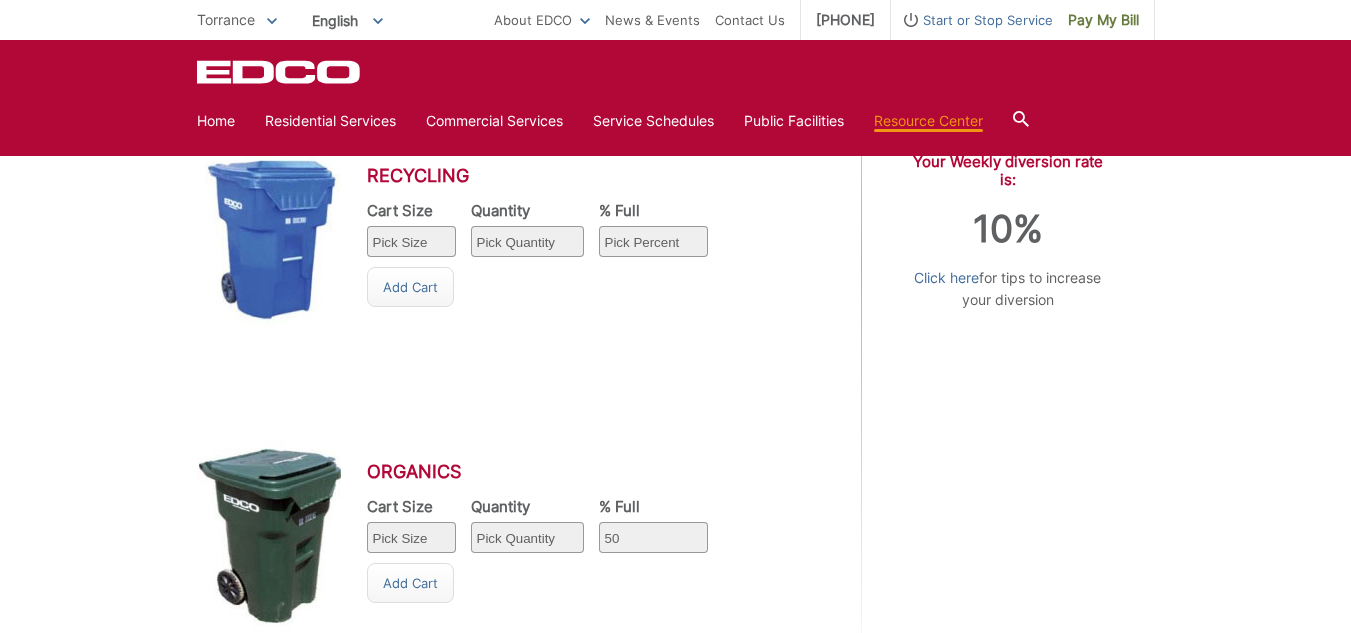 scroll, scrollTop: 1113, scrollLeft: 0, axis: vertical 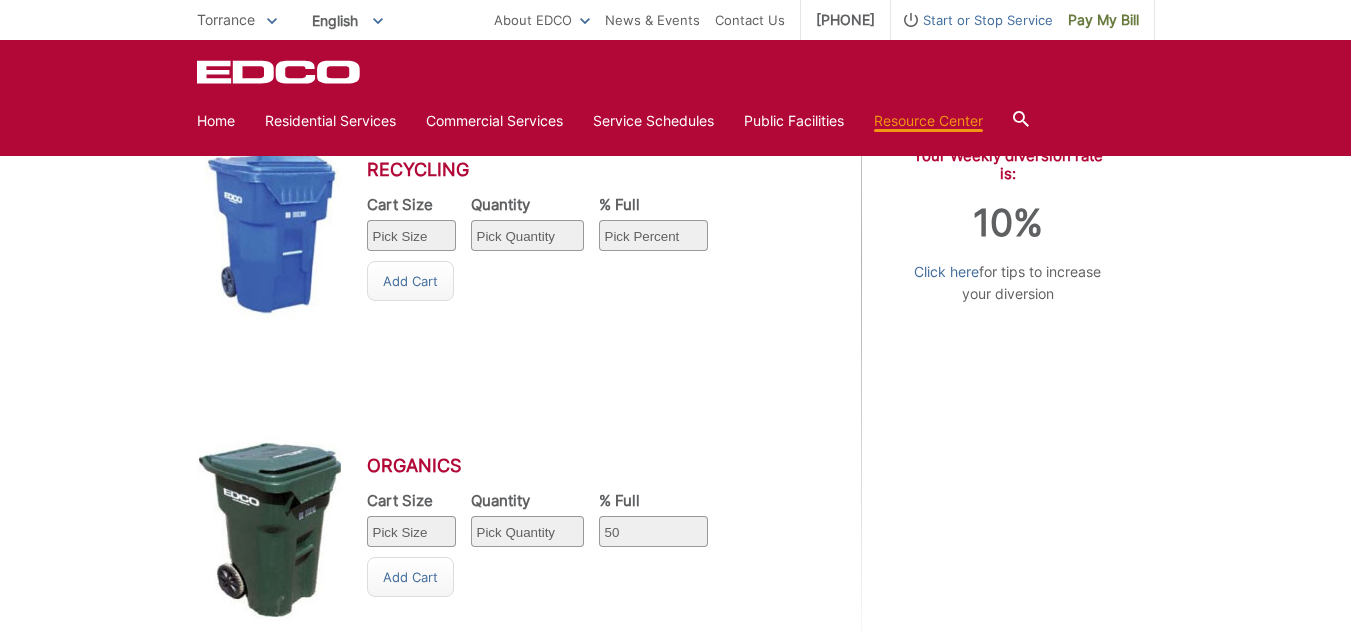 click on "% Full" at bounding box center [653, 205] 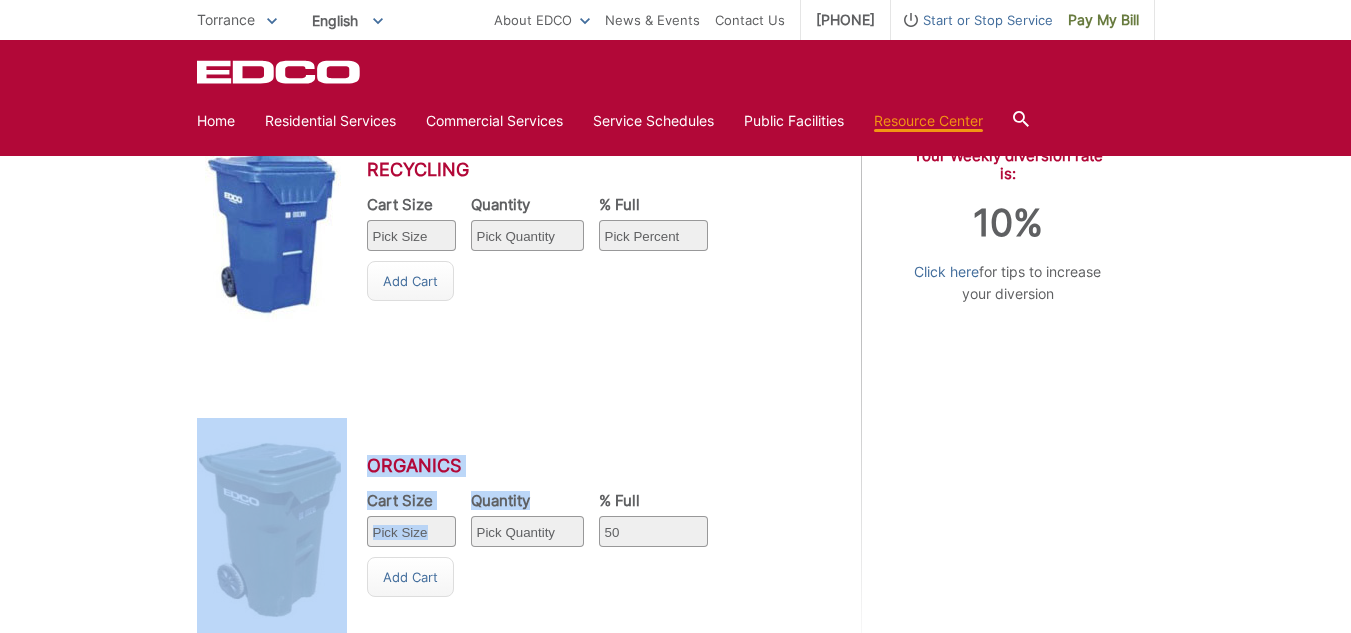 drag, startPoint x: 576, startPoint y: 515, endPoint x: 571, endPoint y: 551, distance: 36.345562 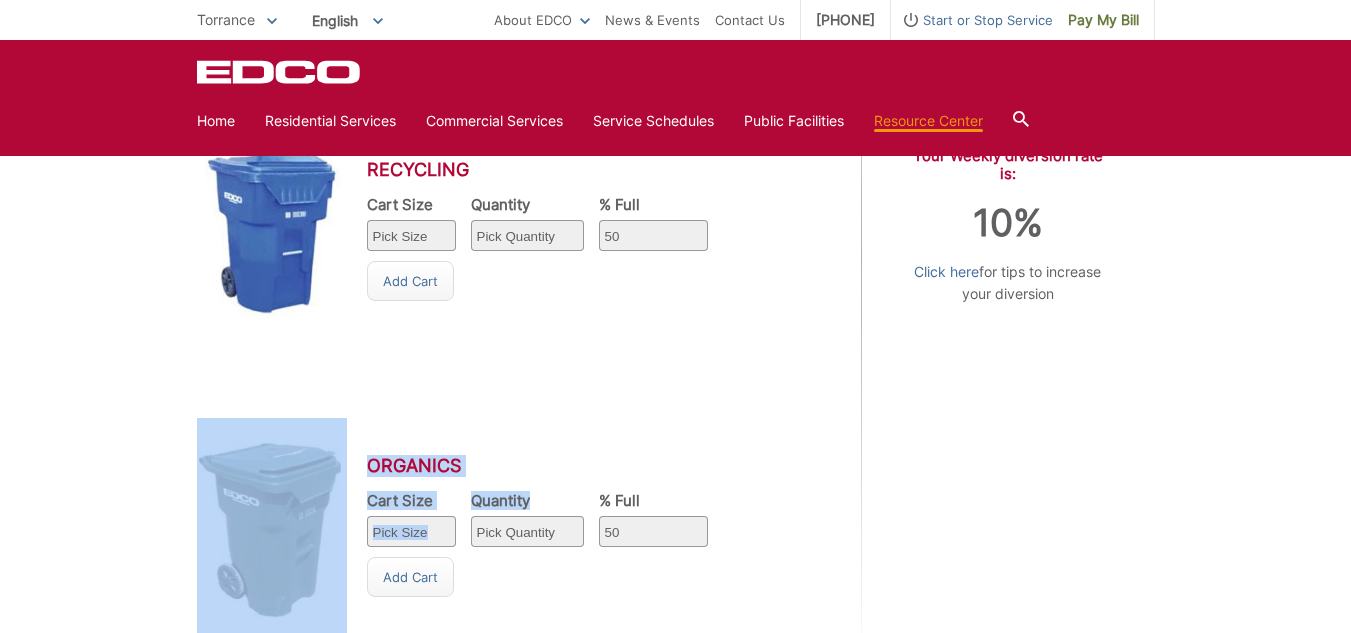 click on "Pick Percent
25
50
75
100" at bounding box center [653, 235] 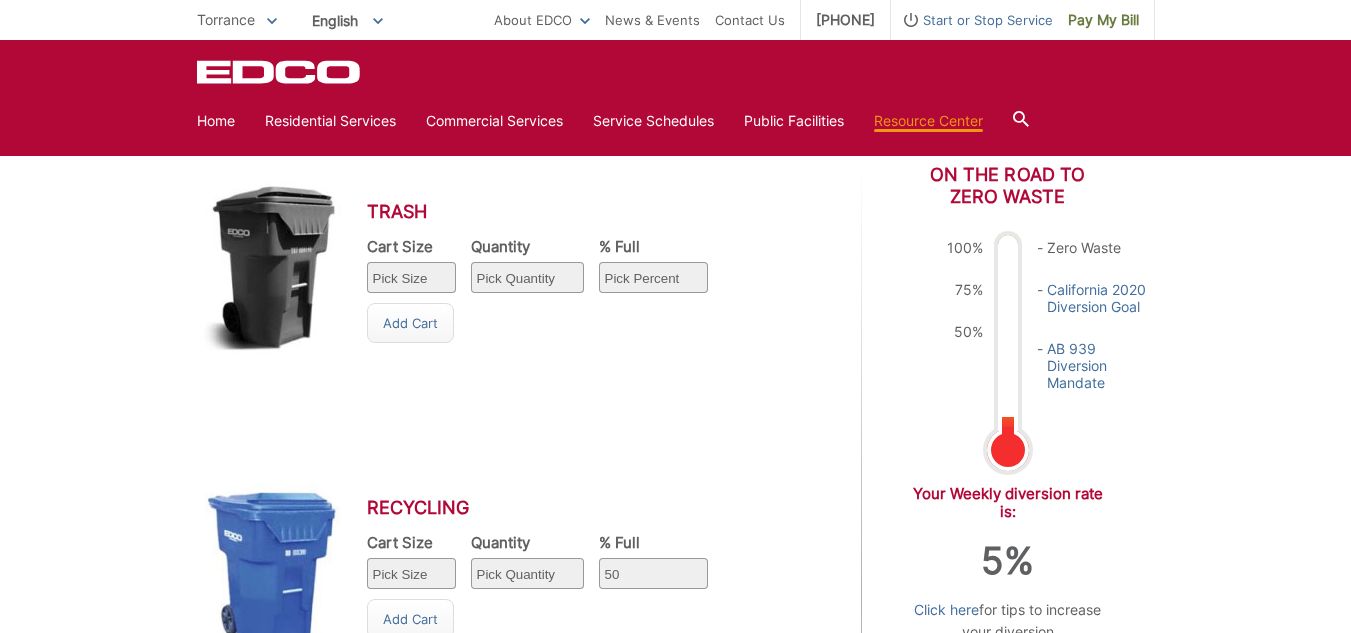 scroll, scrollTop: 769, scrollLeft: 0, axis: vertical 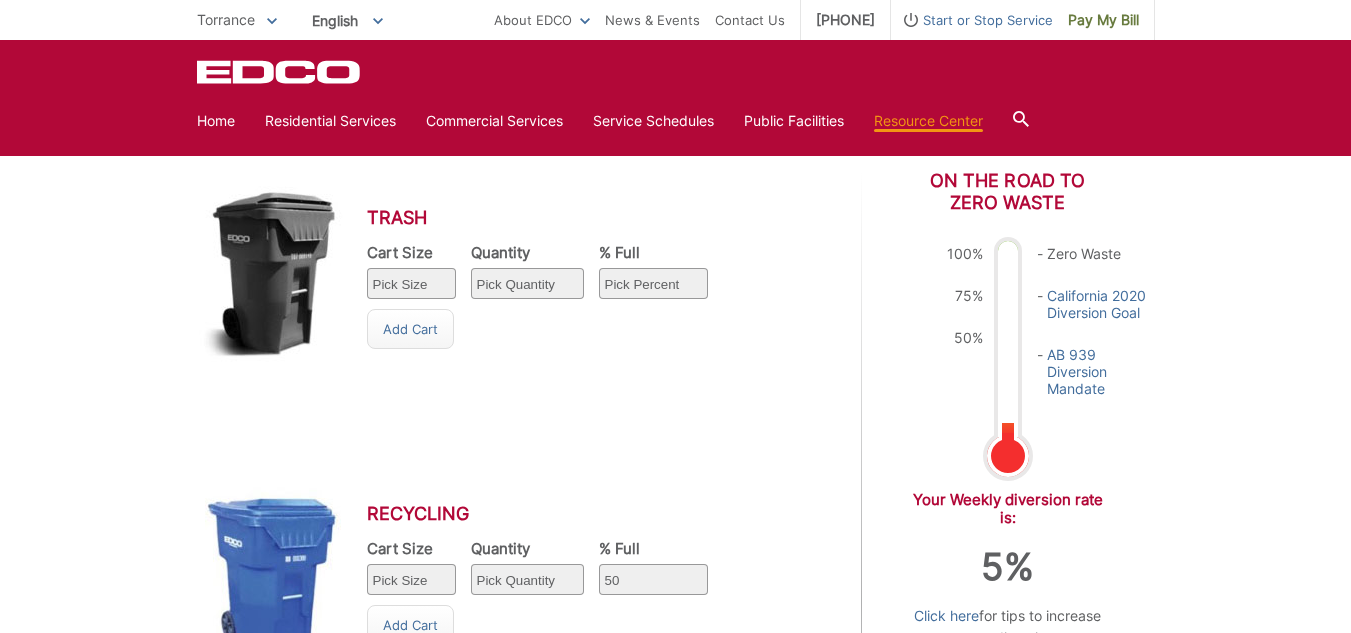 click on "Pick Percent
25
50
75
100" at bounding box center [653, 283] 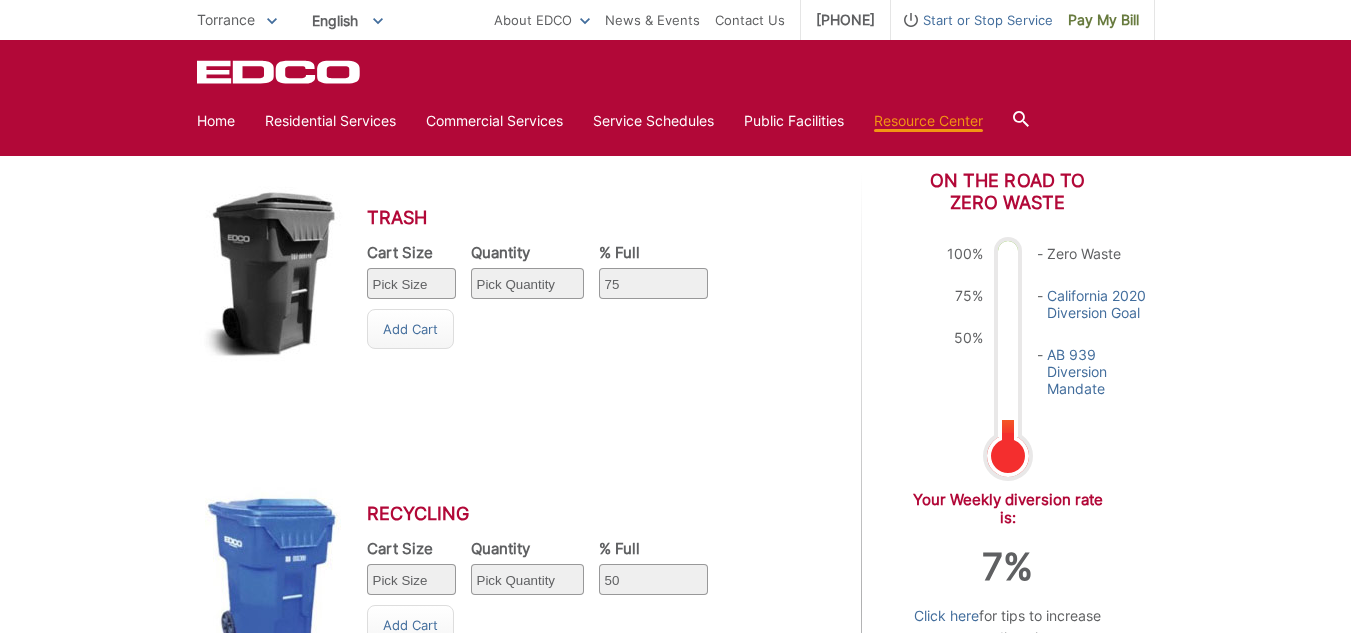 click on "Recycling
Cart Size
Pick Size
32 gallon
64 gallon
96 gallon
Quantity
Pick Quantity
1
2
3
4
5
6
7
8
9
10
% Full
Pick Percent
25
50
75
100
Delete
Add Cart" at bounding box center [510, 574] 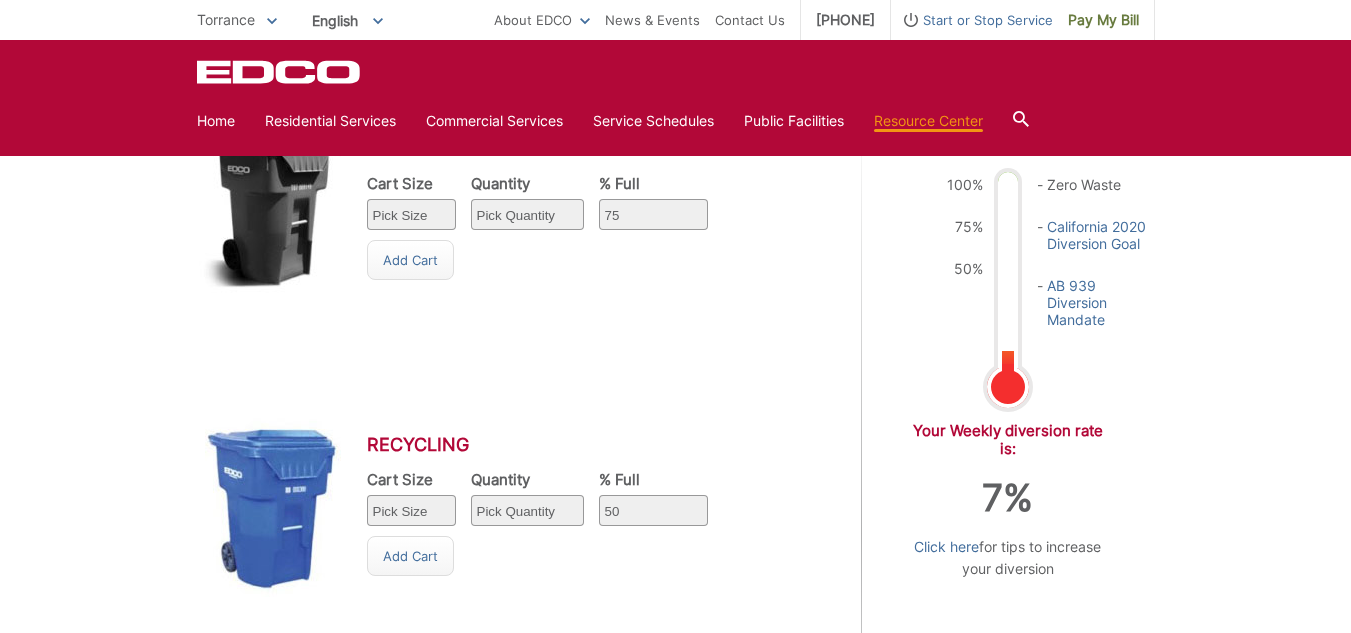 scroll, scrollTop: 841, scrollLeft: 0, axis: vertical 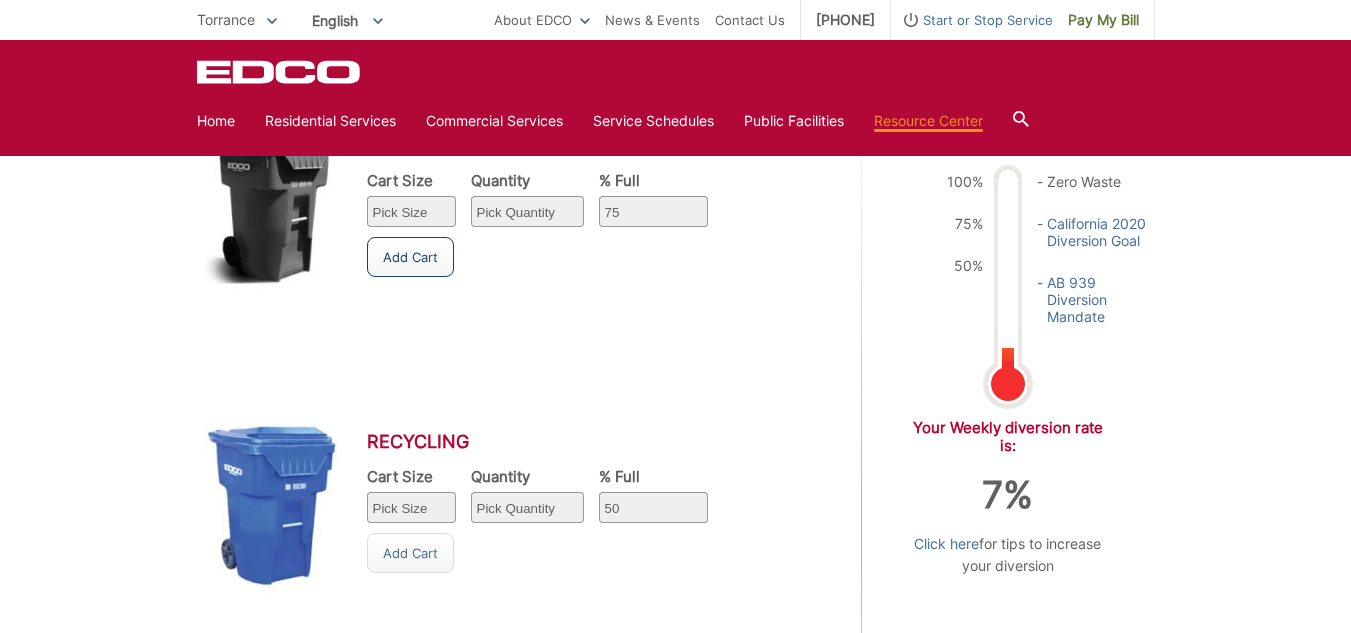 click on "Add Cart" at bounding box center [410, 257] 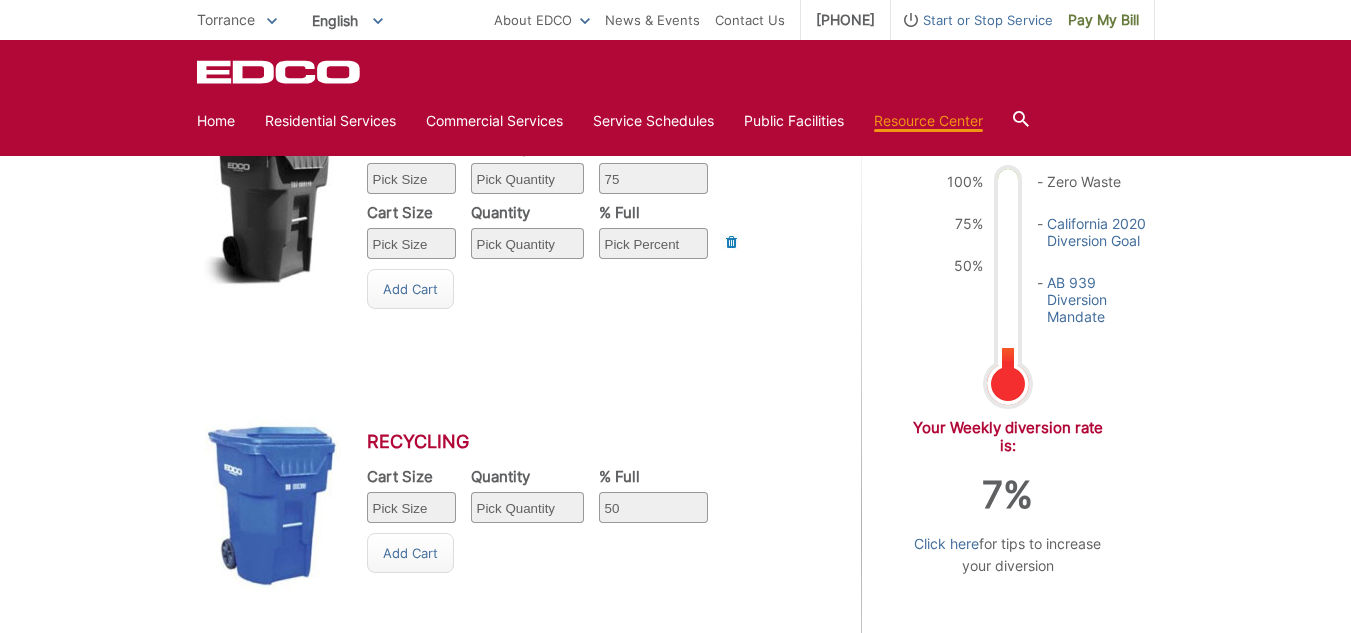 click on "Pick Size
32 gallon
64 gallon
96 gallon" at bounding box center (411, 178) 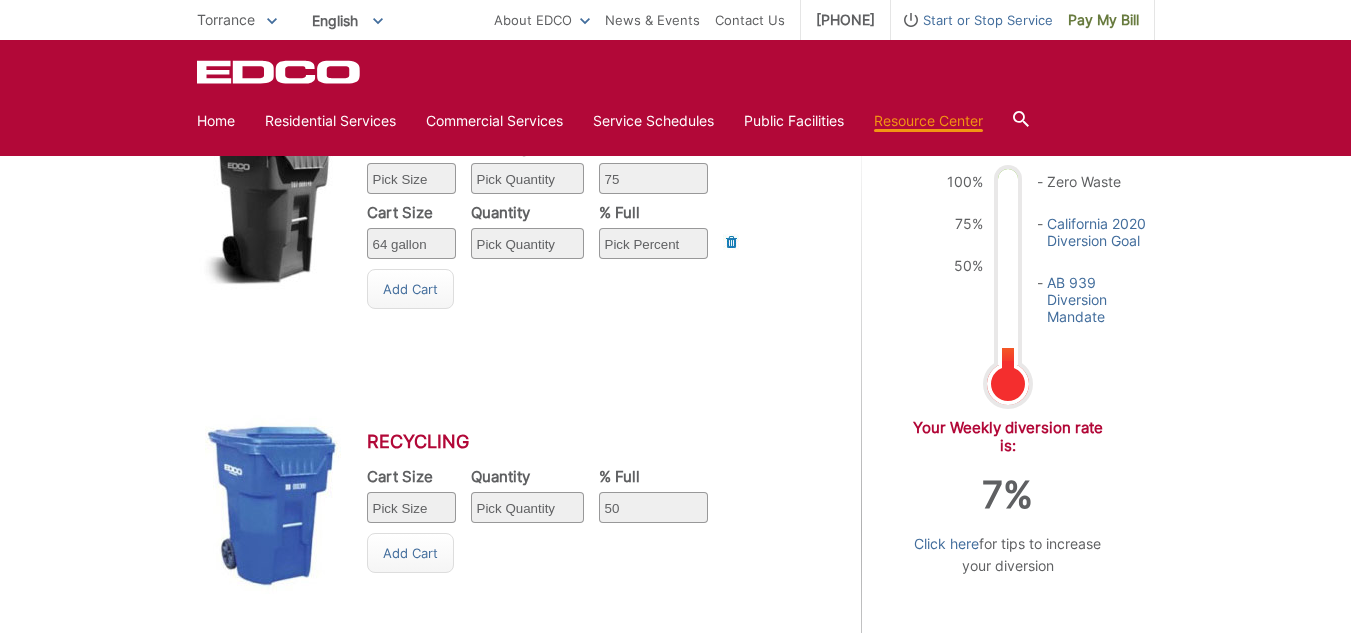 click on "Pick Size
32 gallon
64 gallon
96 gallon" at bounding box center (411, 178) 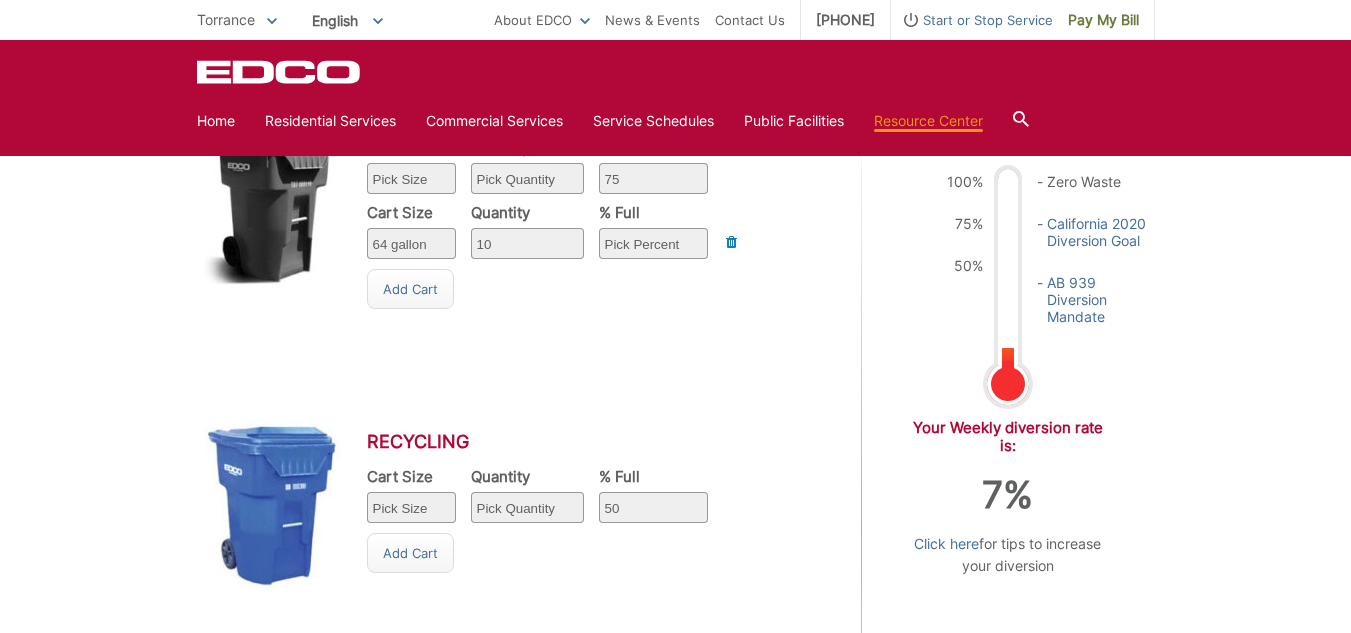 click on "Pick Percent
25
50
75
100" at bounding box center [653, 178] 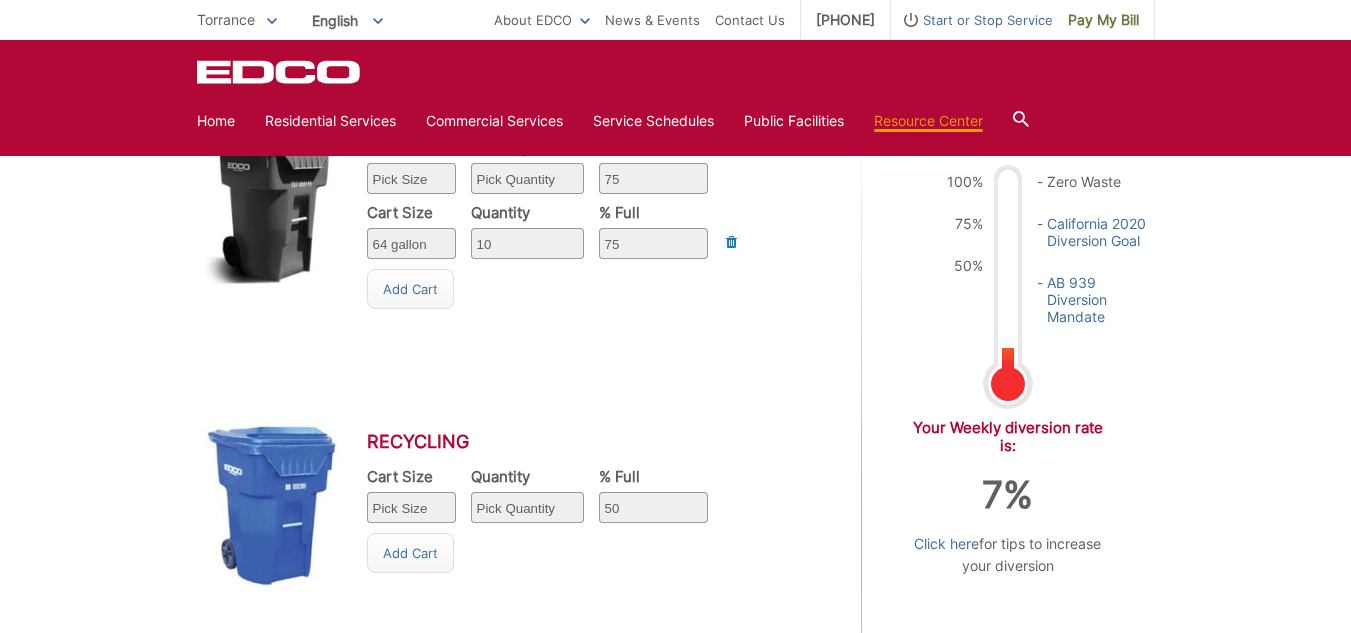 click on "Pick Percent
25
50
75
100" at bounding box center (653, 178) 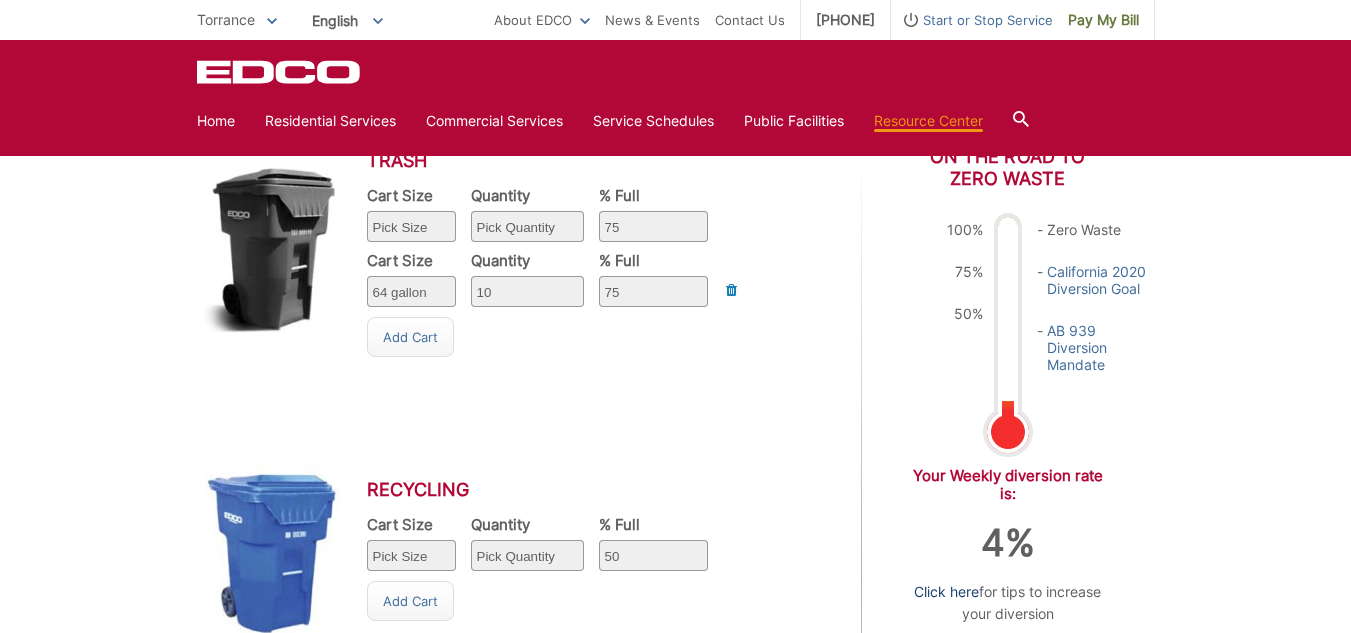 scroll, scrollTop: 792, scrollLeft: 0, axis: vertical 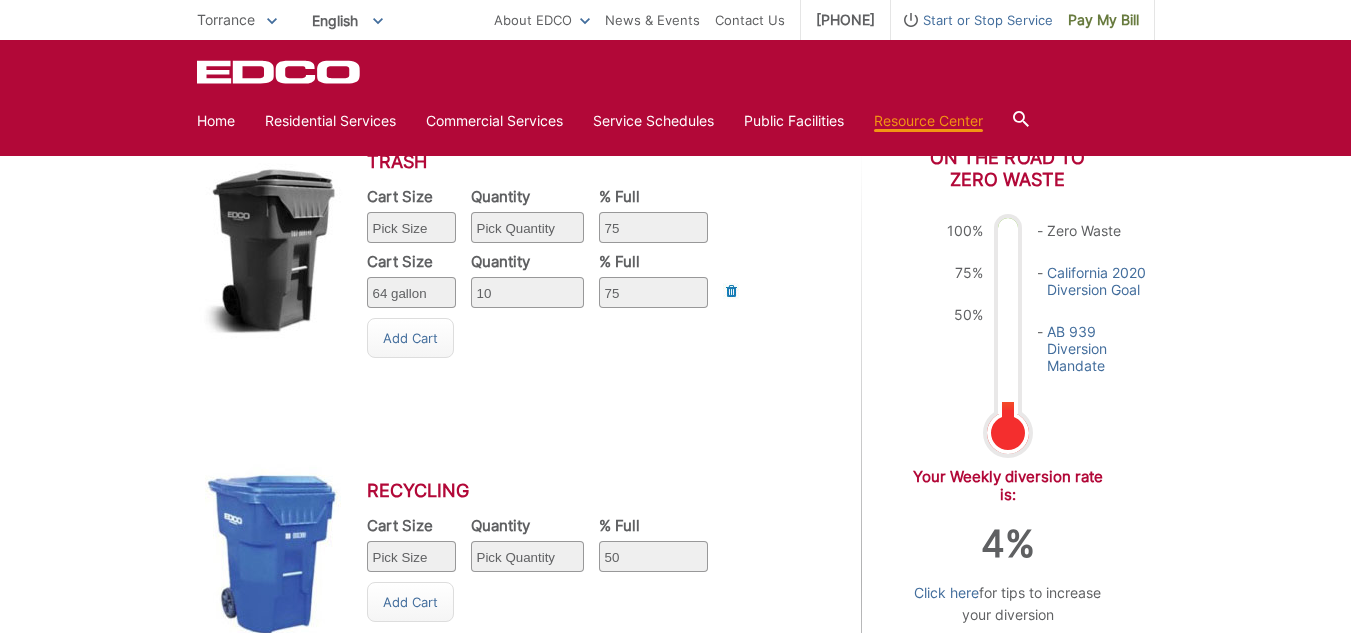 click at bounding box center (1007, 311) 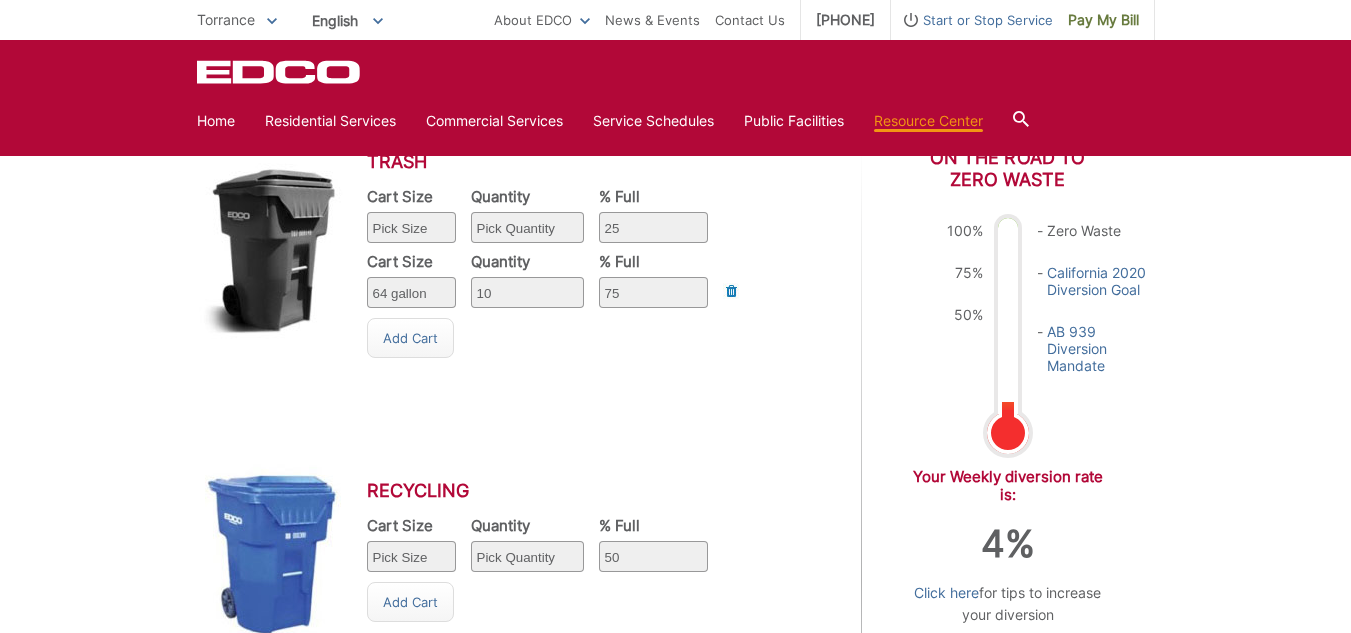 click on "Pick Percent
25
50
75
100" at bounding box center [653, 227] 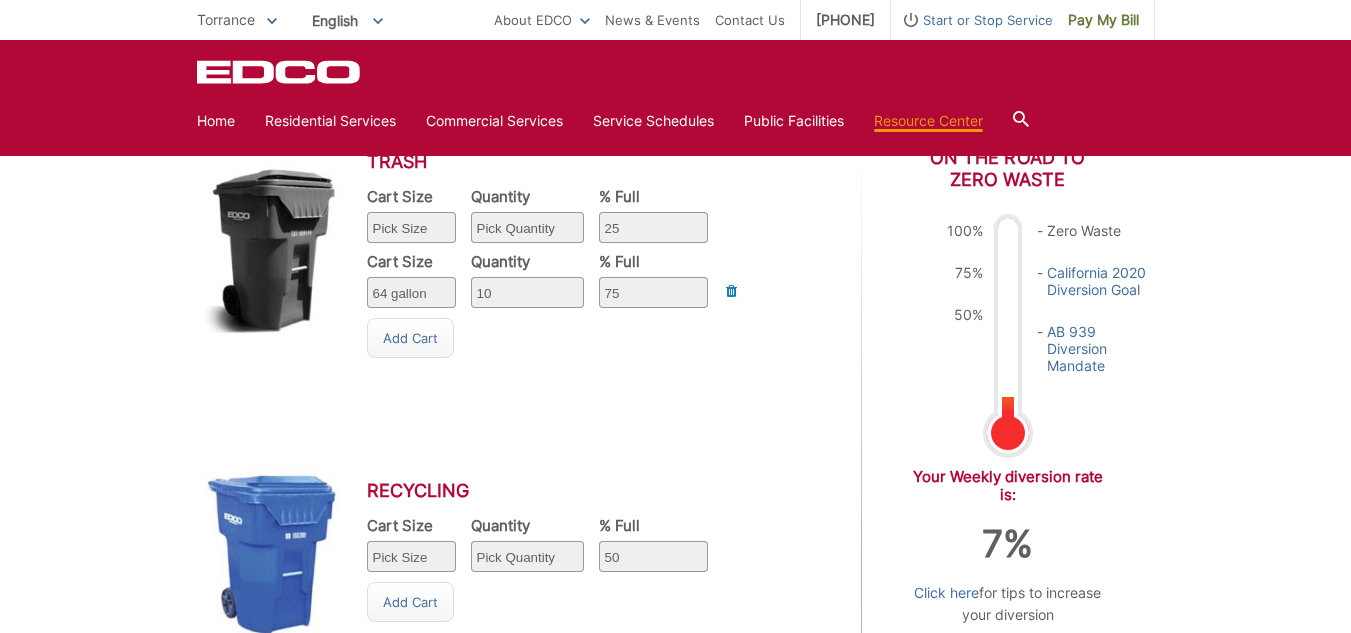 click on "Pick Percent
25
50
75
100" at bounding box center (653, 227) 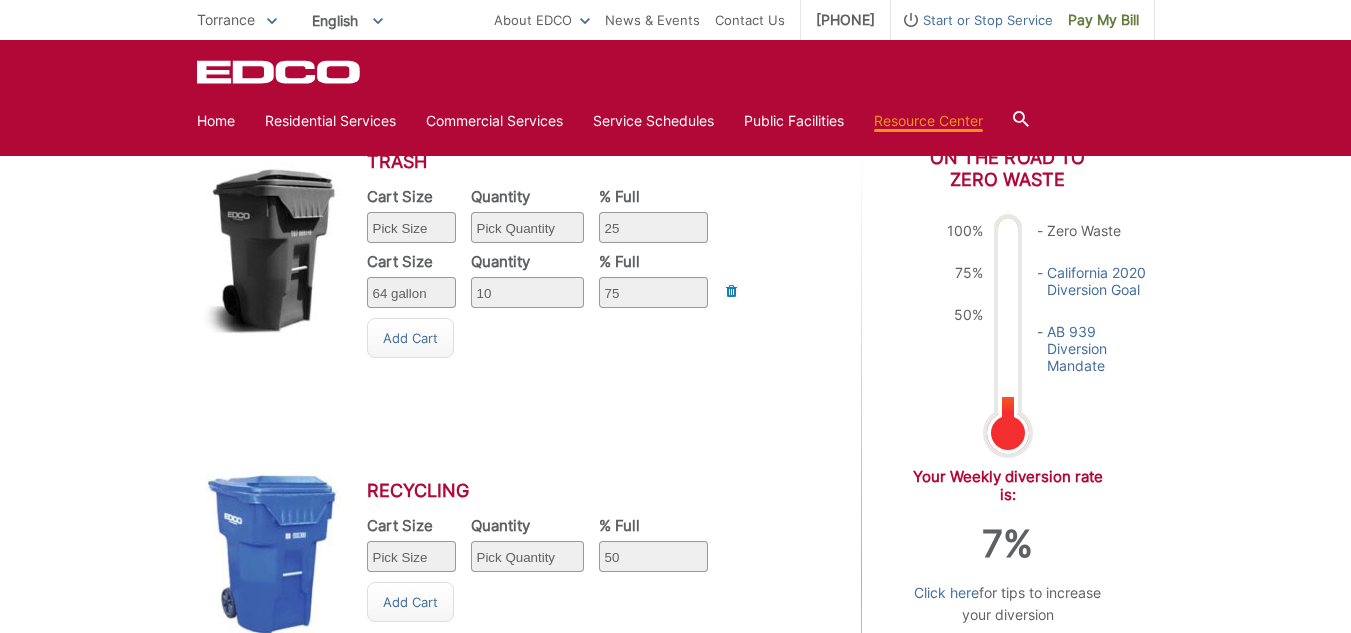 select on "0" 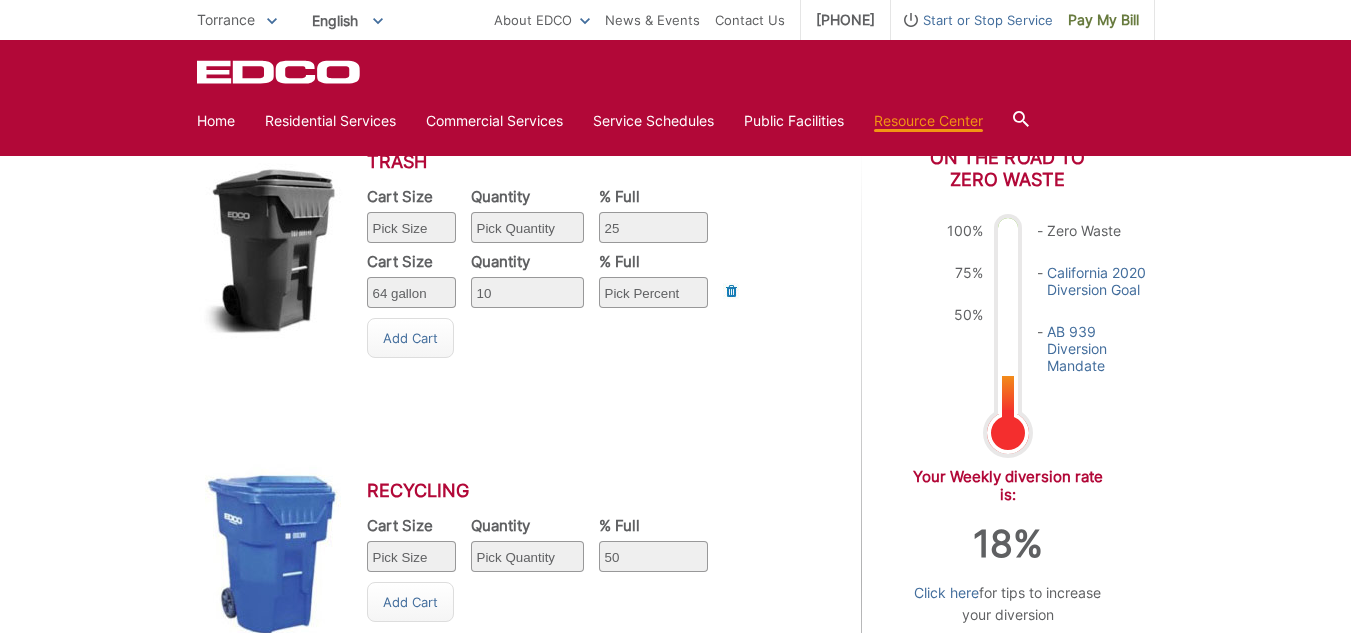 click on "Pick Percent
25
50
75
100" at bounding box center (653, 227) 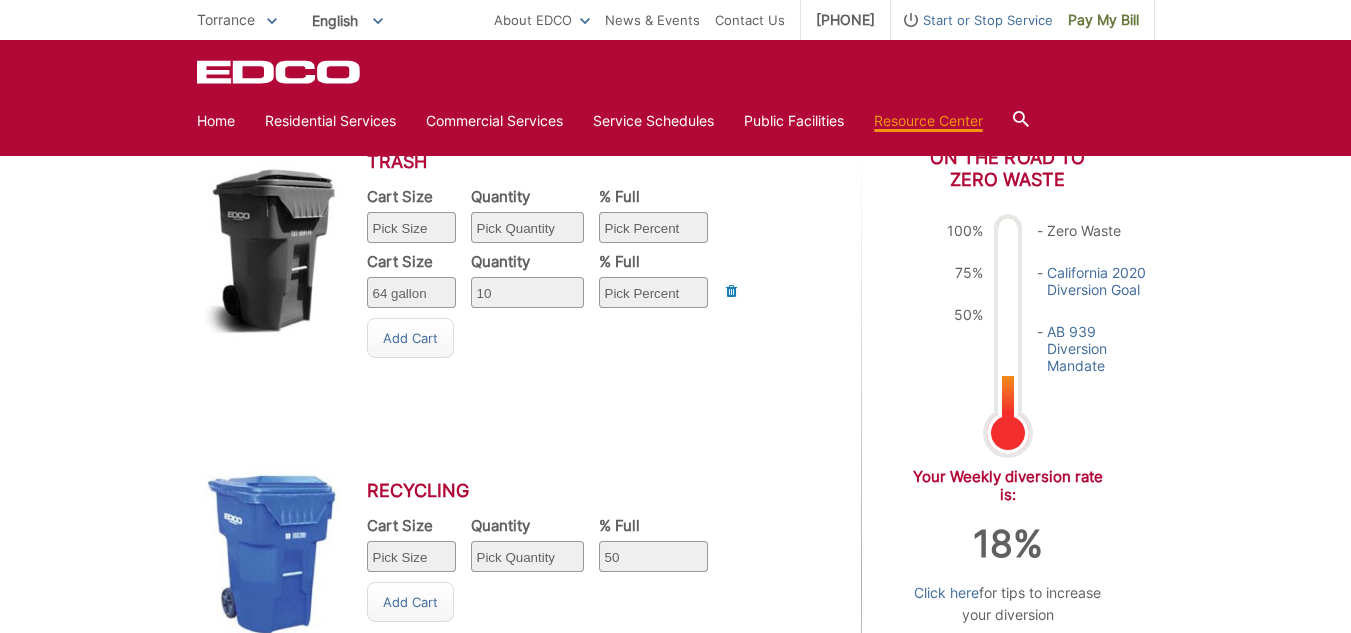 click on "Pick Percent
25
50
75
100" at bounding box center [653, 227] 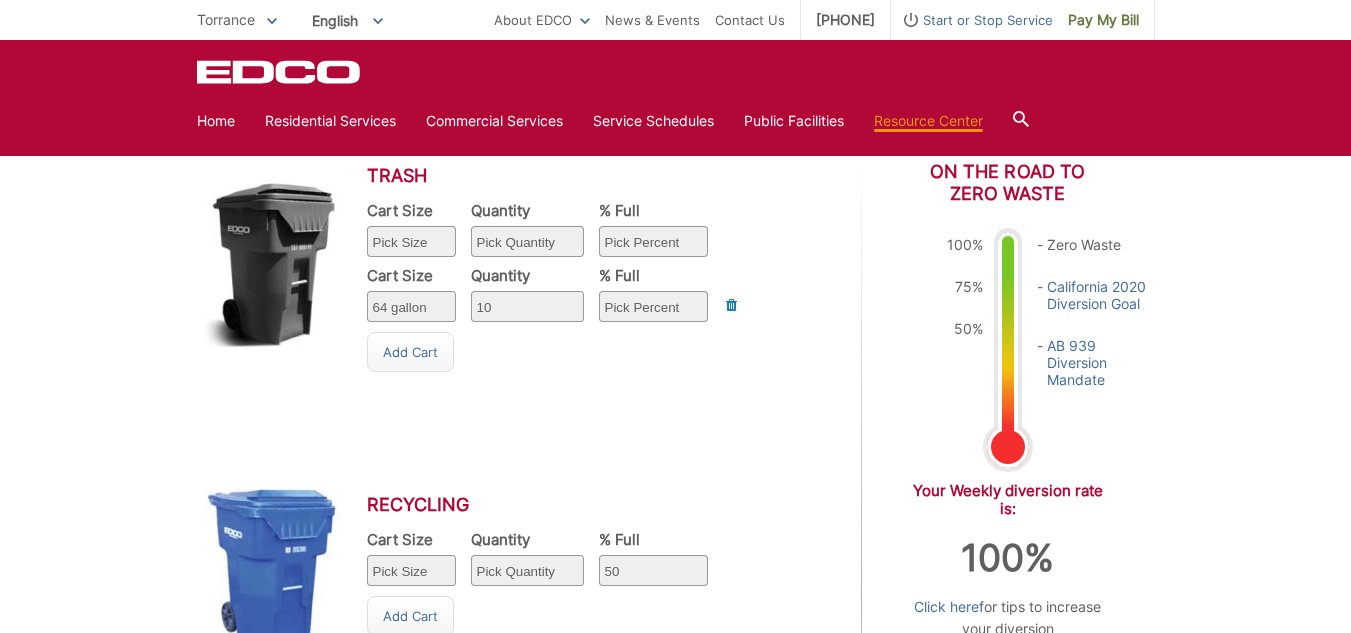 scroll, scrollTop: 777, scrollLeft: 0, axis: vertical 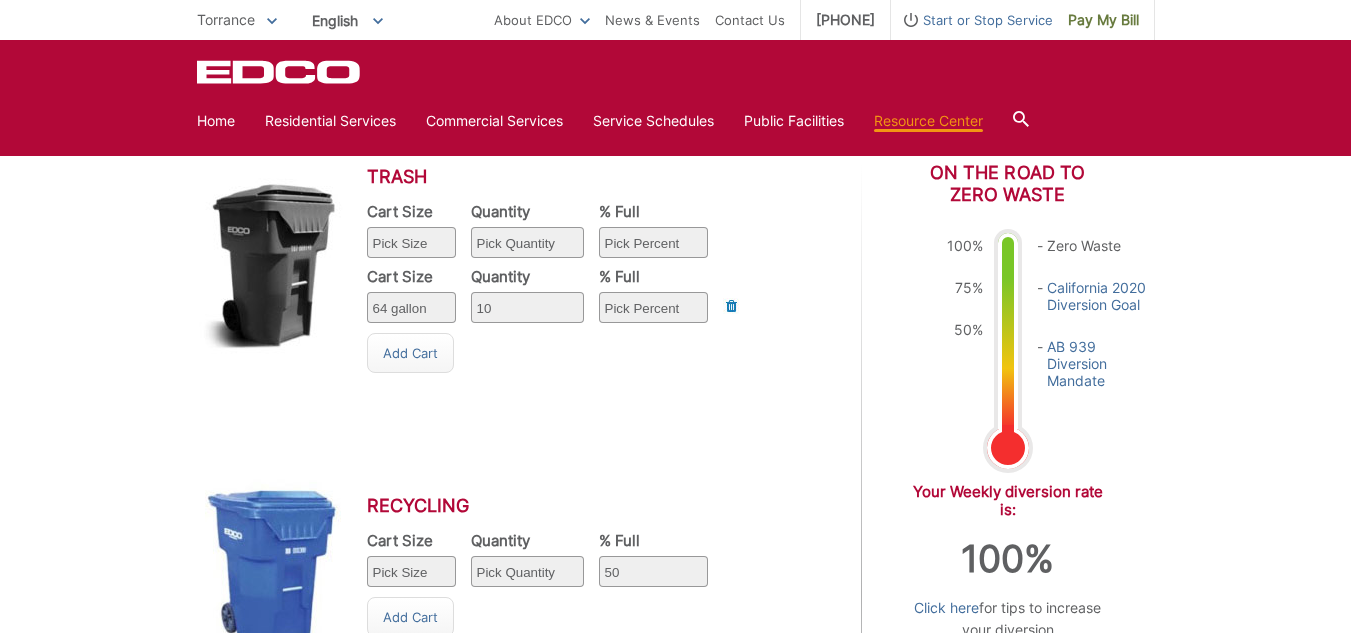 click at bounding box center [1008, 329] 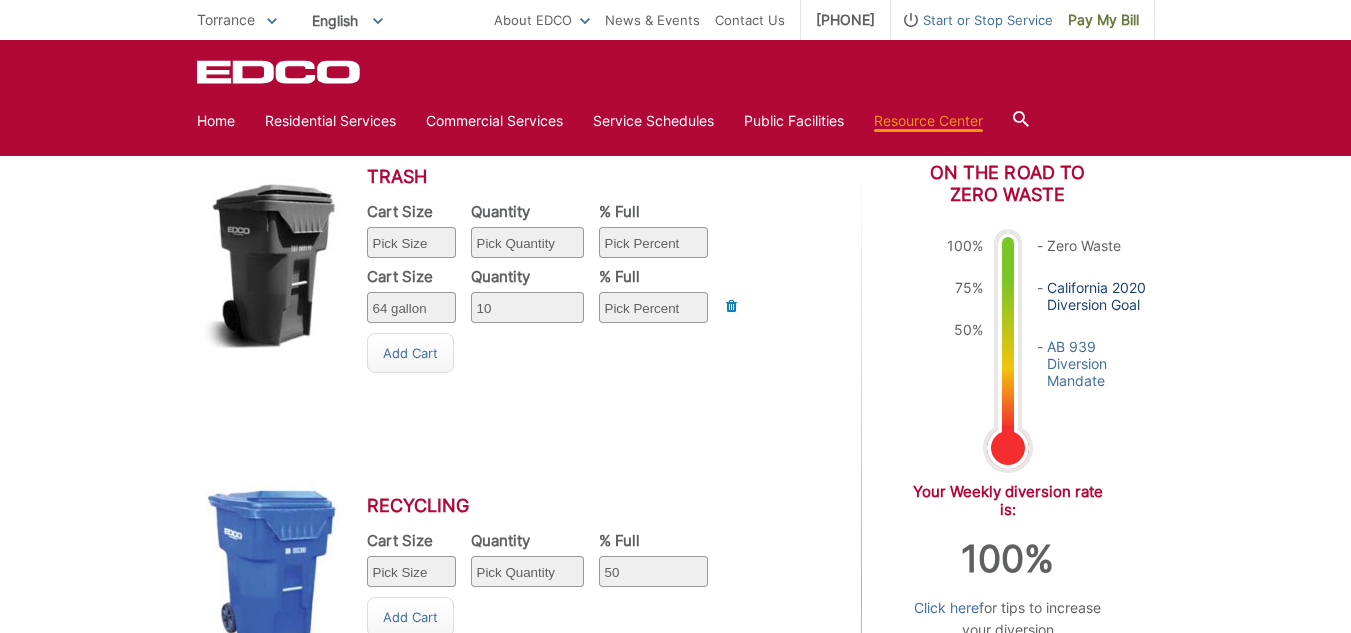 click on "California 2020 Diversion Goal" at bounding box center (1102, 296) 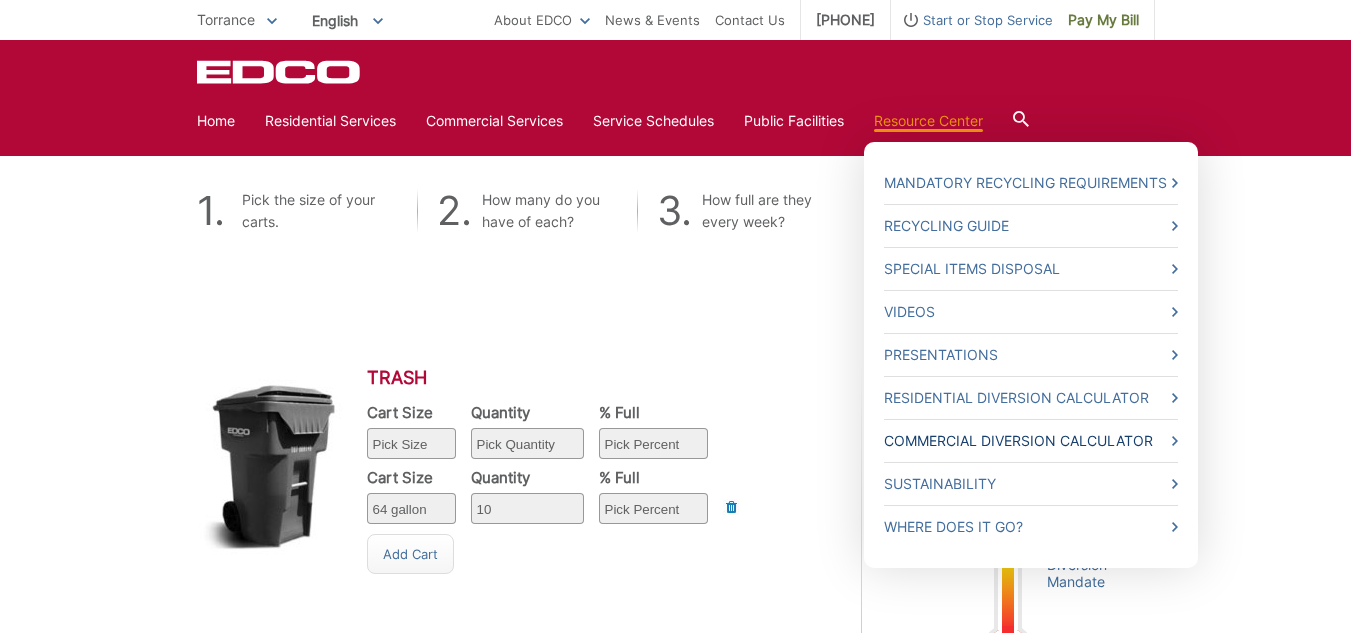 scroll, scrollTop: 0, scrollLeft: 0, axis: both 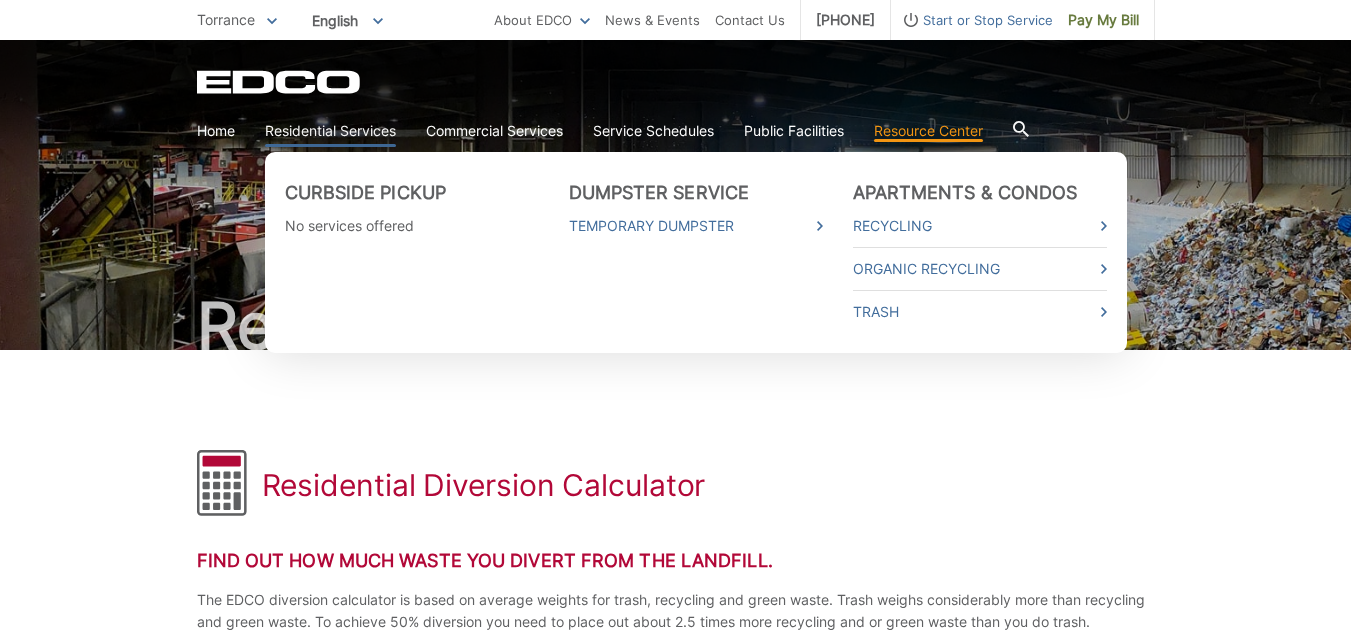 click on "Residential Services" at bounding box center (330, 131) 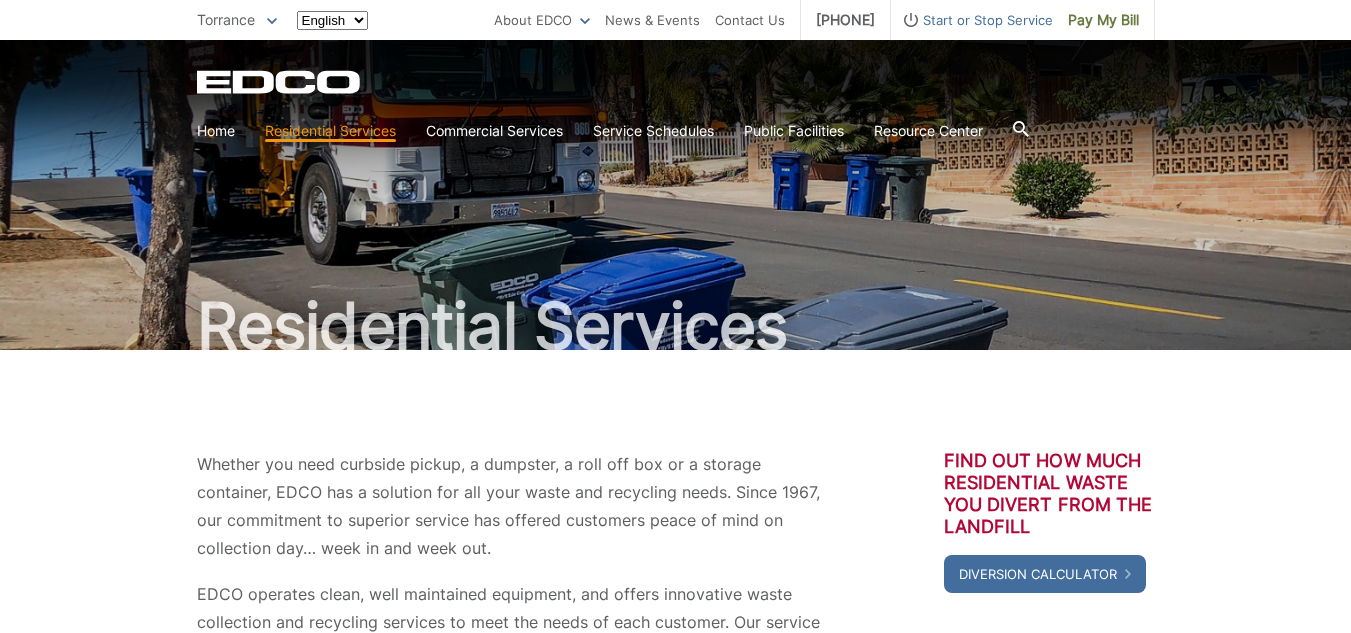 scroll, scrollTop: 0, scrollLeft: 0, axis: both 